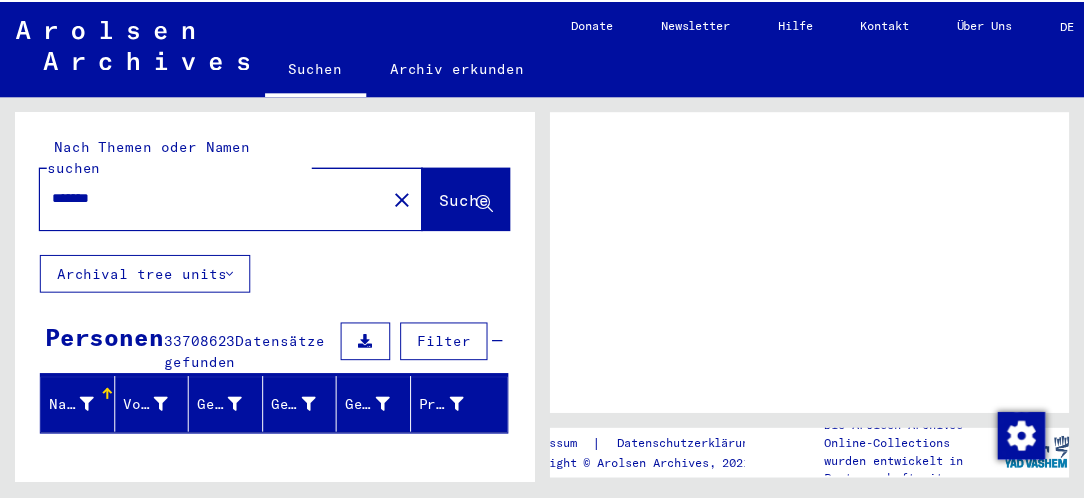 scroll, scrollTop: 0, scrollLeft: 0, axis: both 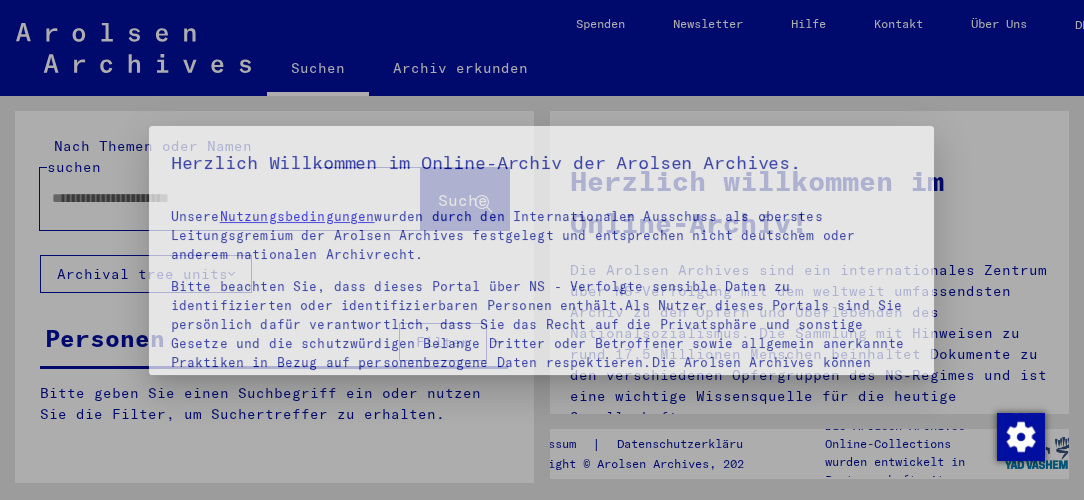 type on "*******" 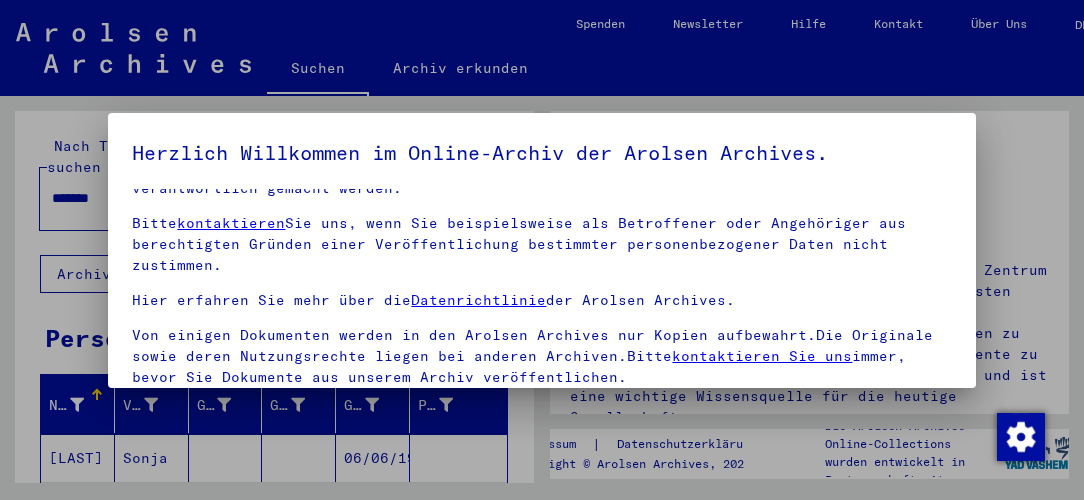 scroll, scrollTop: 282, scrollLeft: 0, axis: vertical 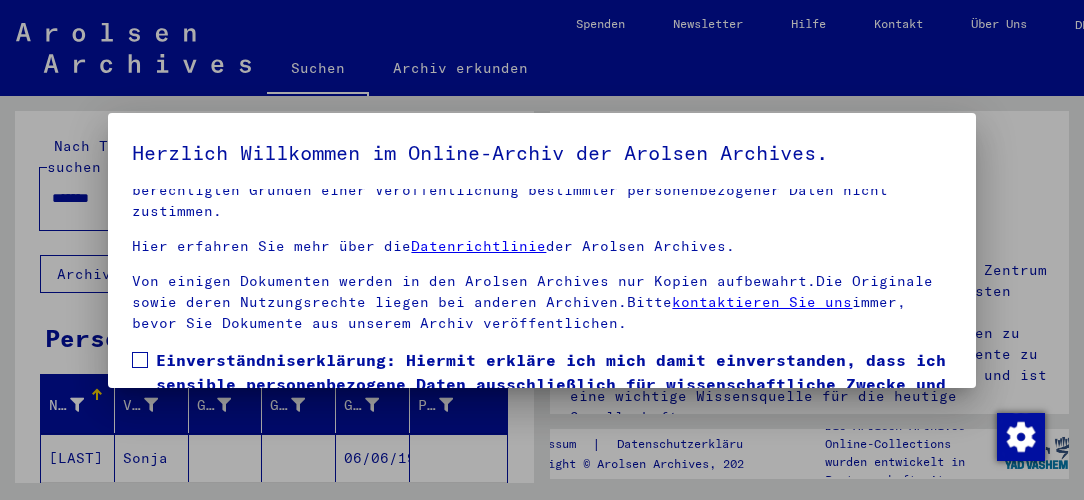 click at bounding box center (140, 360) 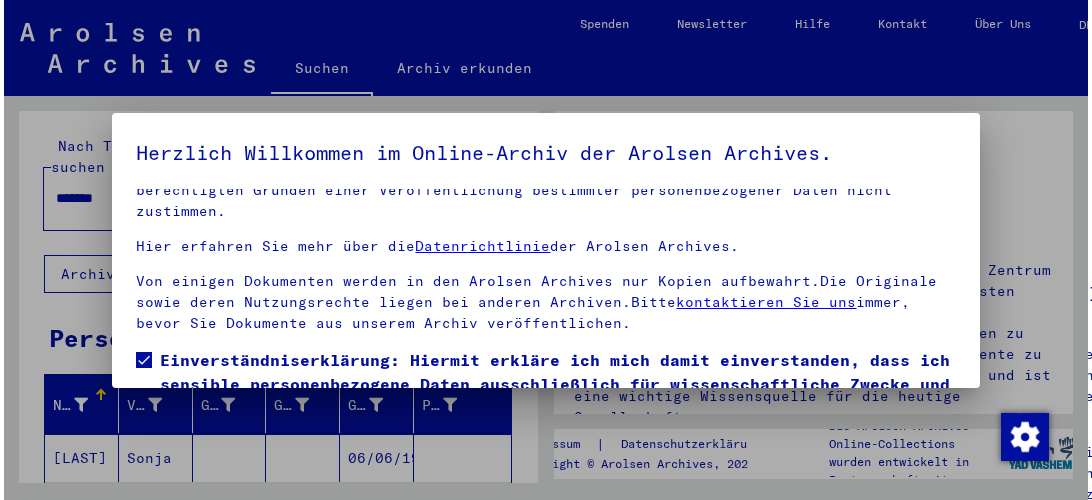 scroll, scrollTop: 149, scrollLeft: 0, axis: vertical 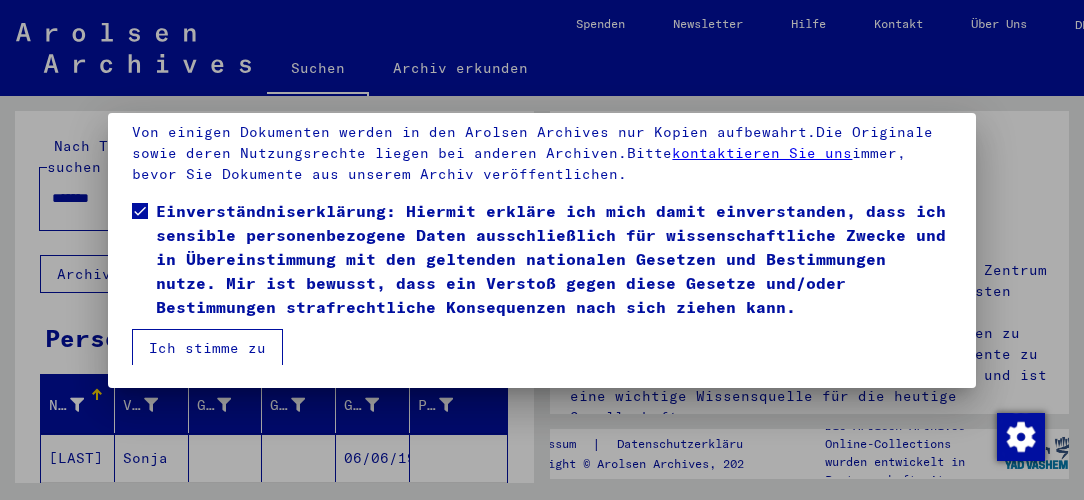 click on "Ich stimme zu" at bounding box center (207, 348) 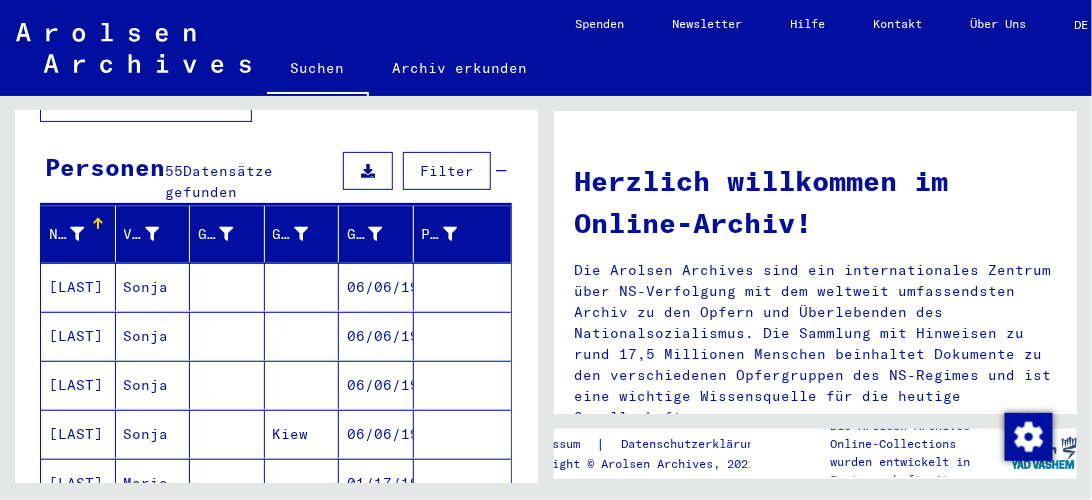 scroll, scrollTop: 285, scrollLeft: 0, axis: vertical 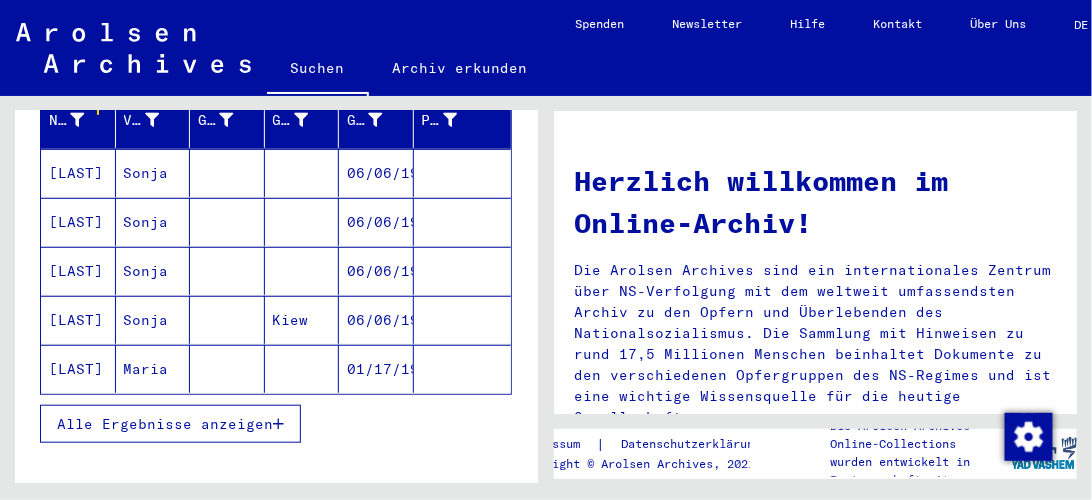 click at bounding box center [302, 222] 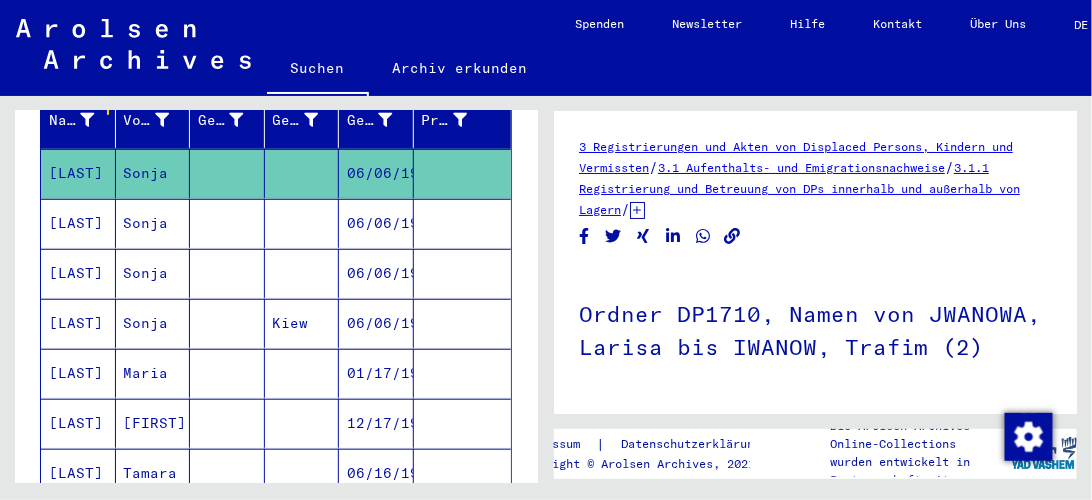scroll, scrollTop: 0, scrollLeft: 0, axis: both 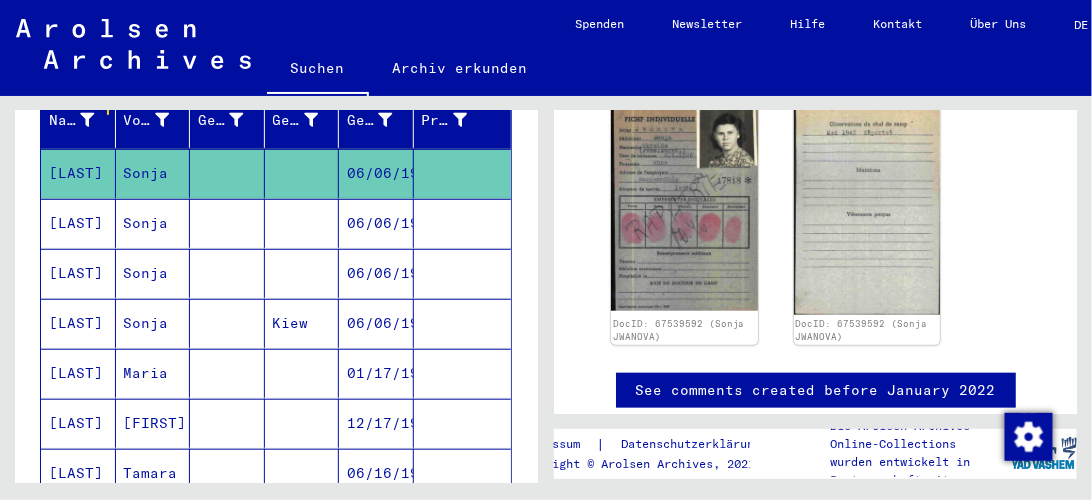 click at bounding box center (463, 323) 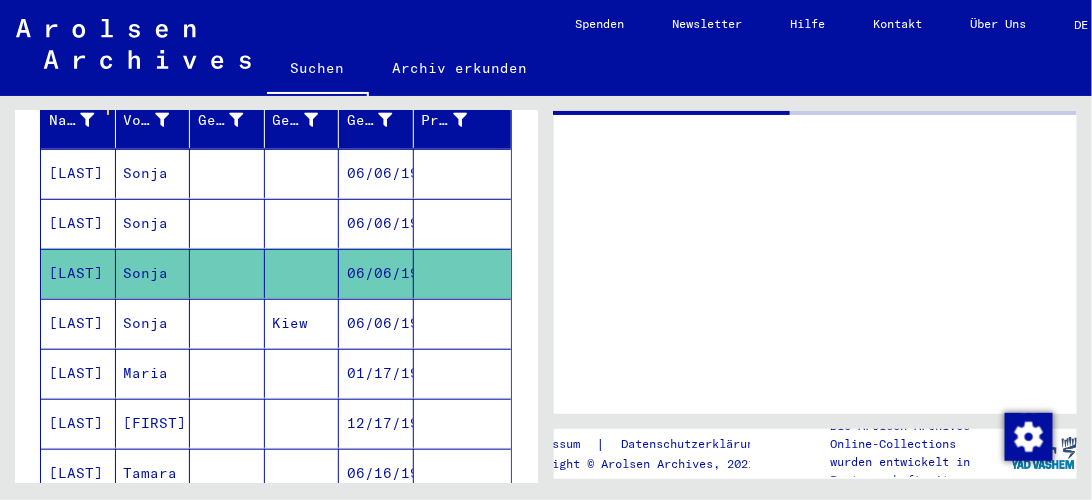scroll, scrollTop: 0, scrollLeft: 0, axis: both 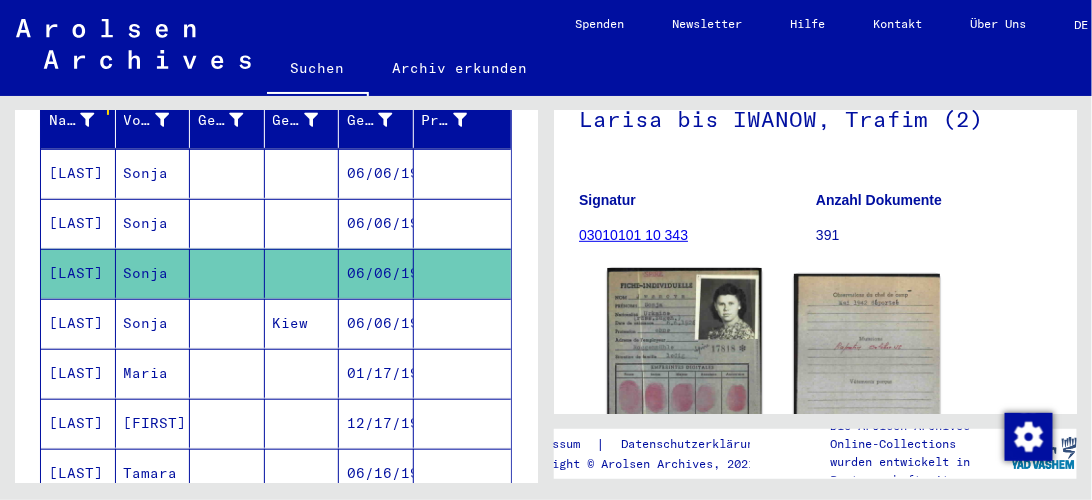 click 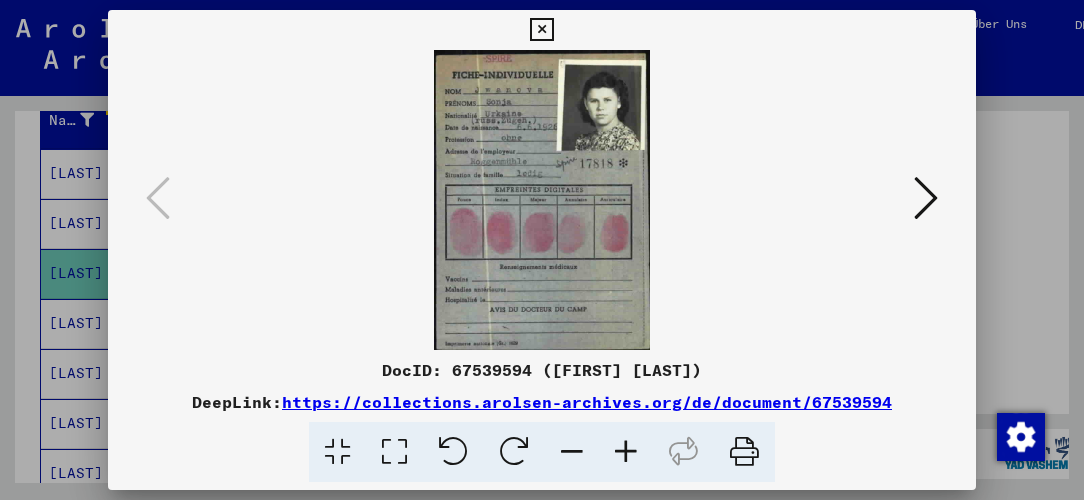 click at bounding box center [626, 452] 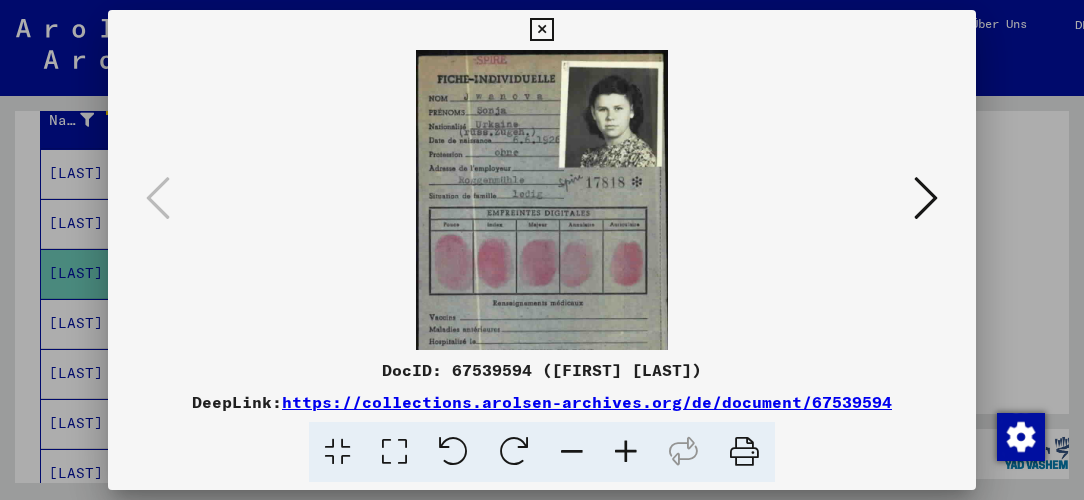 click at bounding box center (626, 452) 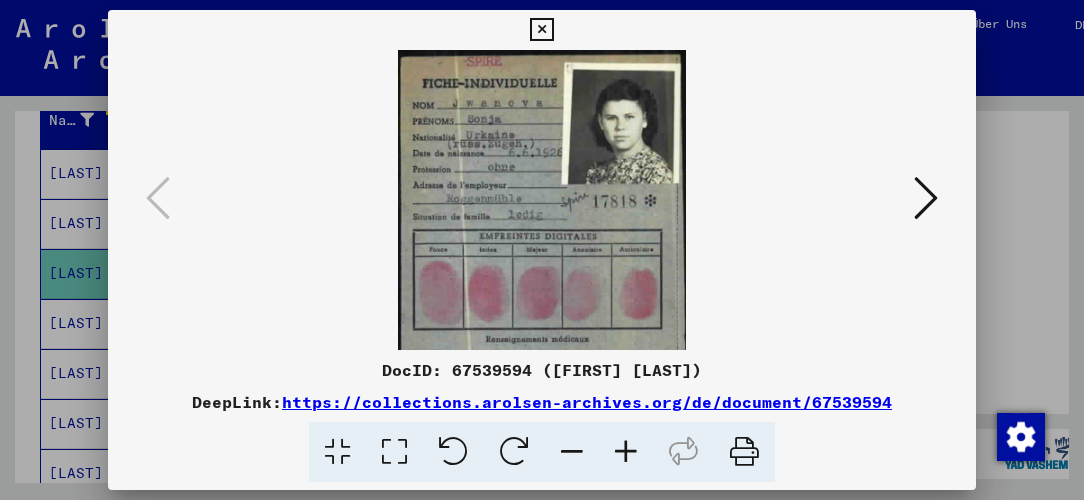 click at bounding box center [626, 452] 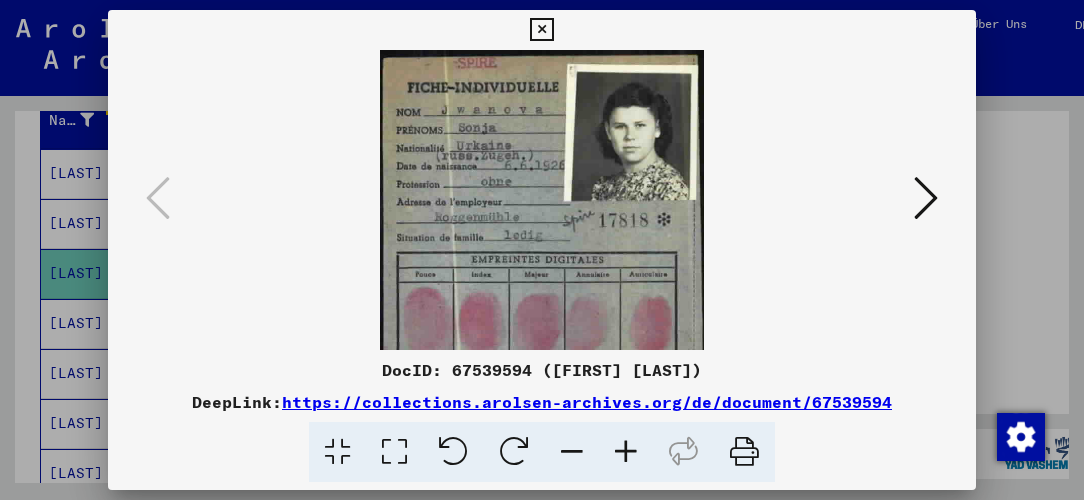 click at bounding box center [626, 452] 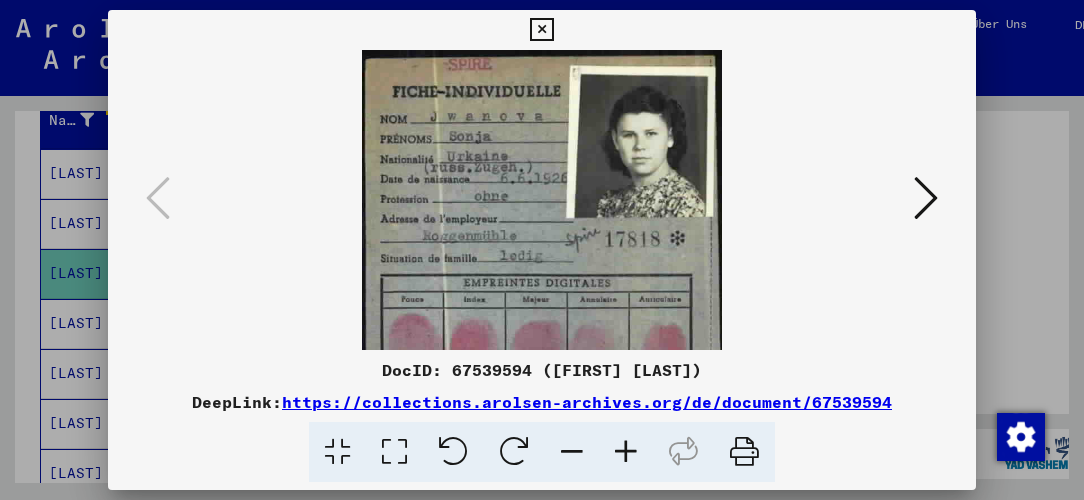 click at bounding box center [626, 452] 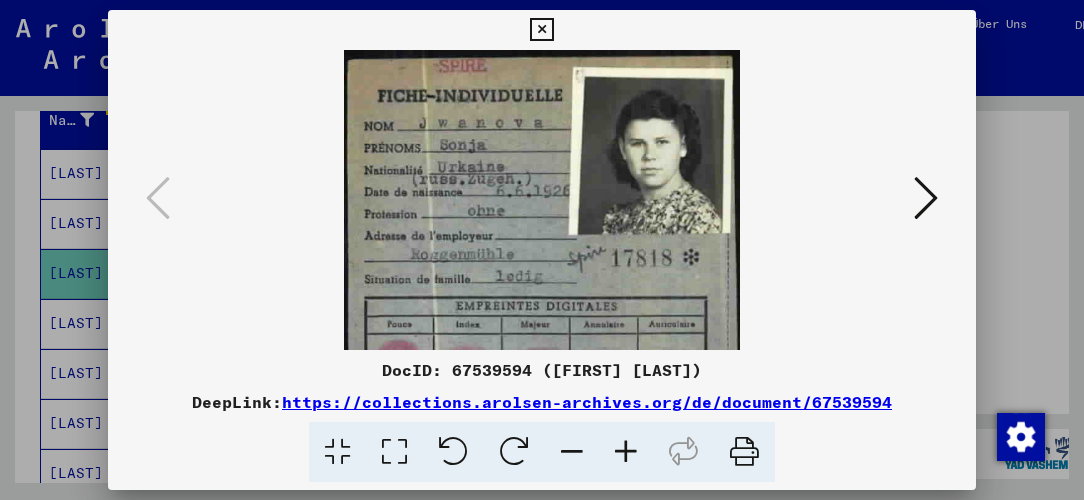 click at bounding box center (626, 452) 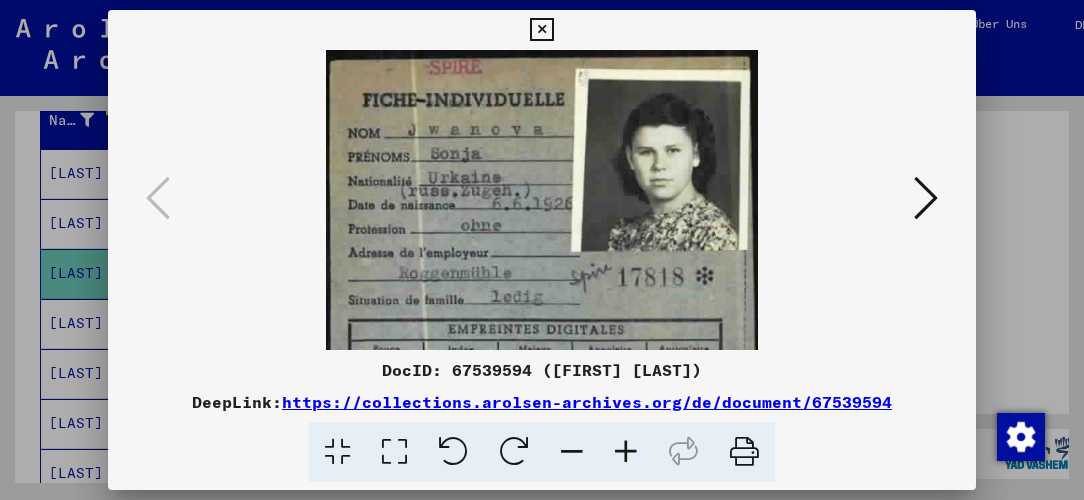 click at bounding box center (926, 198) 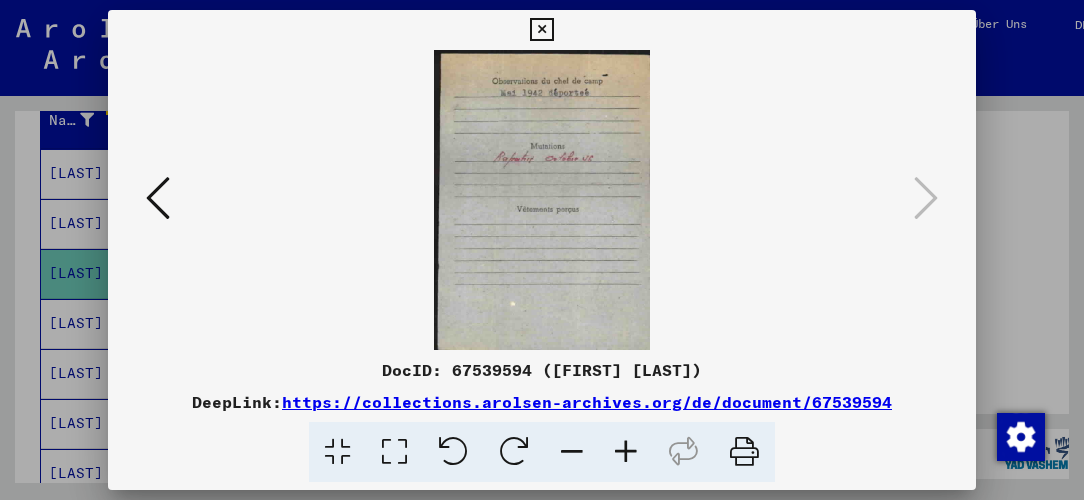 click at bounding box center [541, 30] 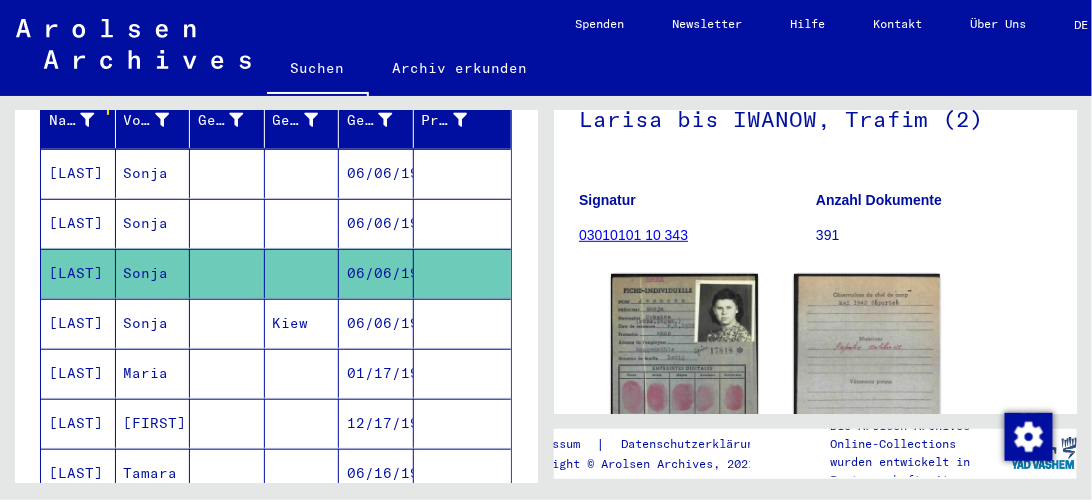 scroll, scrollTop: 400, scrollLeft: 0, axis: vertical 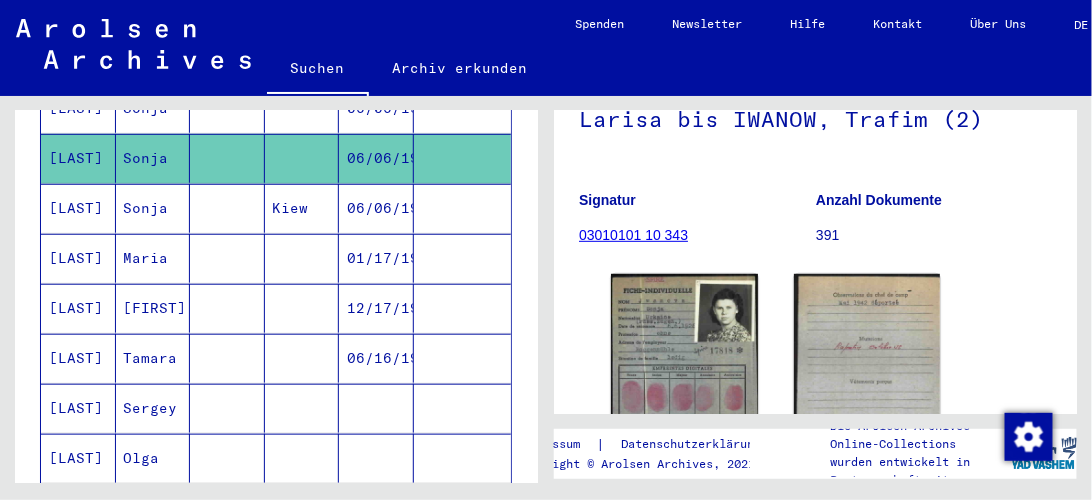click at bounding box center [463, 458] 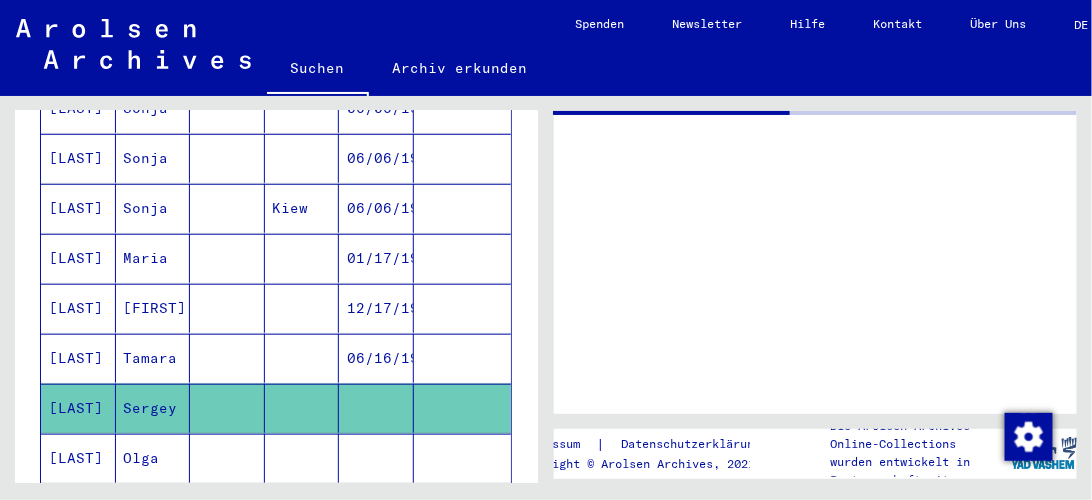 scroll, scrollTop: 0, scrollLeft: 0, axis: both 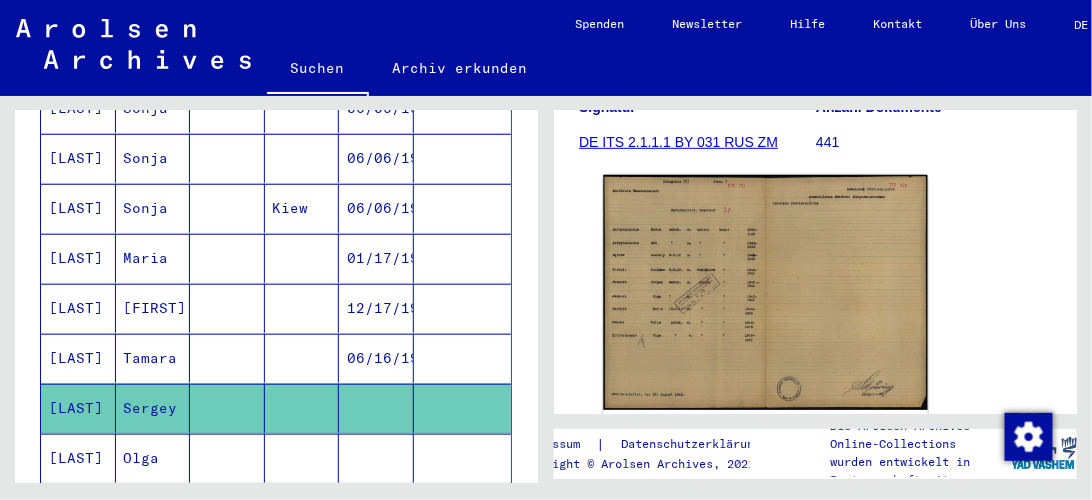 click 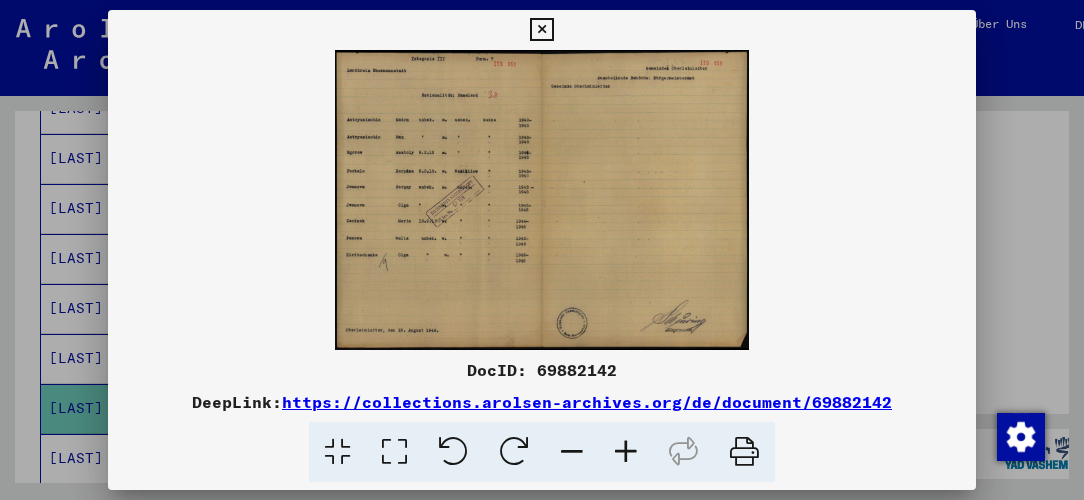 click at bounding box center (626, 452) 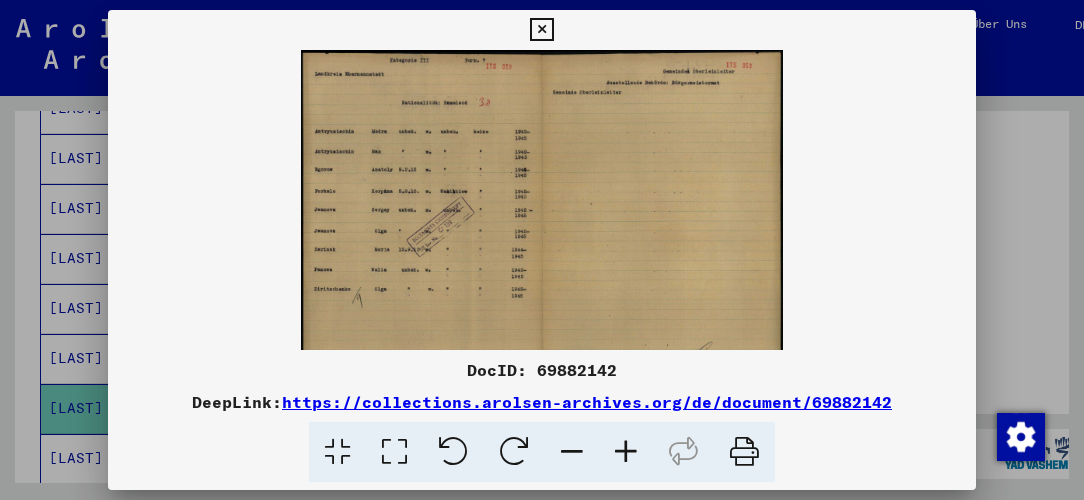 click at bounding box center [626, 452] 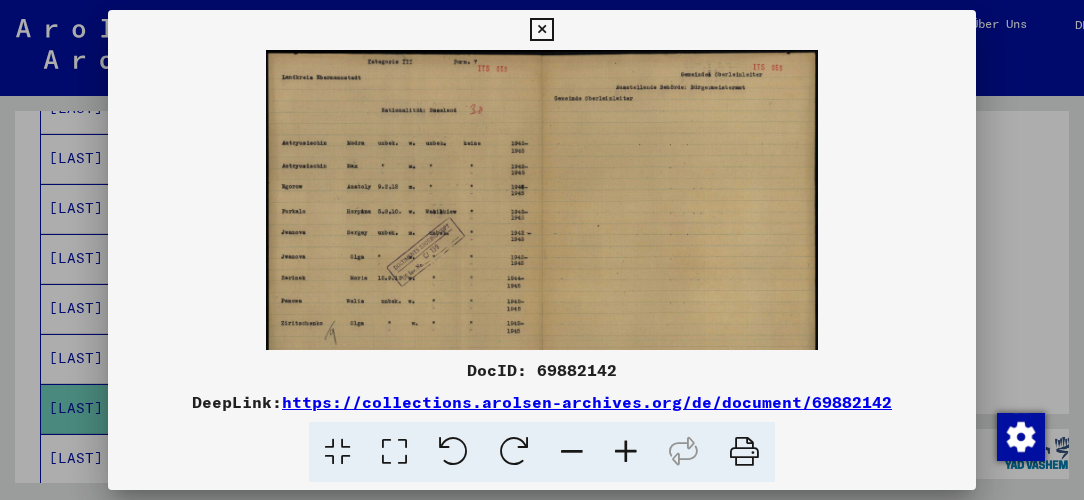 click at bounding box center (626, 452) 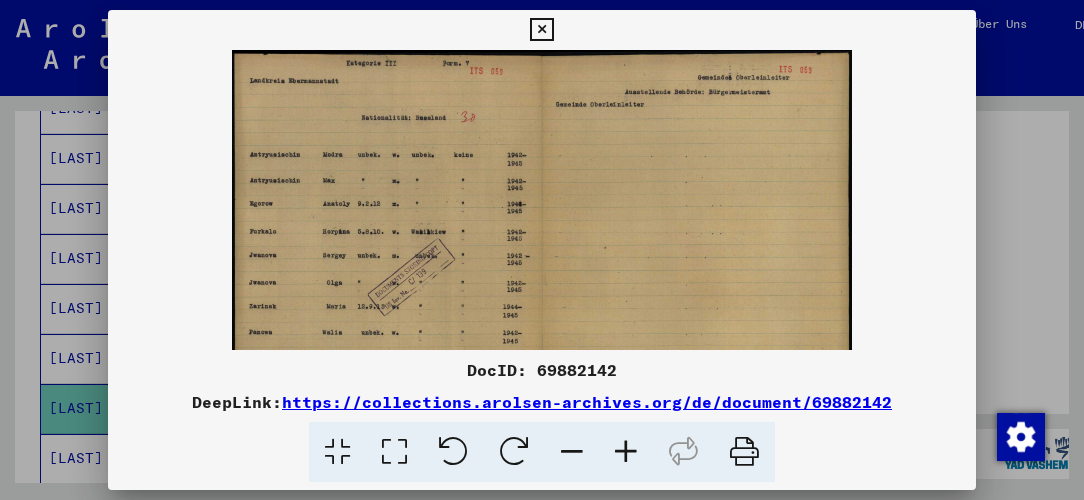 click at bounding box center (626, 452) 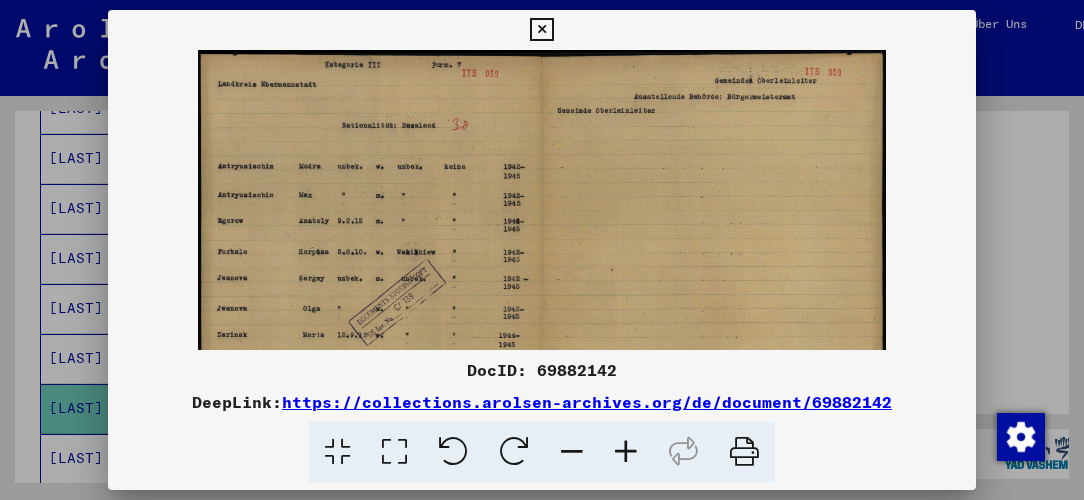click at bounding box center (626, 452) 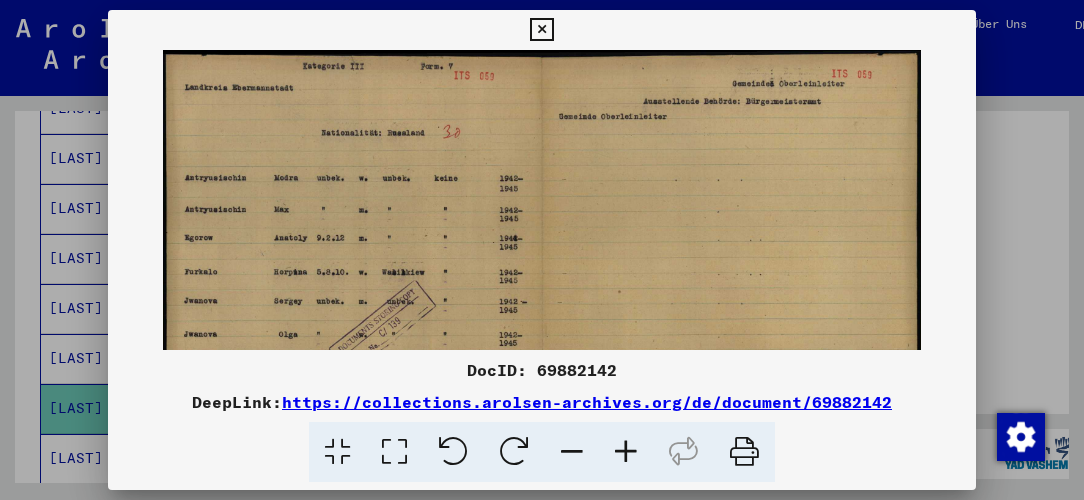 click at bounding box center (626, 452) 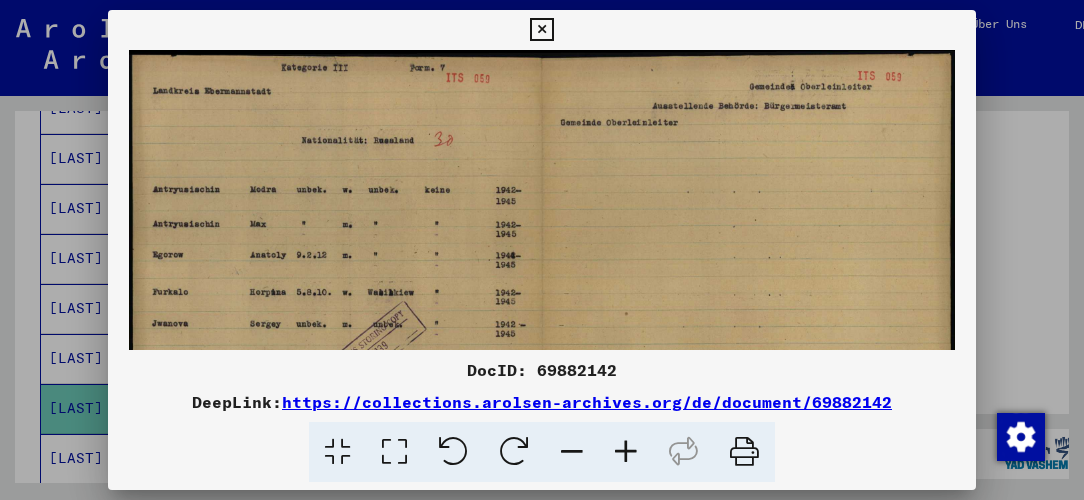 click at bounding box center [626, 452] 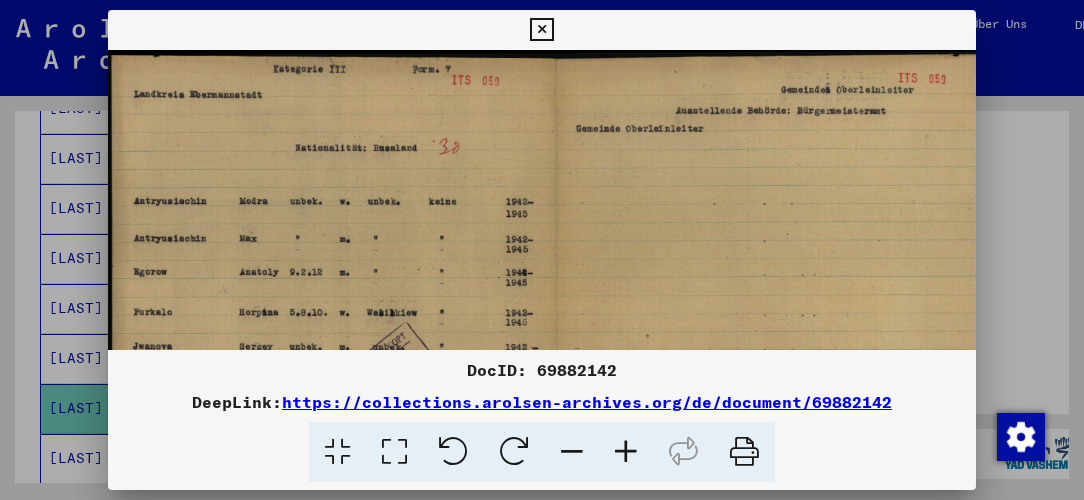 click at bounding box center [626, 452] 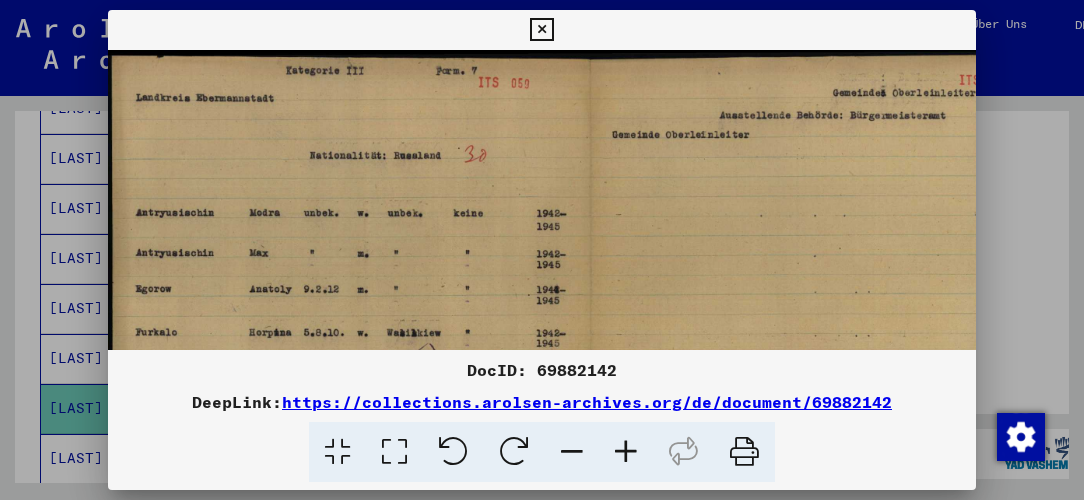 click at bounding box center (626, 452) 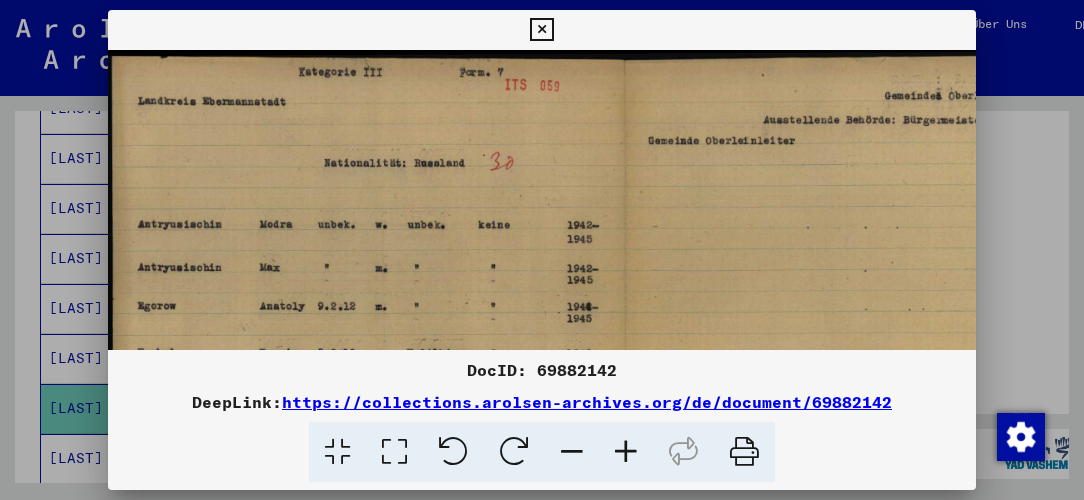 click at bounding box center (626, 452) 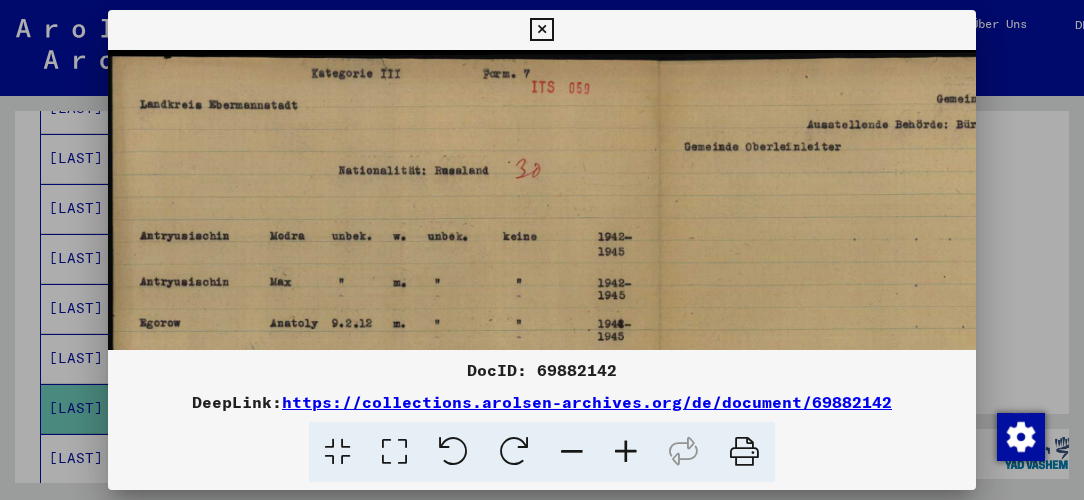 click at bounding box center (626, 452) 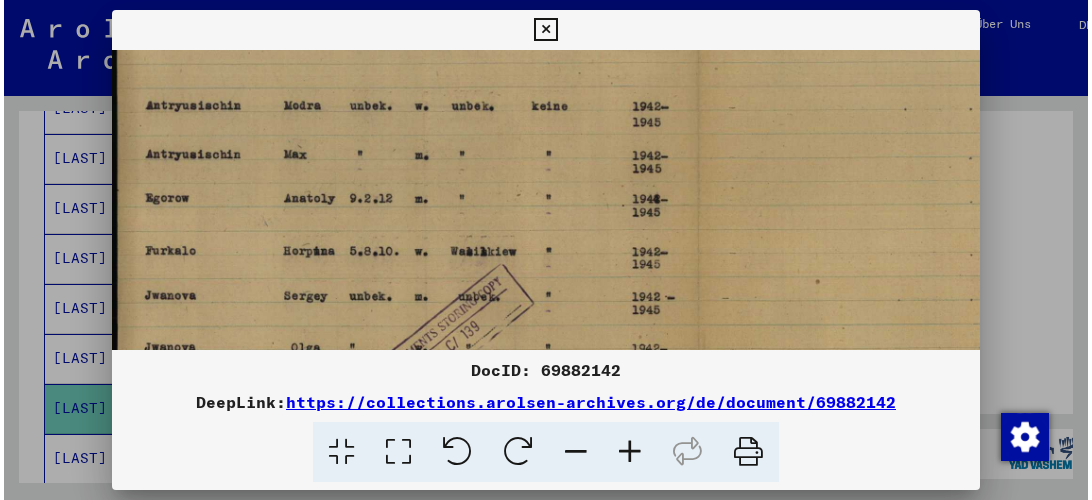 scroll, scrollTop: 143, scrollLeft: 0, axis: vertical 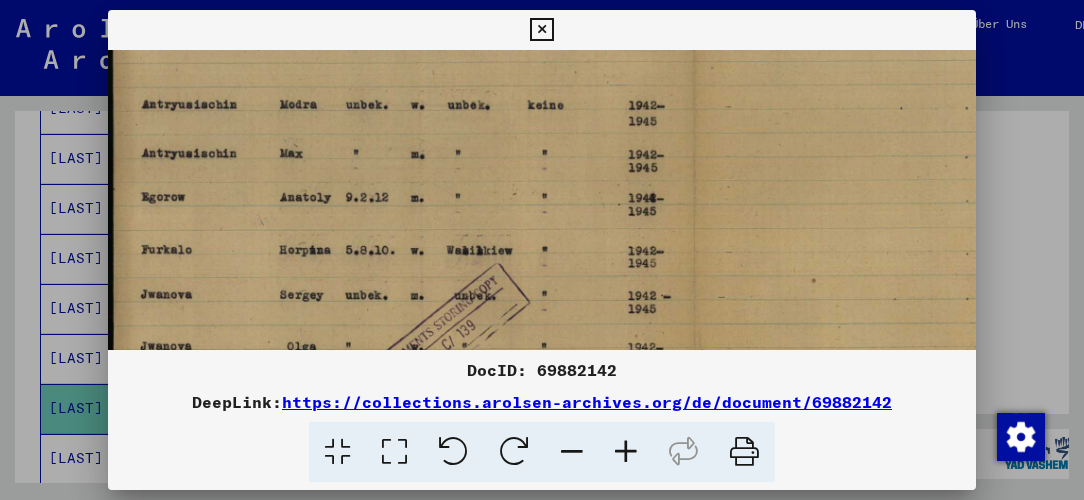 drag, startPoint x: 497, startPoint y: 284, endPoint x: 501, endPoint y: 141, distance: 143.05594 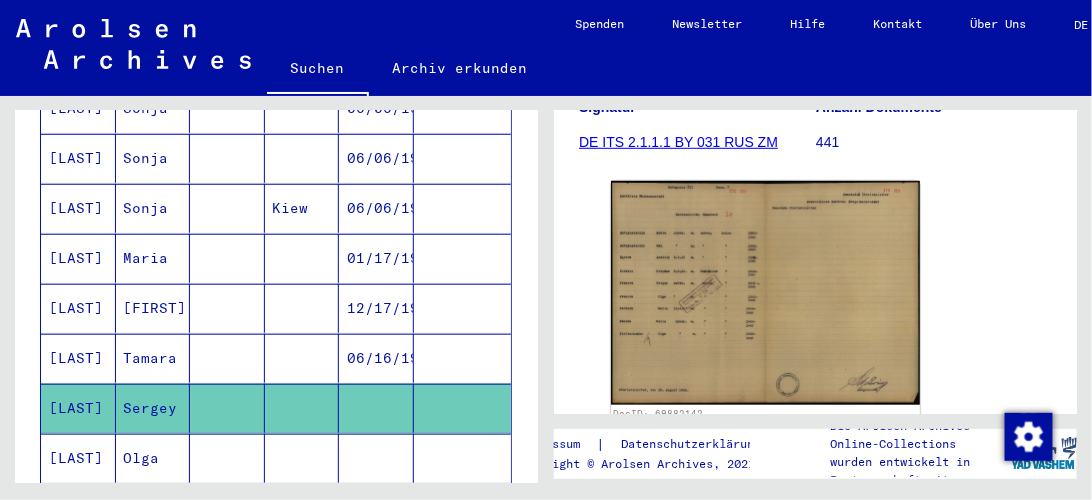click at bounding box center [463, 508] 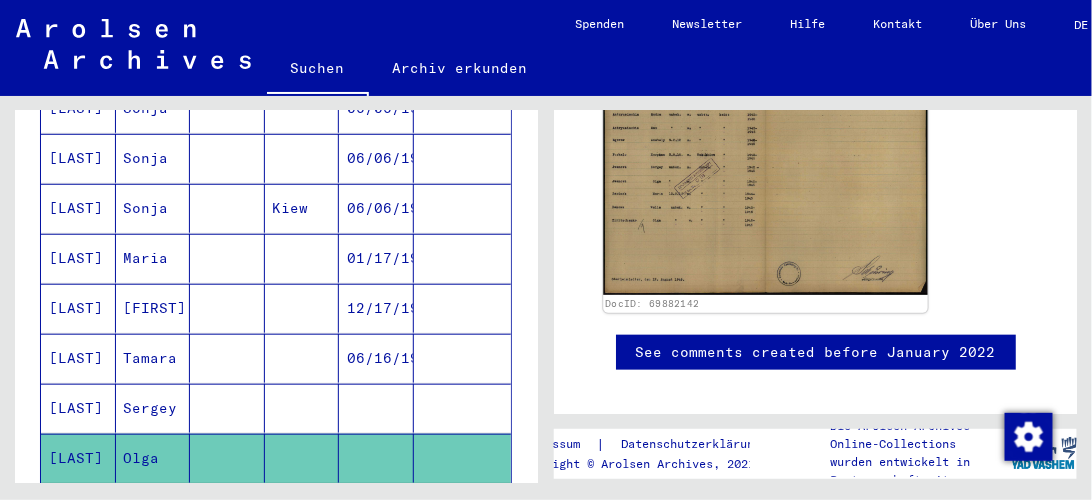 scroll, scrollTop: 514, scrollLeft: 0, axis: vertical 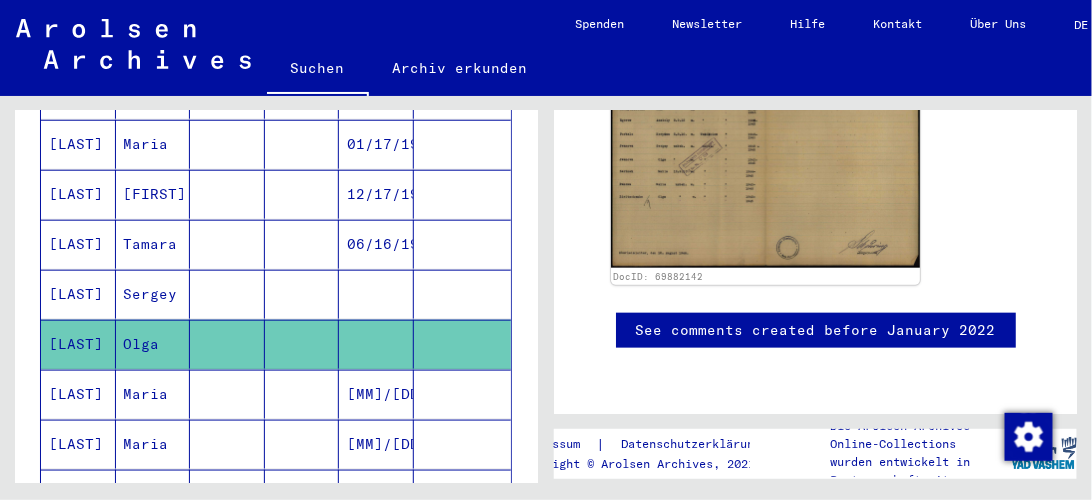 click at bounding box center [463, 444] 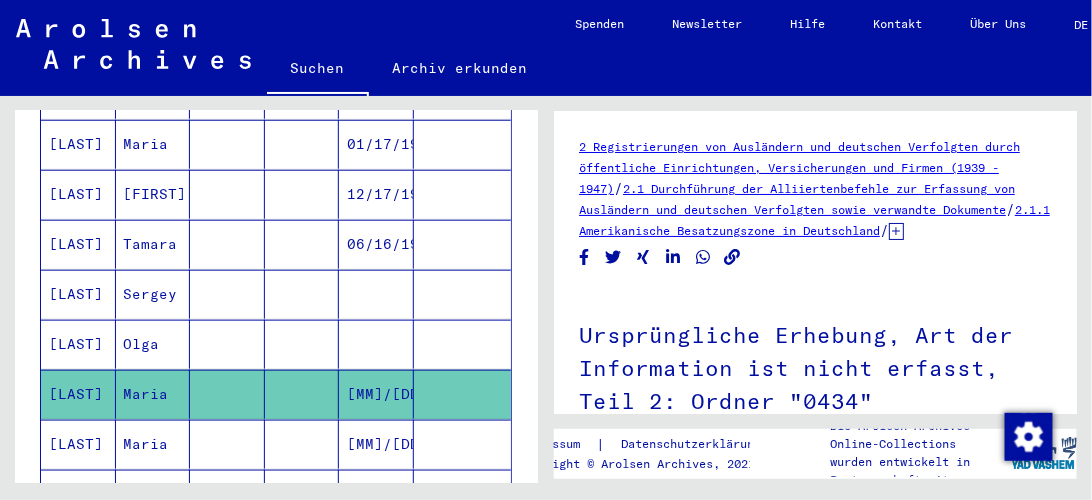 scroll, scrollTop: 0, scrollLeft: 0, axis: both 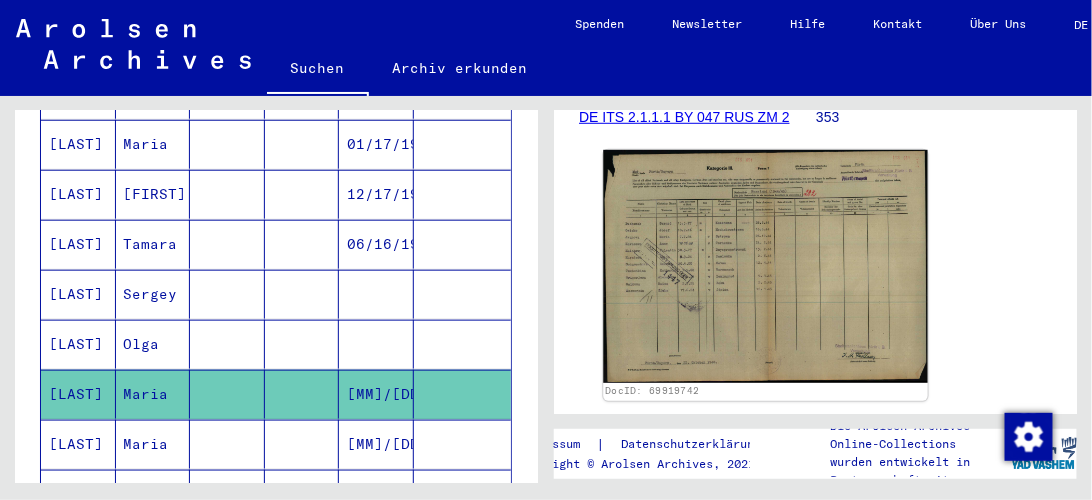click 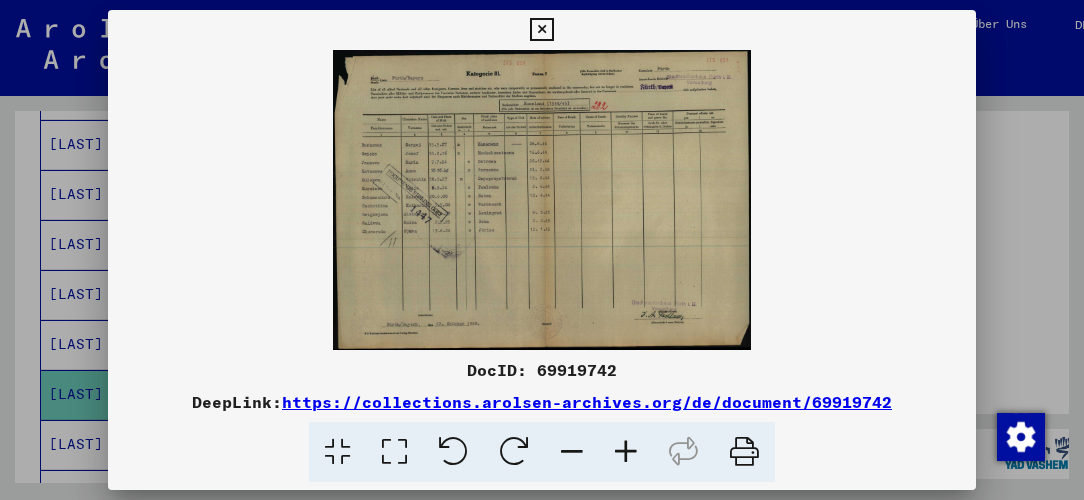 click at bounding box center (626, 452) 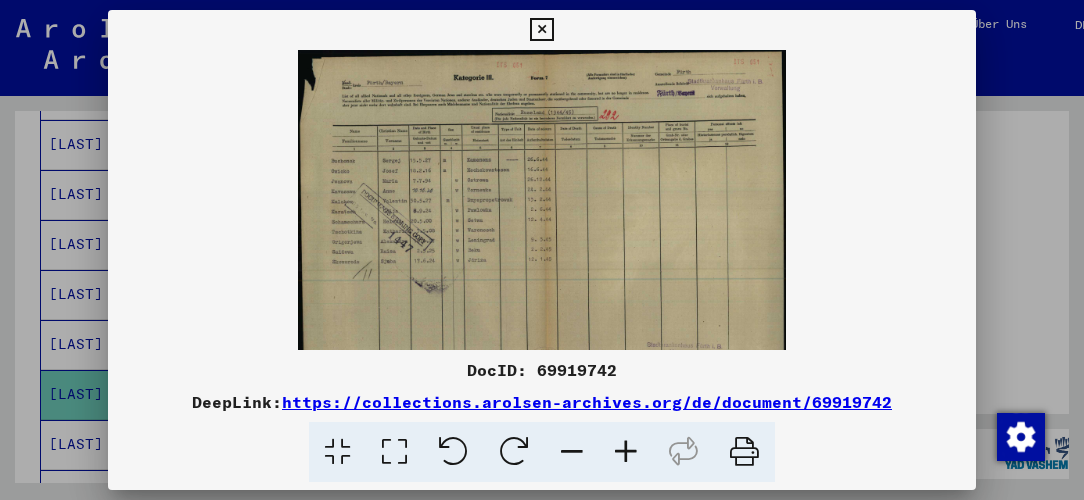 click at bounding box center [626, 452] 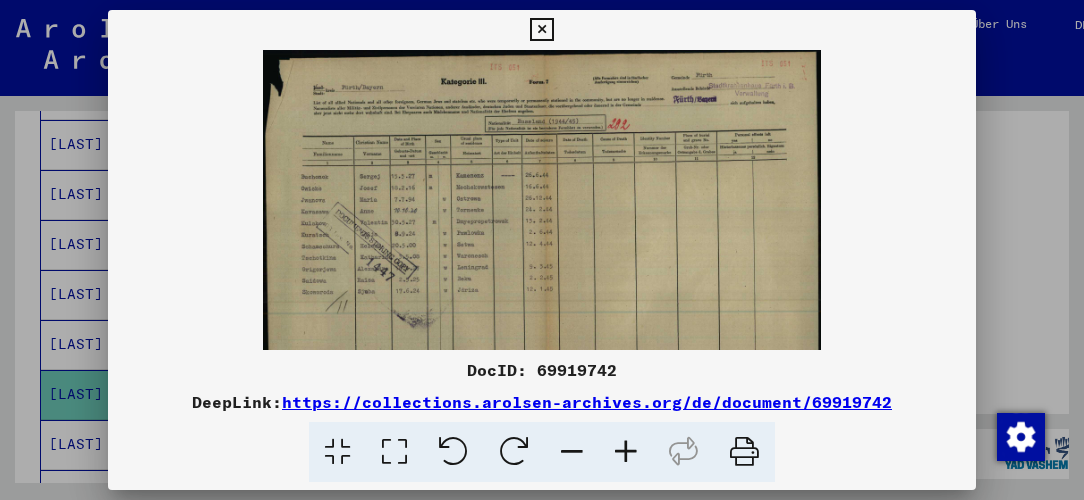 click at bounding box center (626, 452) 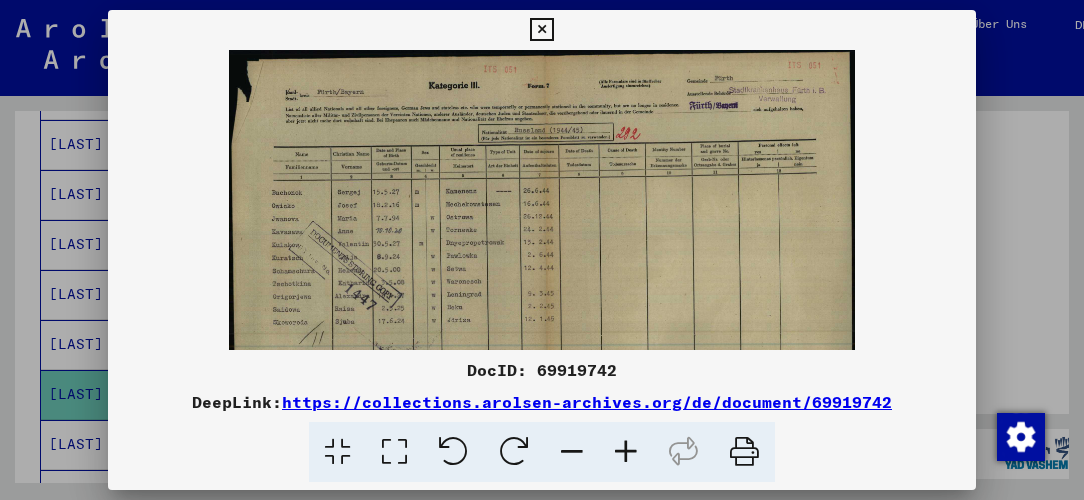 click at bounding box center (626, 452) 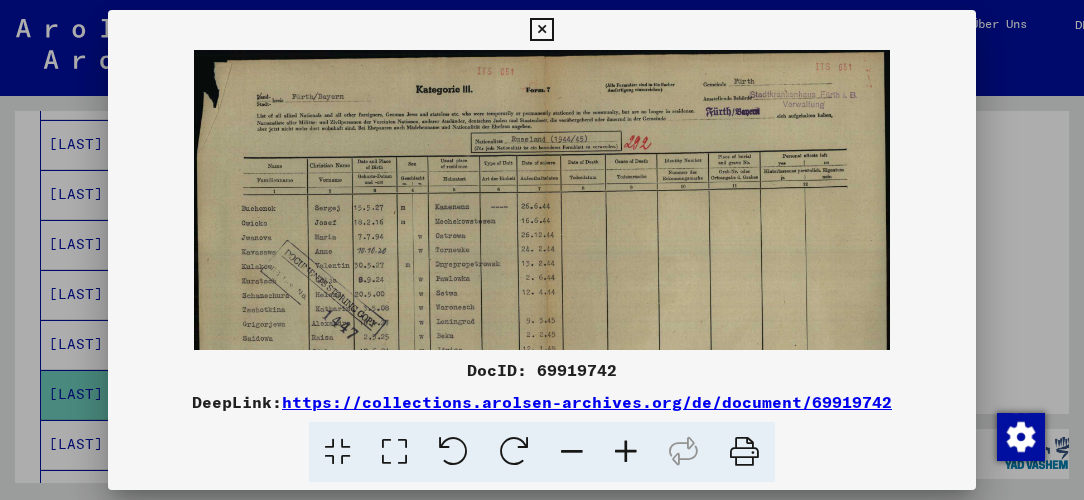 click at bounding box center [626, 452] 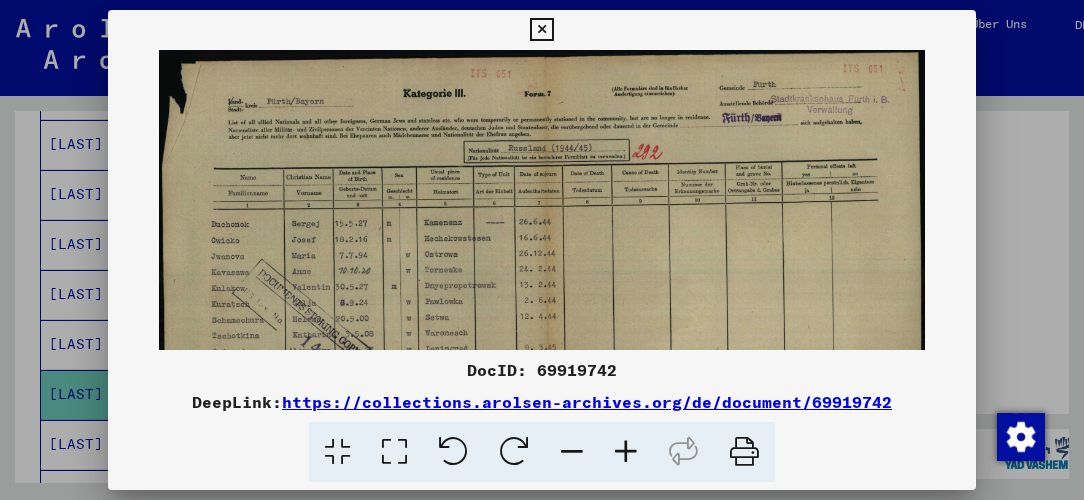 click at bounding box center [626, 452] 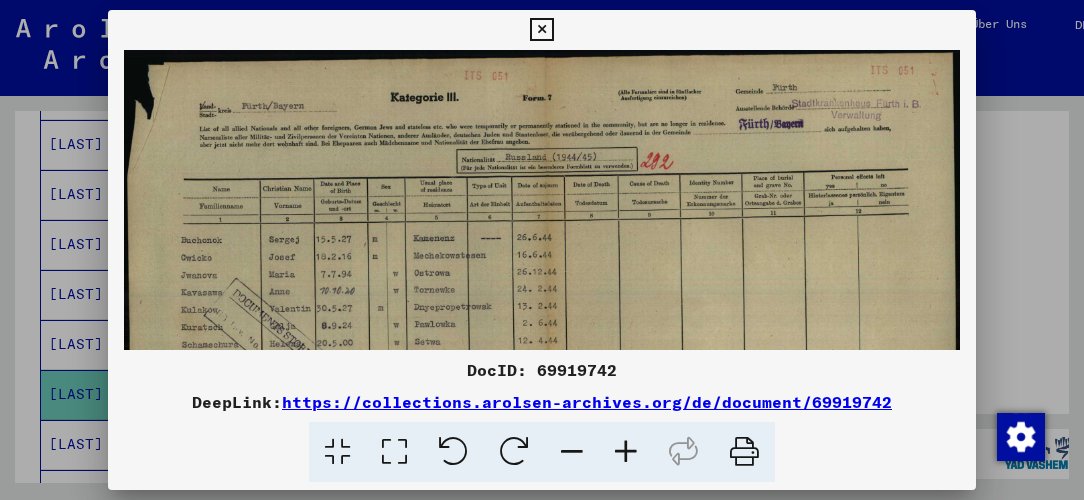 click at bounding box center [626, 452] 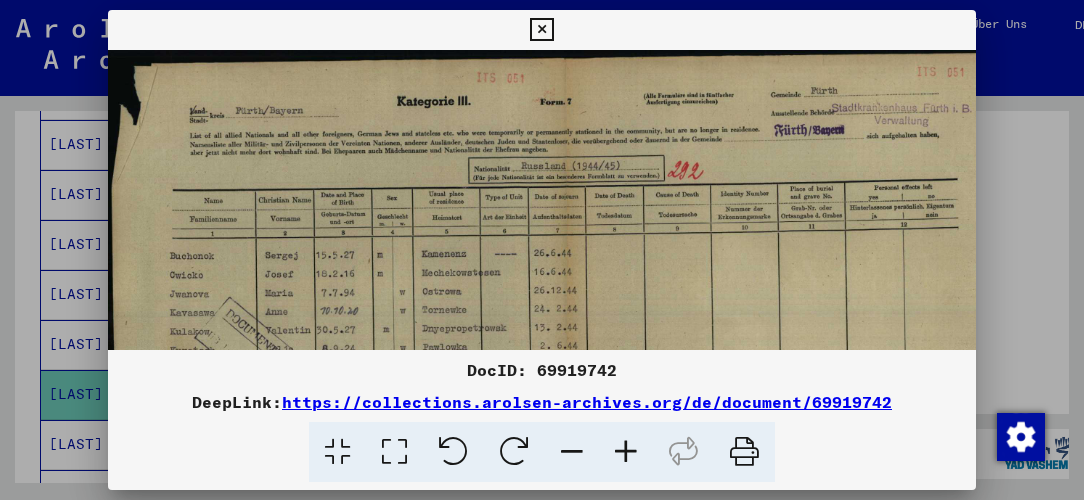 click at bounding box center [541, 30] 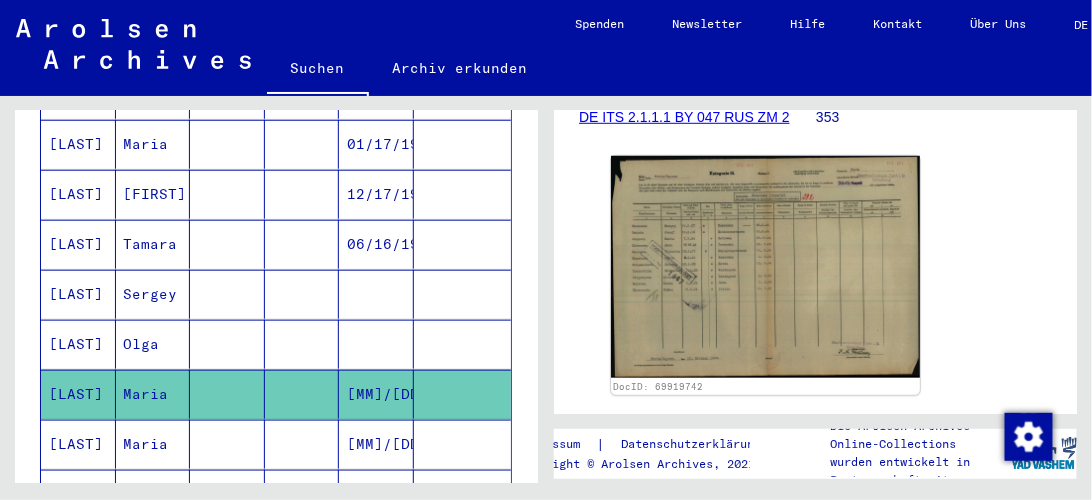 scroll, scrollTop: 742, scrollLeft: 0, axis: vertical 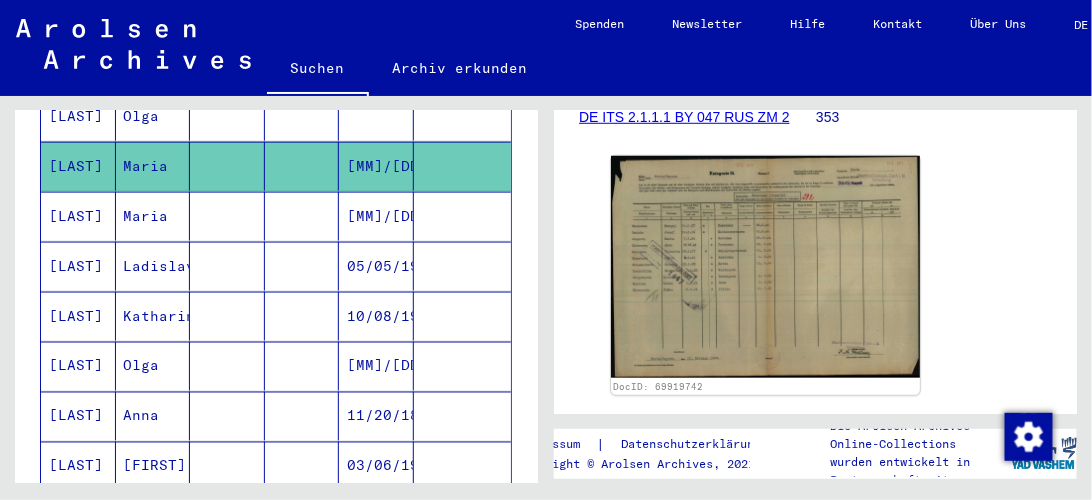 click at bounding box center (463, 366) 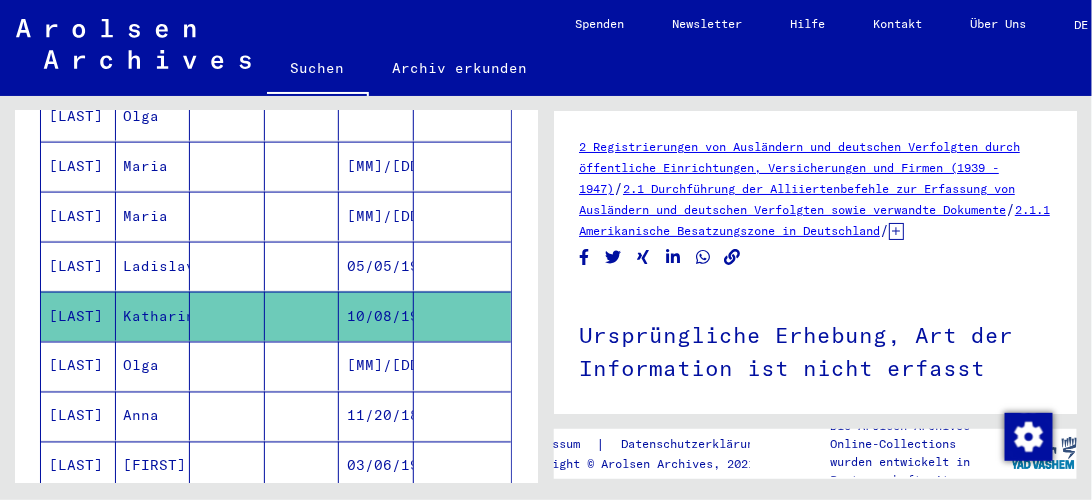 scroll, scrollTop: 0, scrollLeft: 0, axis: both 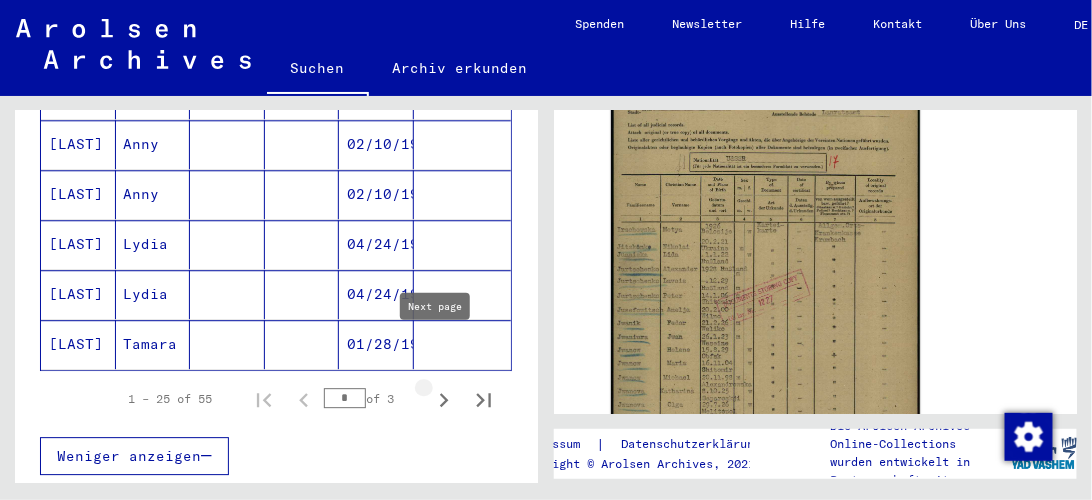 click 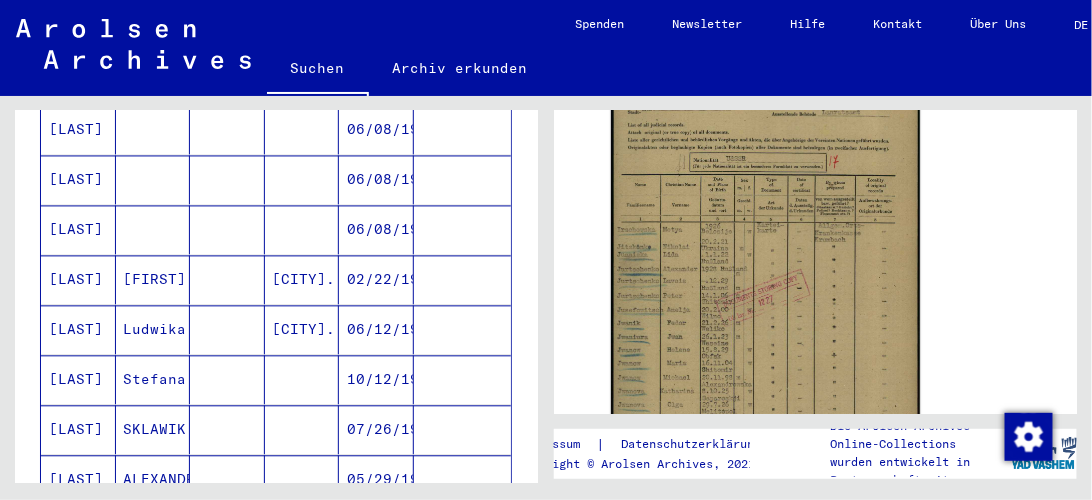 scroll, scrollTop: 800, scrollLeft: 0, axis: vertical 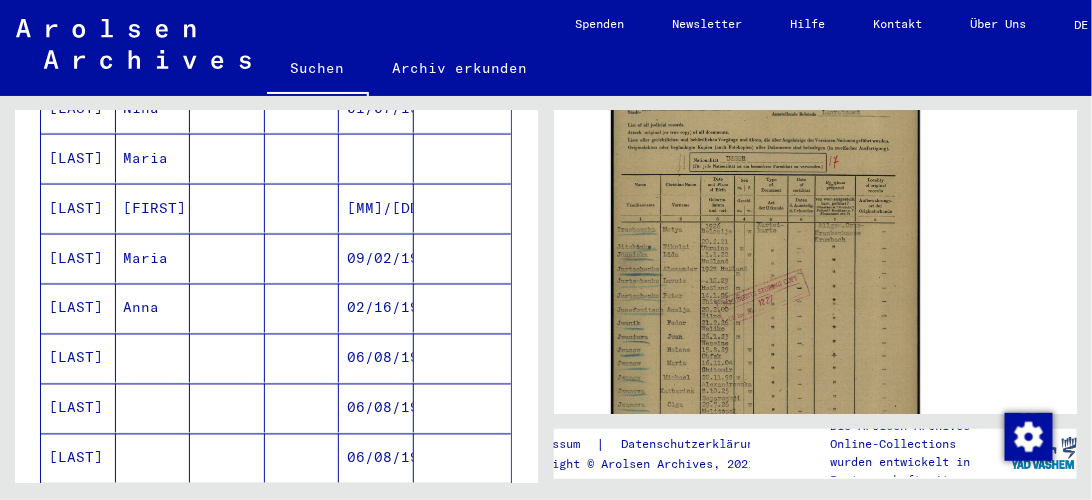 click at bounding box center [463, 408] 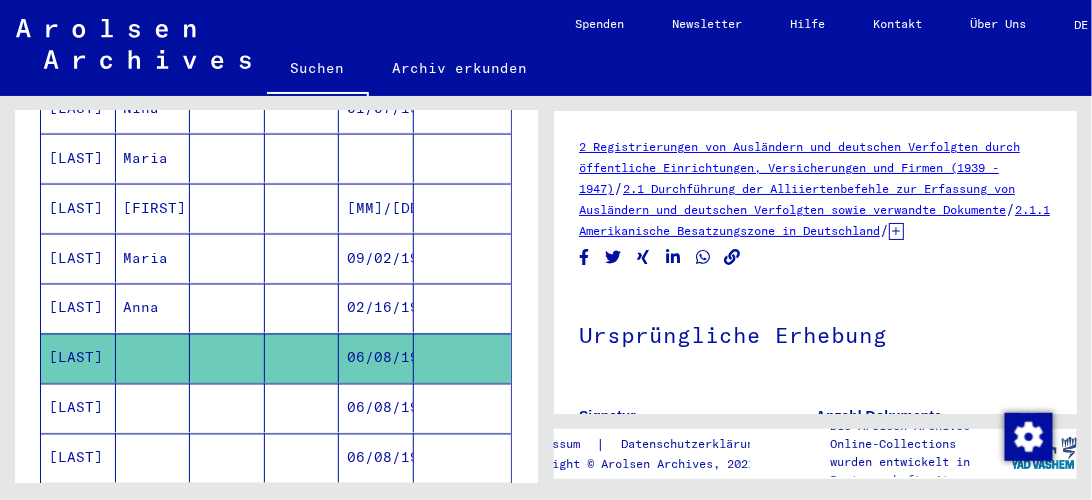 scroll, scrollTop: 0, scrollLeft: 0, axis: both 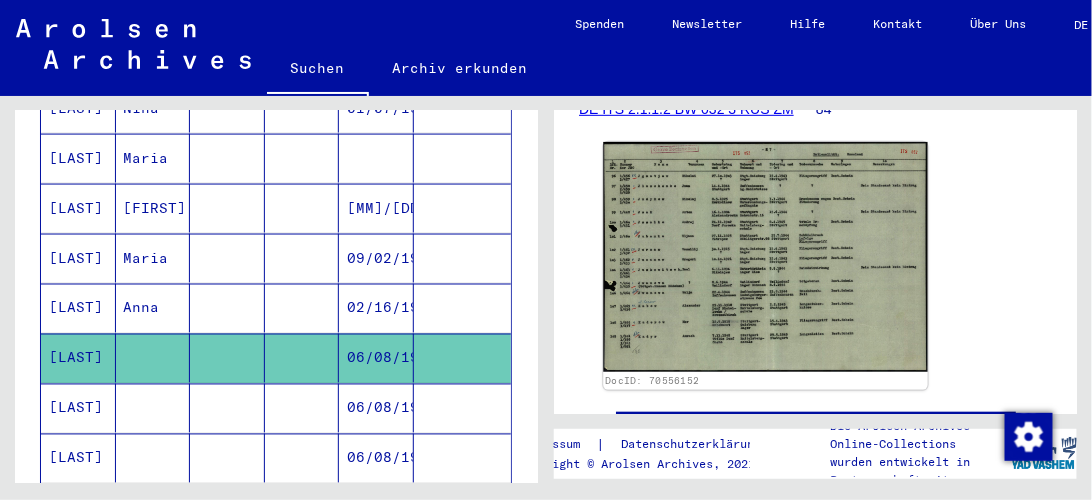 click 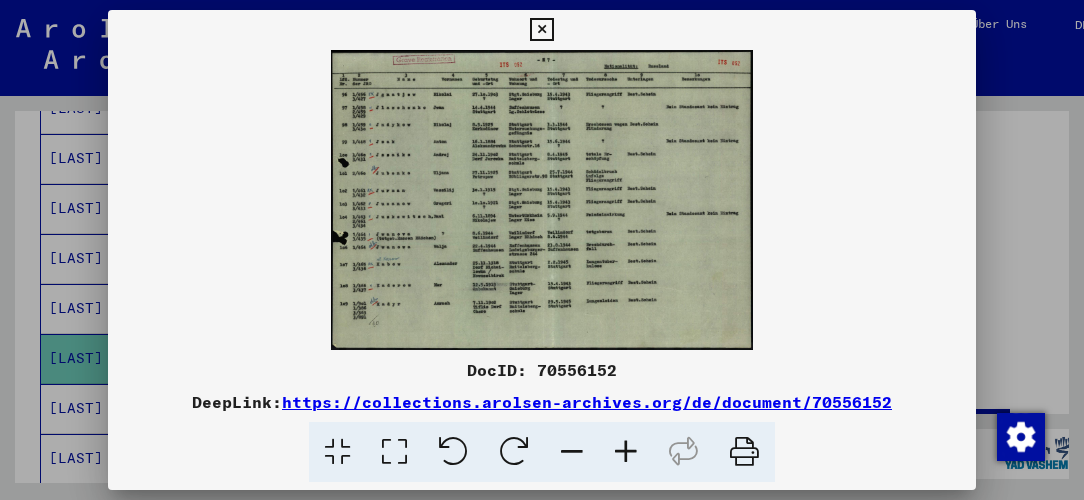 click at bounding box center (626, 452) 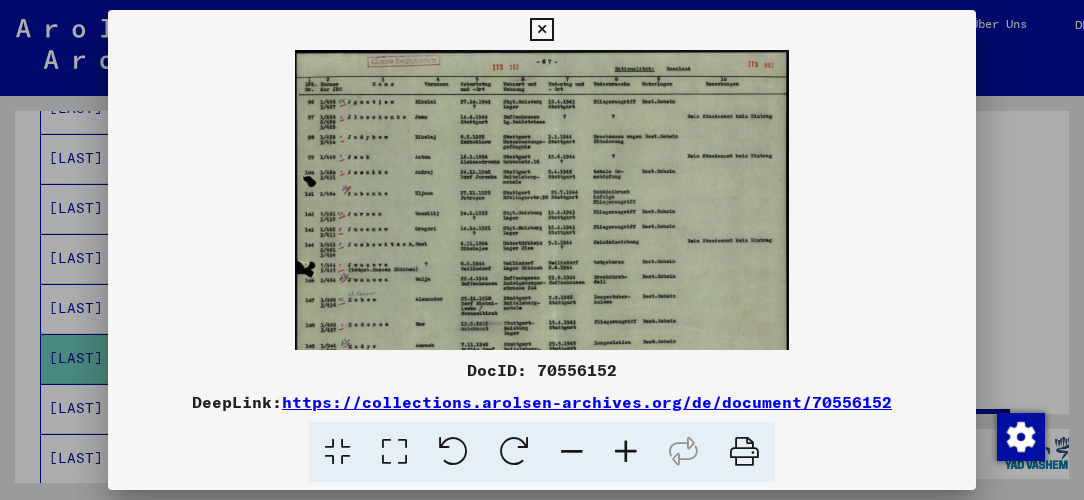 click at bounding box center (626, 452) 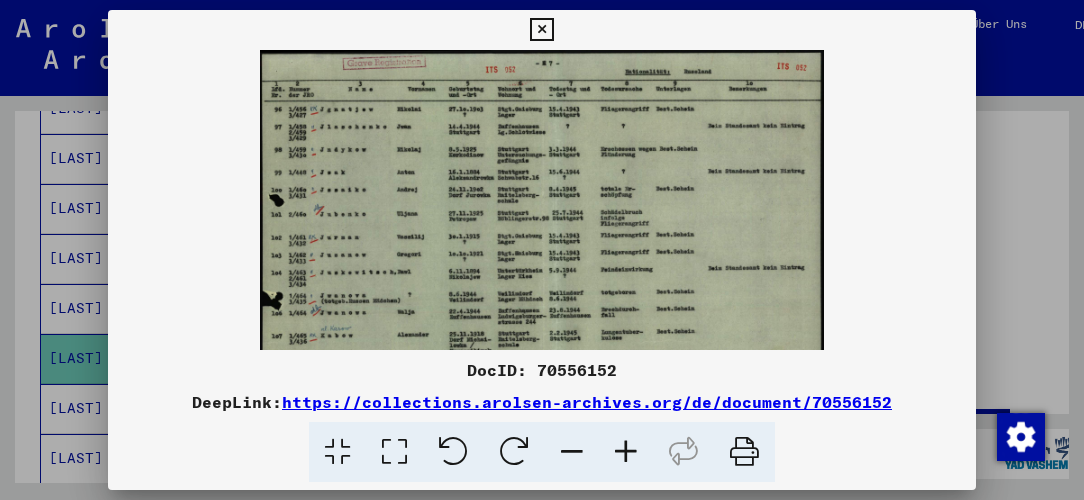 click at bounding box center [626, 452] 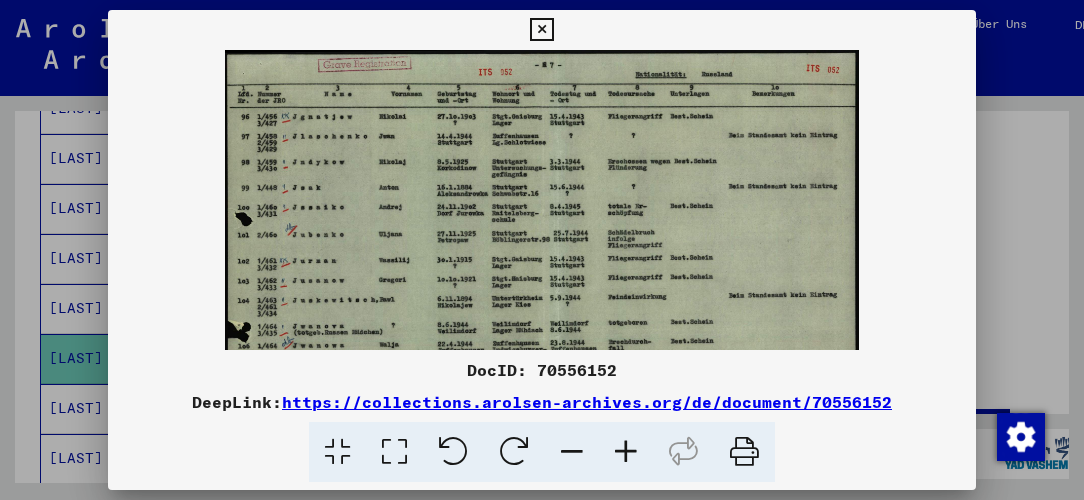 click at bounding box center [626, 452] 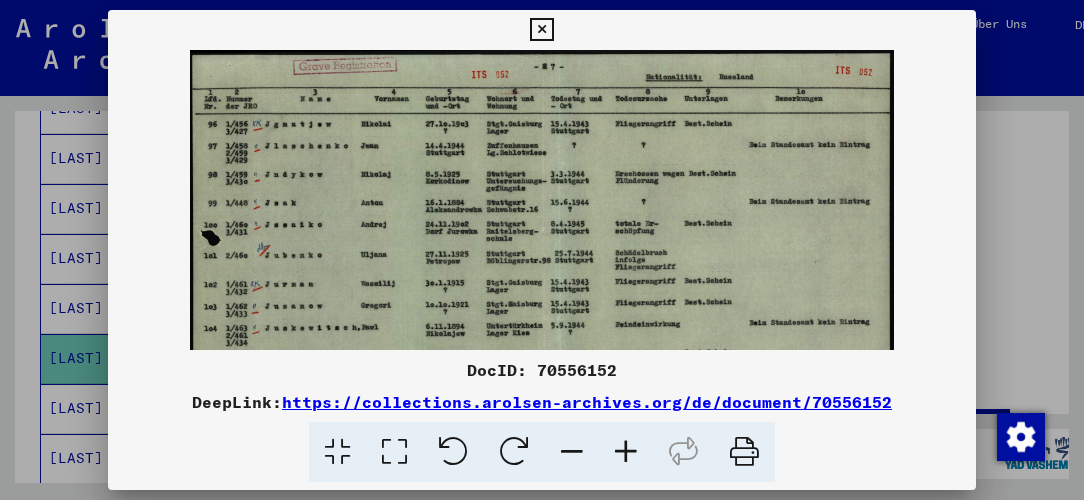 click at bounding box center (626, 452) 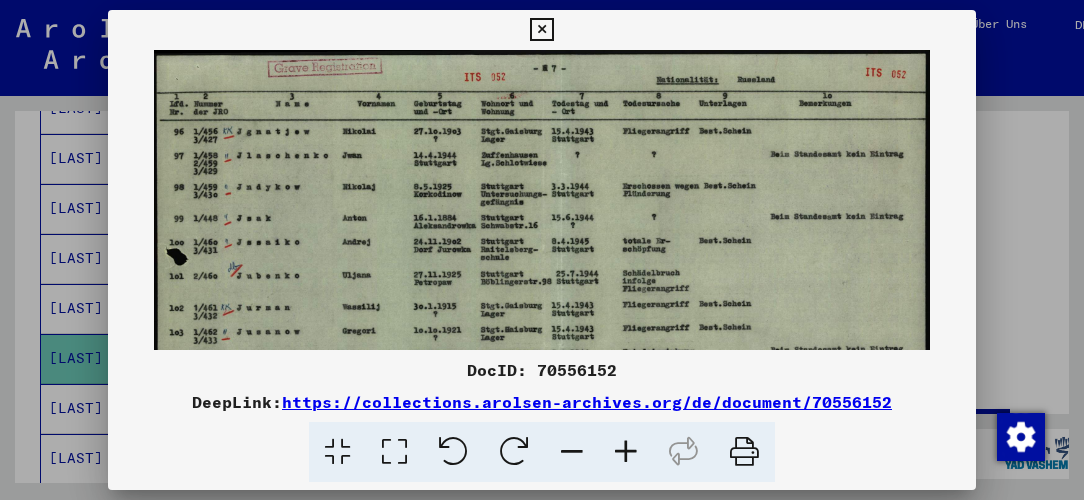 click at bounding box center (626, 452) 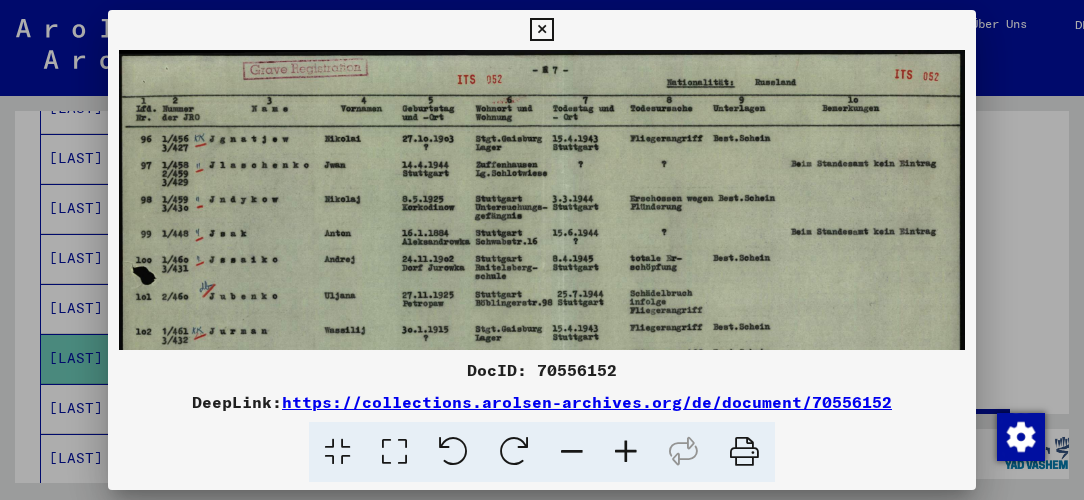 click at bounding box center [626, 452] 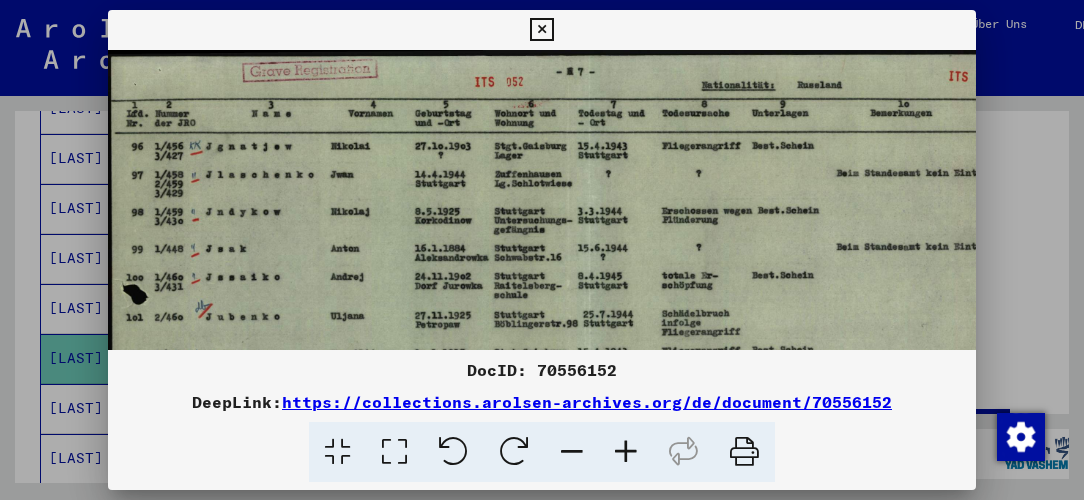 click at bounding box center (626, 452) 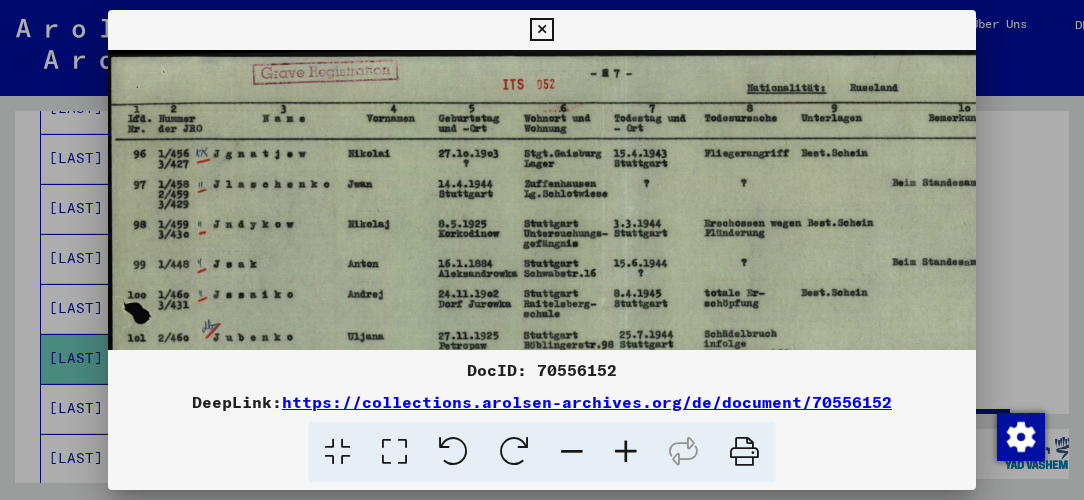 click at bounding box center (626, 452) 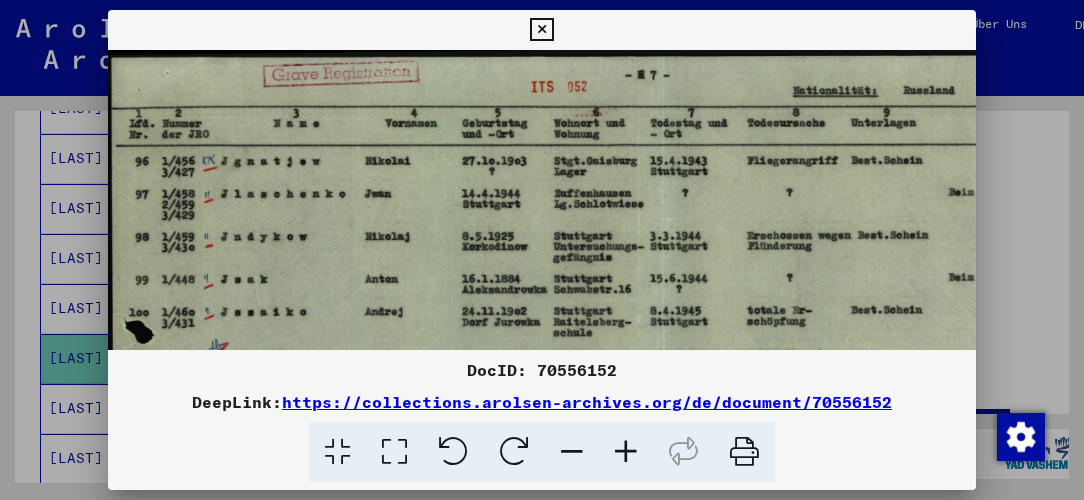 click at bounding box center (626, 452) 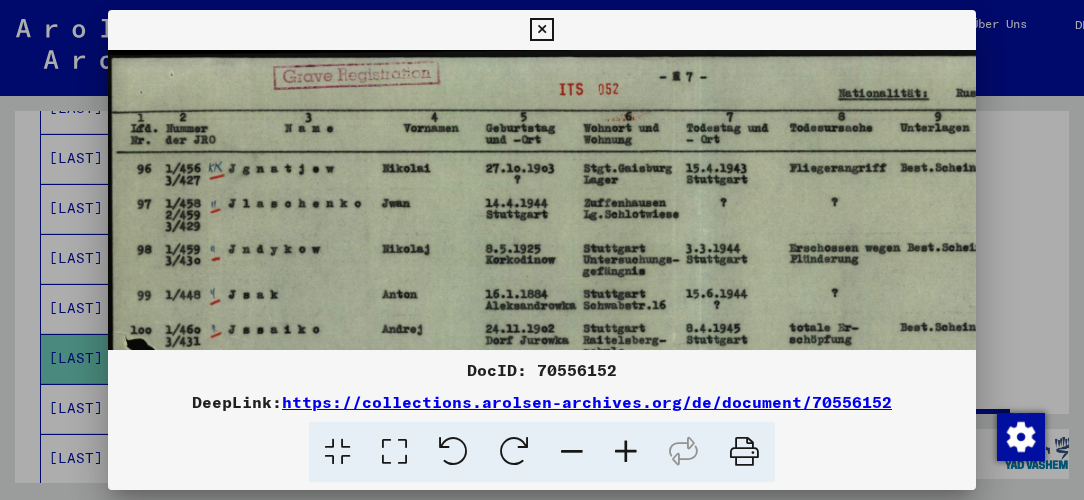 click at bounding box center [626, 452] 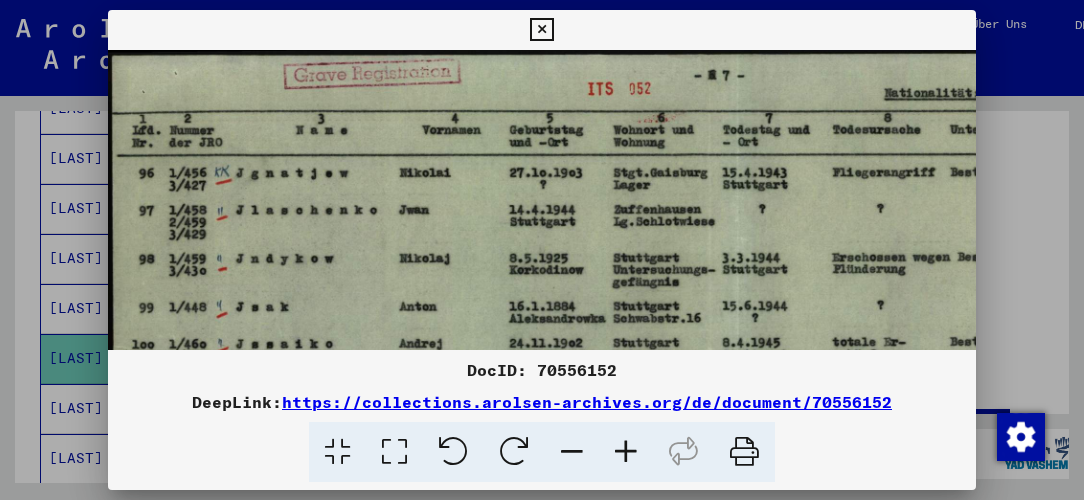 scroll, scrollTop: 4, scrollLeft: 0, axis: vertical 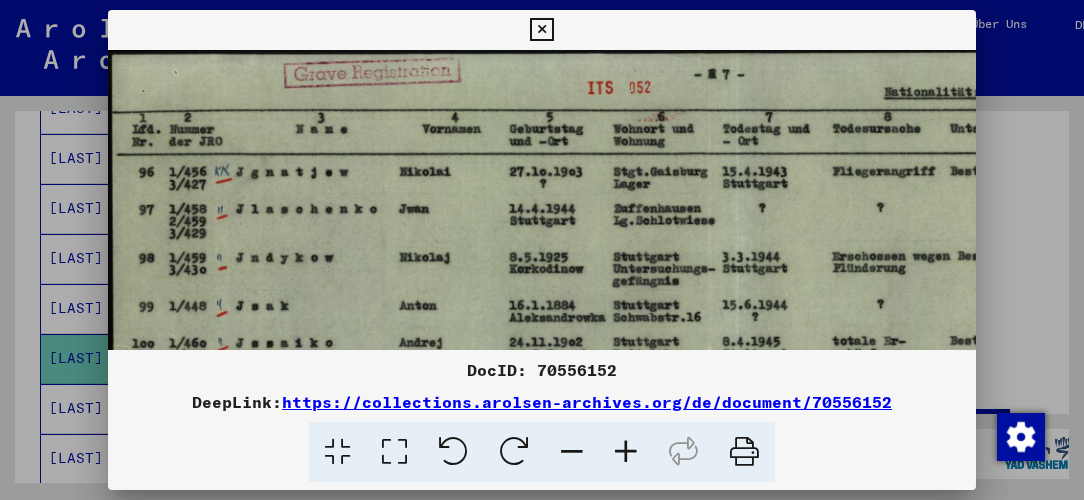 drag, startPoint x: 691, startPoint y: 307, endPoint x: 726, endPoint y: 362, distance: 65.192024 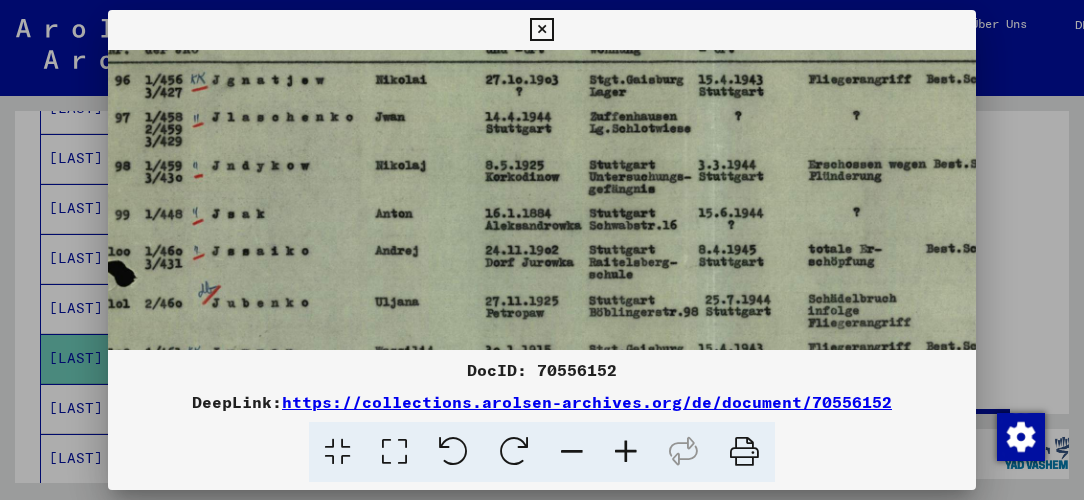 scroll, scrollTop: 113, scrollLeft: 28, axis: both 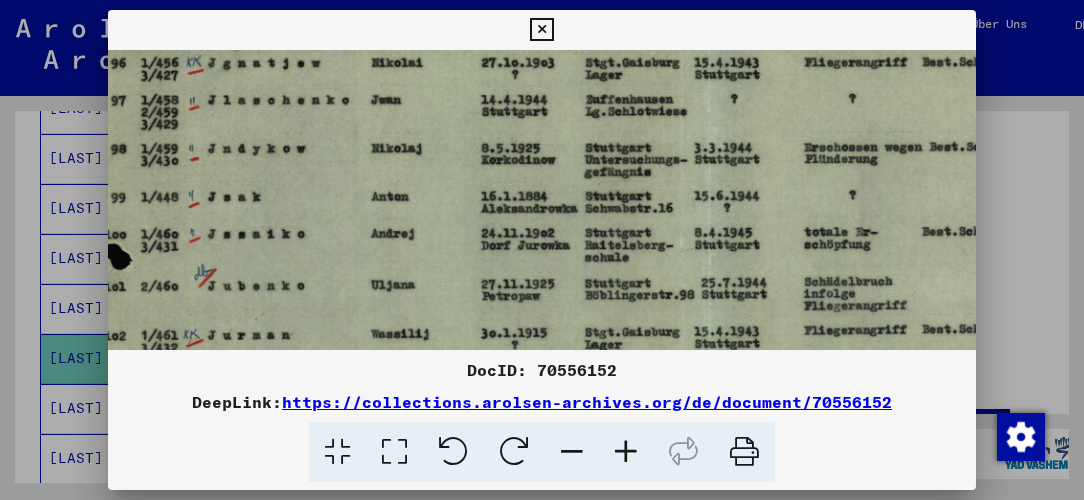 drag, startPoint x: 671, startPoint y: 313, endPoint x: 645, endPoint y: 206, distance: 110.11358 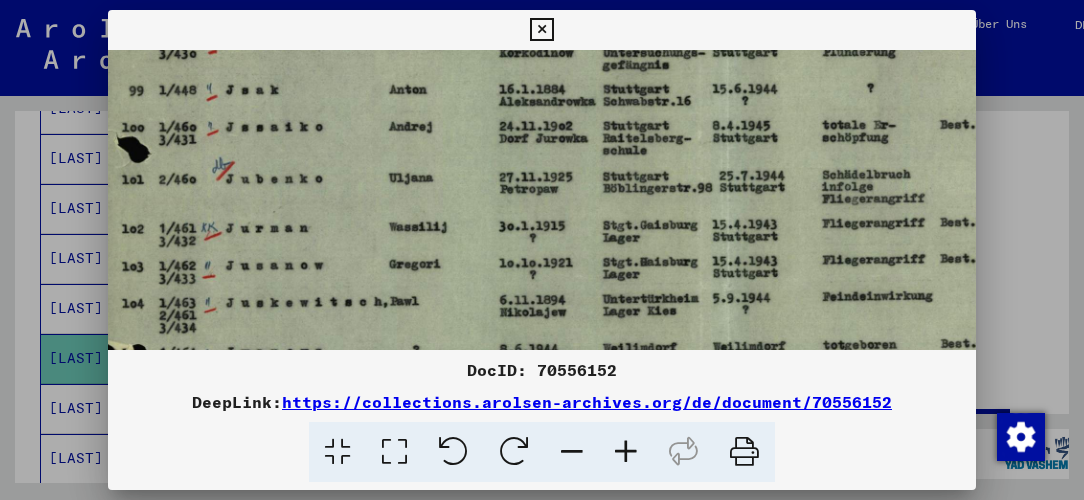 scroll, scrollTop: 224, scrollLeft: 10, axis: both 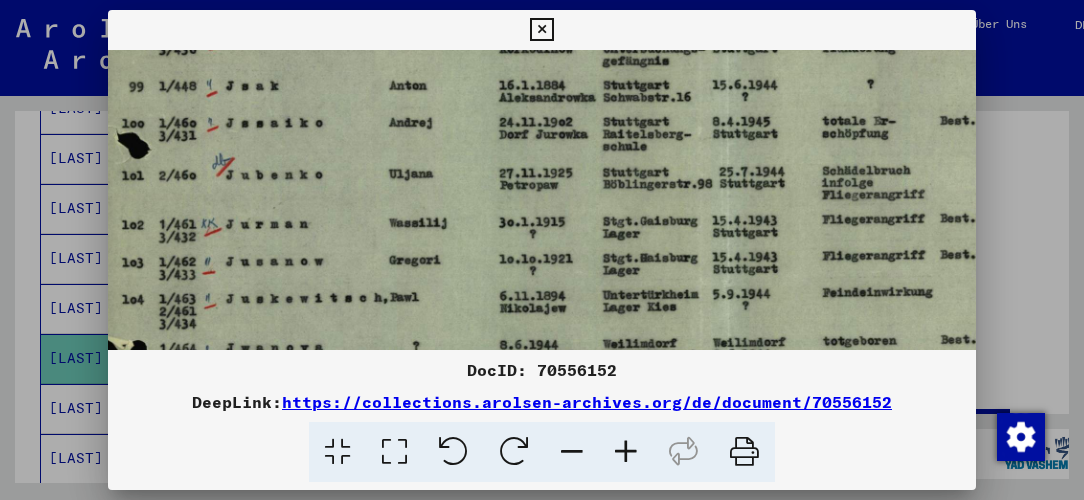 drag, startPoint x: 564, startPoint y: 310, endPoint x: 586, endPoint y: 209, distance: 103.36827 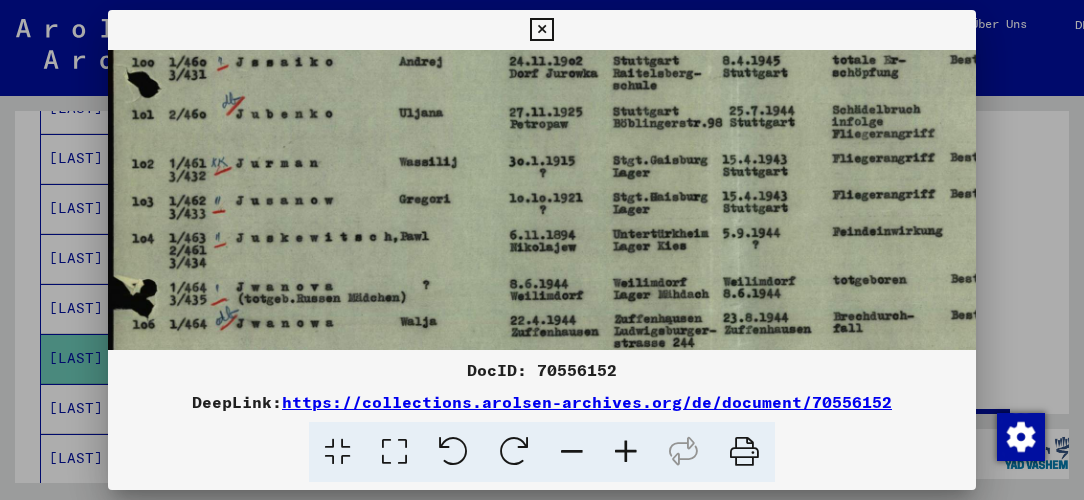 scroll, scrollTop: 316, scrollLeft: 0, axis: vertical 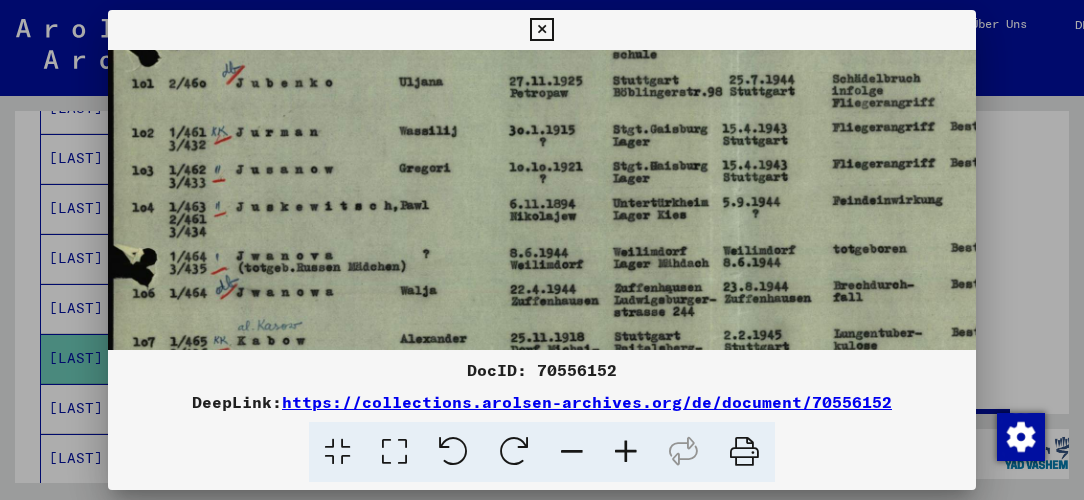 drag, startPoint x: 584, startPoint y: 288, endPoint x: 601, endPoint y: 198, distance: 91.591484 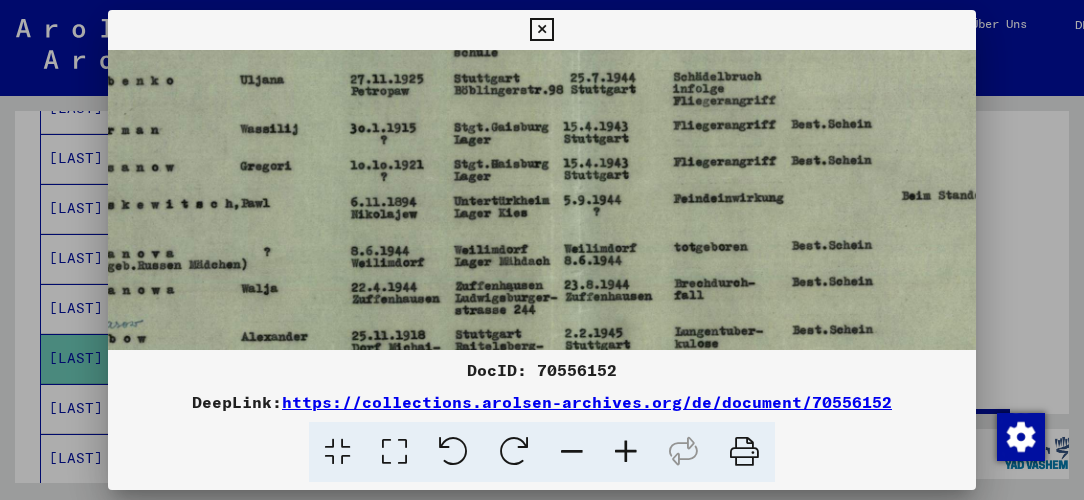 scroll, scrollTop: 333, scrollLeft: 93, axis: both 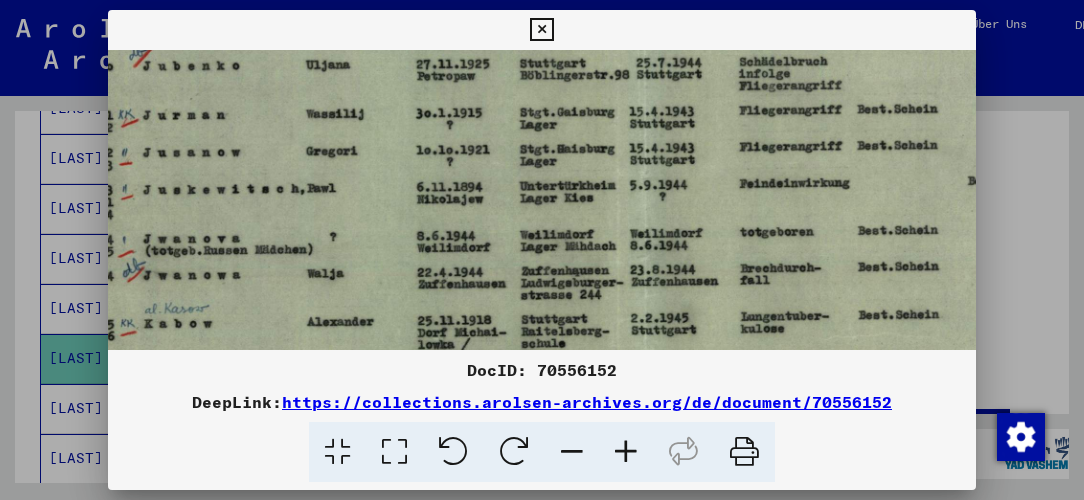 drag, startPoint x: 767, startPoint y: 268, endPoint x: 612, endPoint y: 256, distance: 155.46382 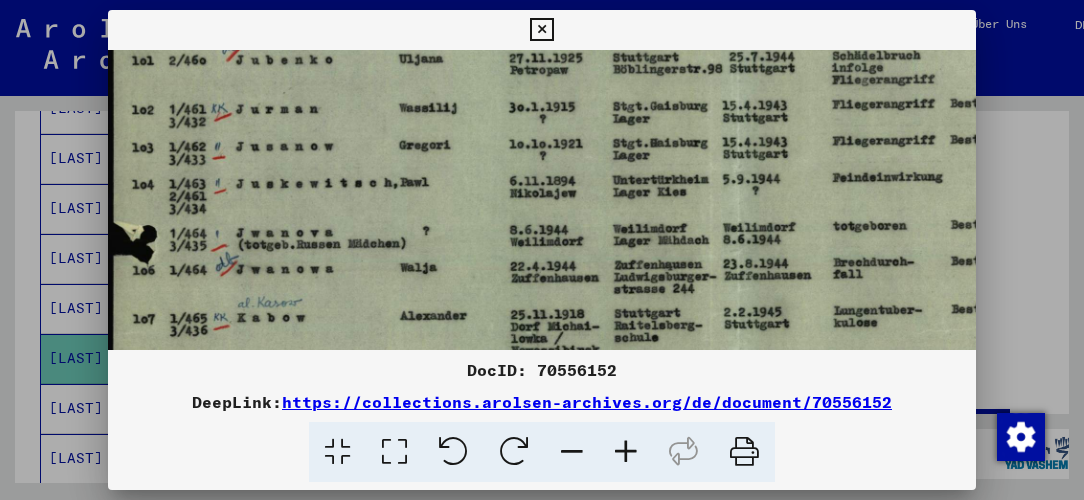 scroll, scrollTop: 340, scrollLeft: 0, axis: vertical 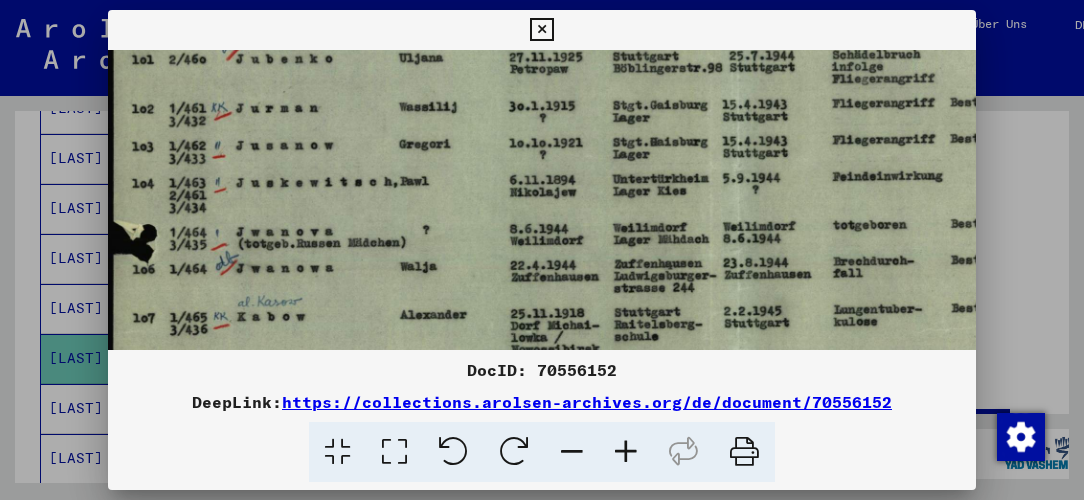 drag, startPoint x: 463, startPoint y: 258, endPoint x: 630, endPoint y: 252, distance: 167.10774 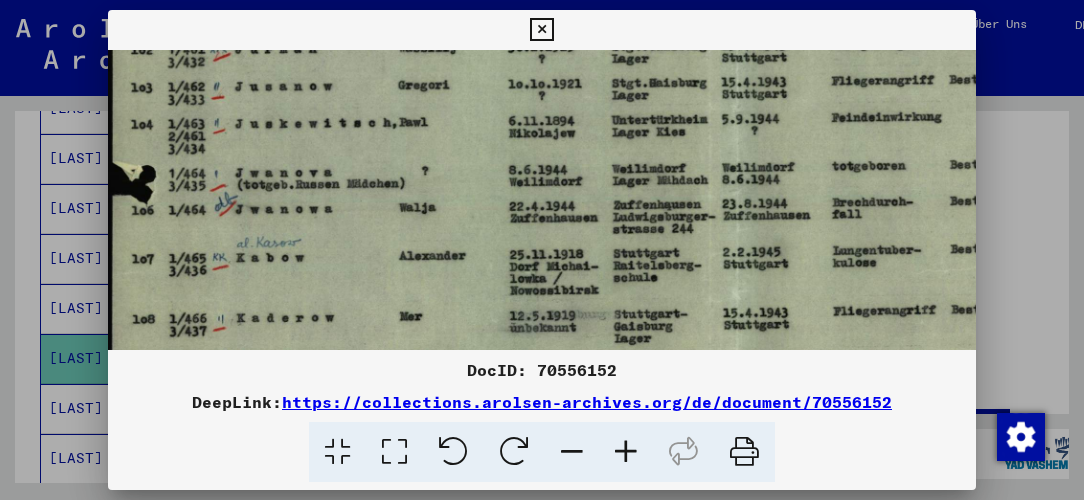 scroll, scrollTop: 404, scrollLeft: 2, axis: both 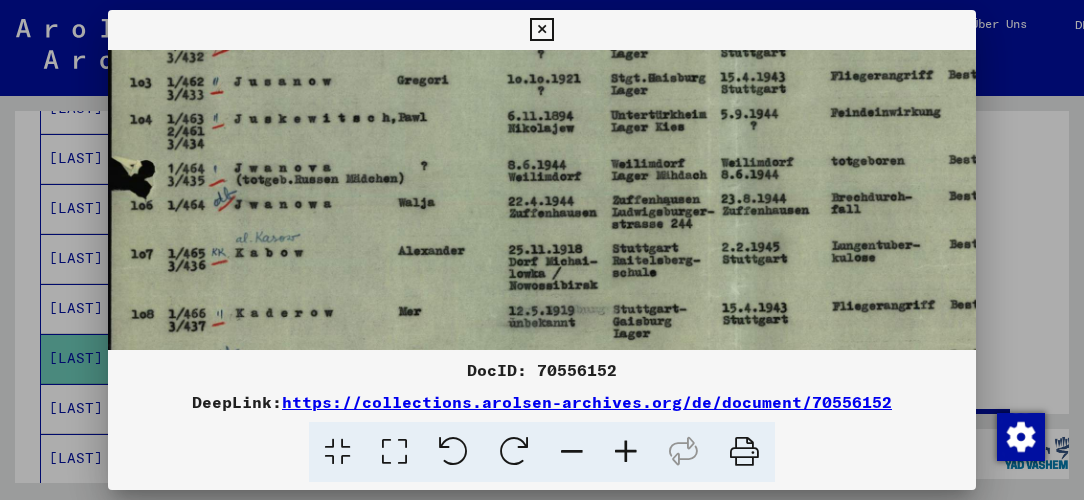 drag, startPoint x: 473, startPoint y: 267, endPoint x: 473, endPoint y: 205, distance: 62 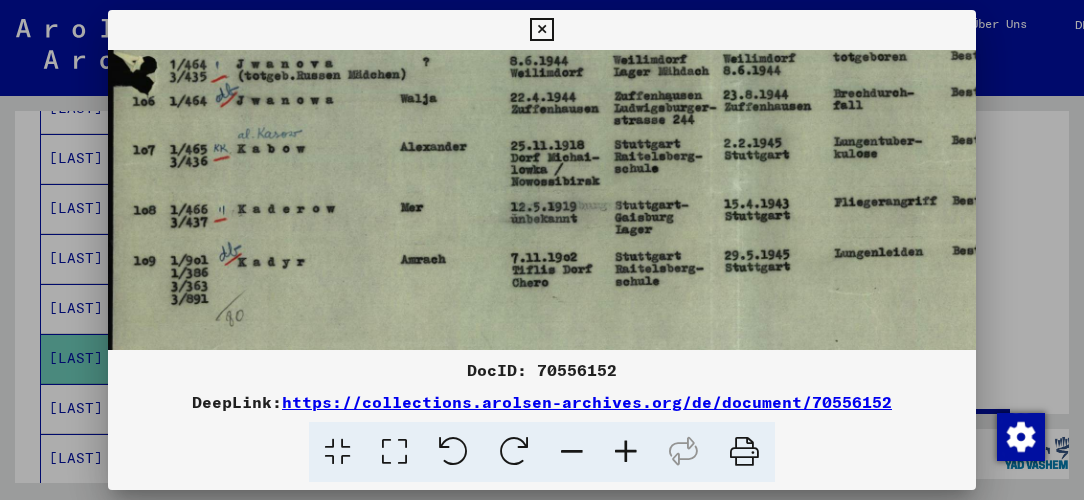 scroll, scrollTop: 509, scrollLeft: 0, axis: vertical 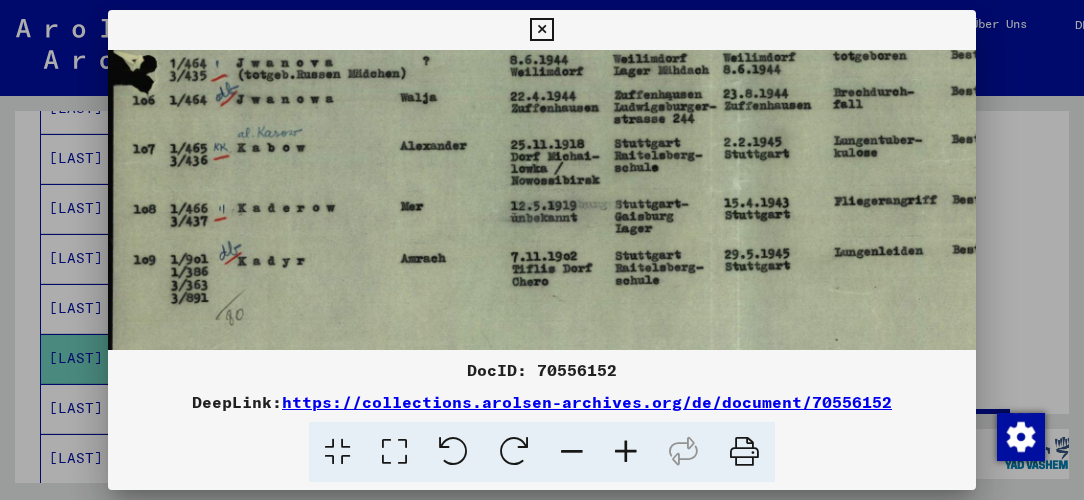 drag, startPoint x: 504, startPoint y: 313, endPoint x: 508, endPoint y: 210, distance: 103.077644 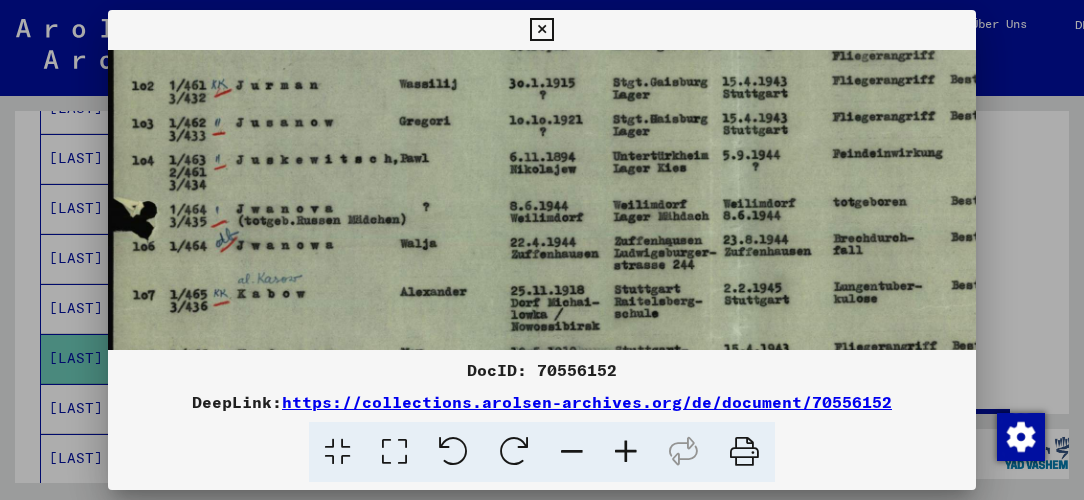 drag, startPoint x: 505, startPoint y: 192, endPoint x: 518, endPoint y: 335, distance: 143.58969 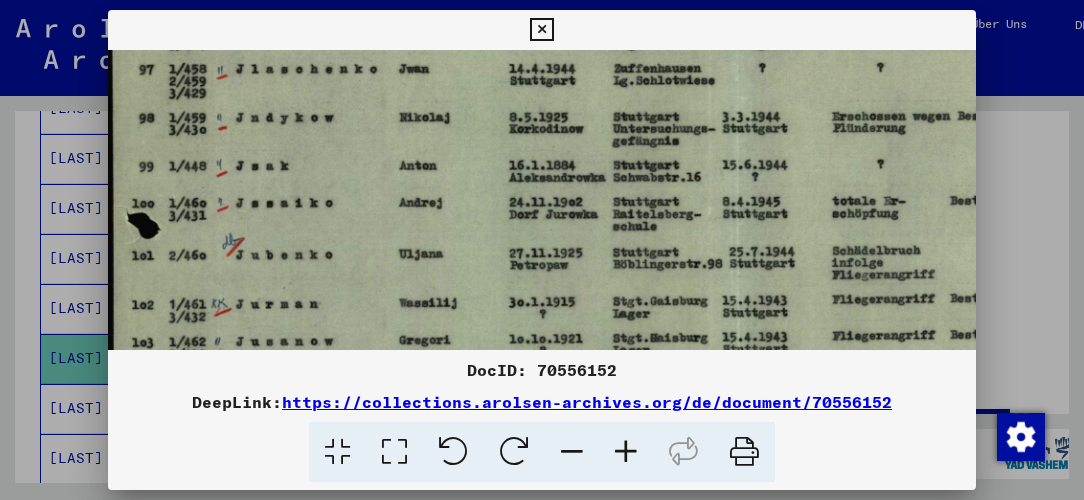 scroll, scrollTop: 133, scrollLeft: 0, axis: vertical 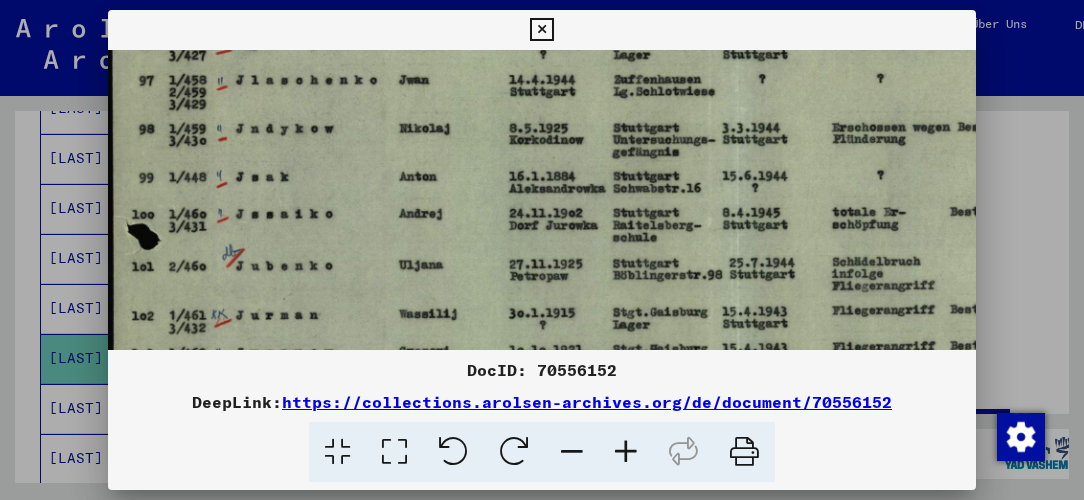 drag, startPoint x: 285, startPoint y: 125, endPoint x: 374, endPoint y: 359, distance: 250.35374 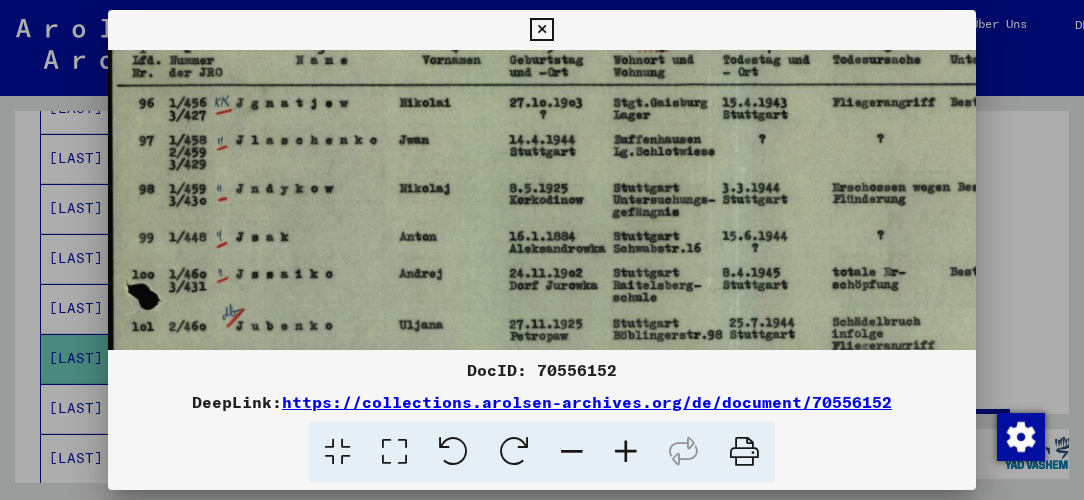 scroll, scrollTop: 100, scrollLeft: 0, axis: vertical 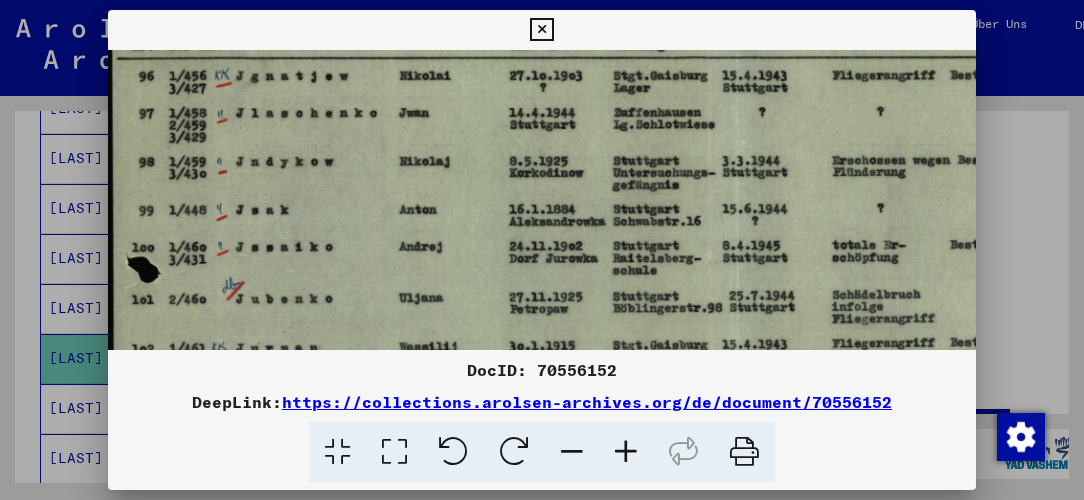 drag, startPoint x: 350, startPoint y: 187, endPoint x: 388, endPoint y: 294, distance: 113.54735 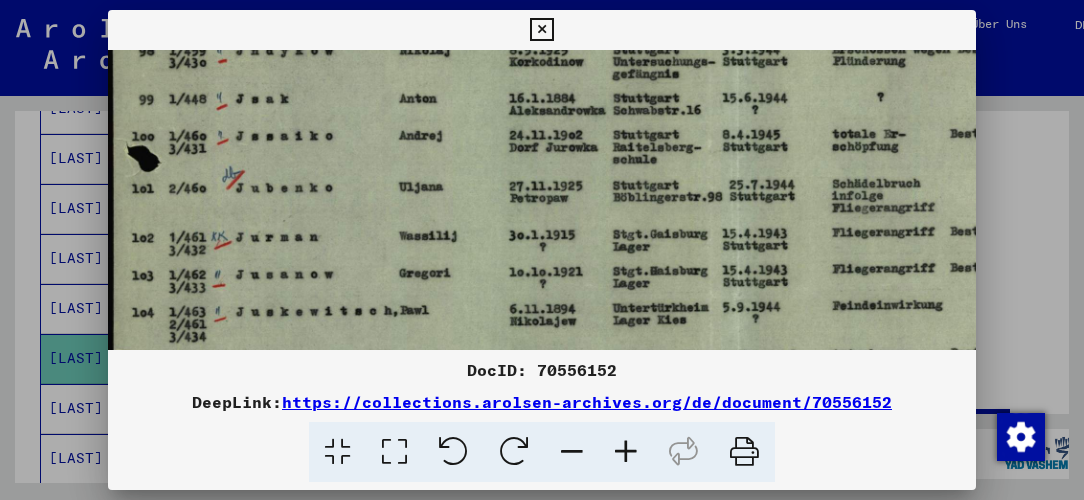 scroll, scrollTop: 227, scrollLeft: 0, axis: vertical 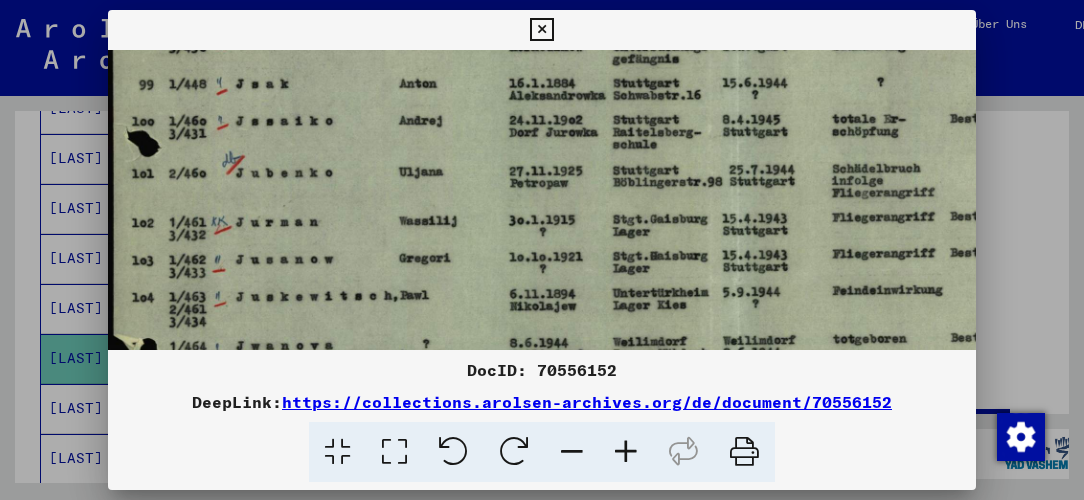 drag, startPoint x: 497, startPoint y: 305, endPoint x: 516, endPoint y: 180, distance: 126.43575 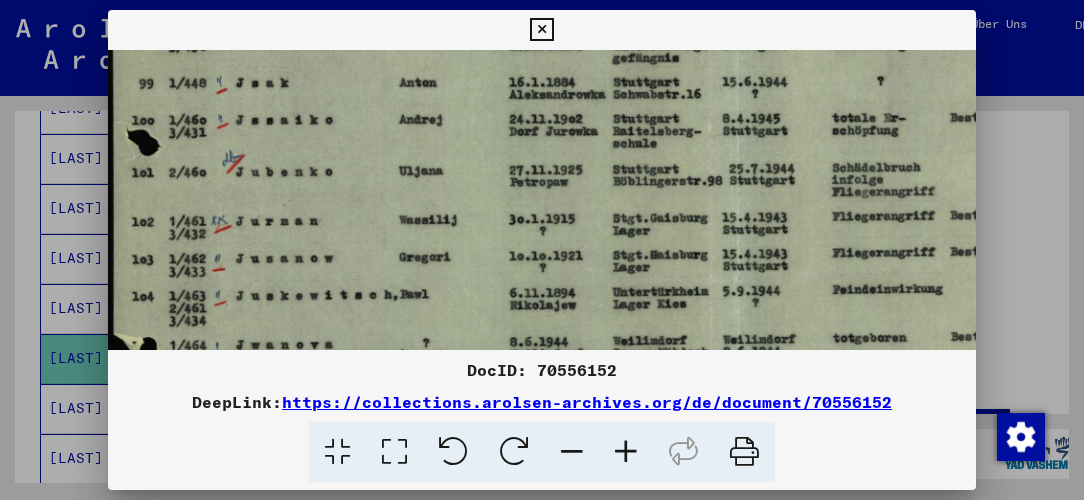 click at bounding box center [744, 452] 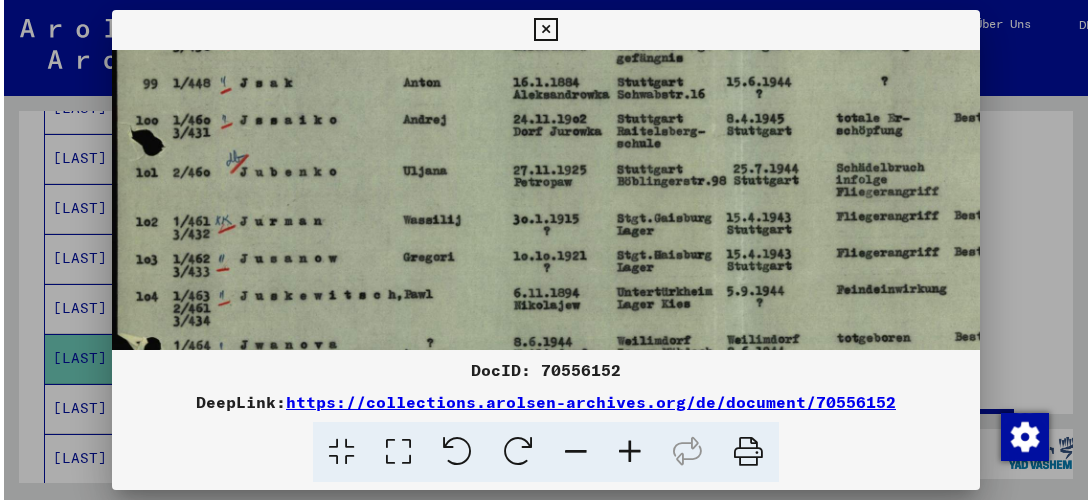 scroll, scrollTop: 226, scrollLeft: 0, axis: vertical 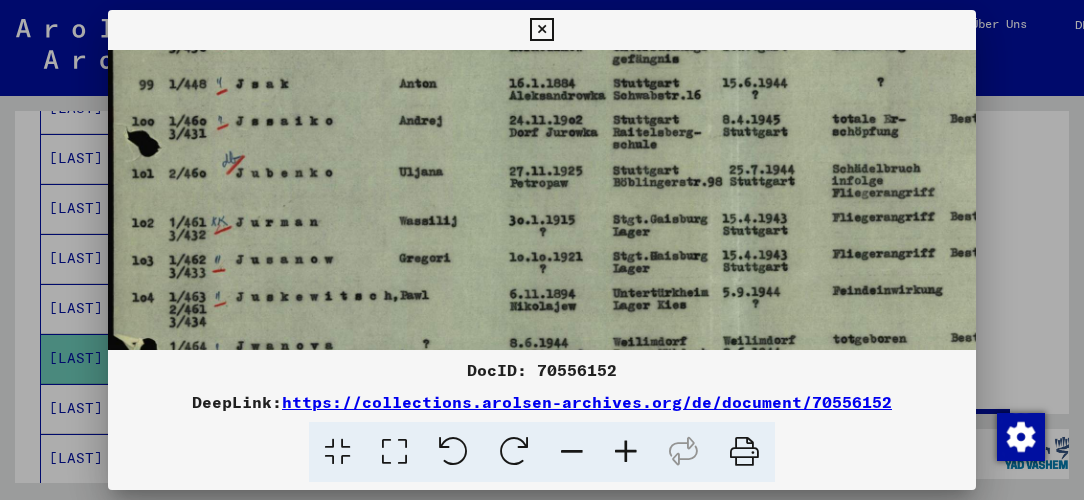 click at bounding box center [541, 30] 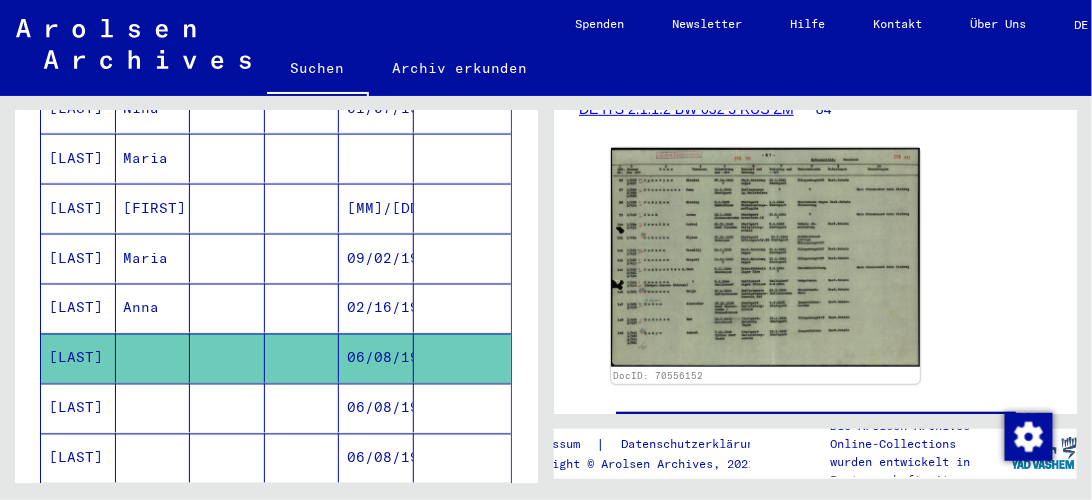 click at bounding box center (463, 458) 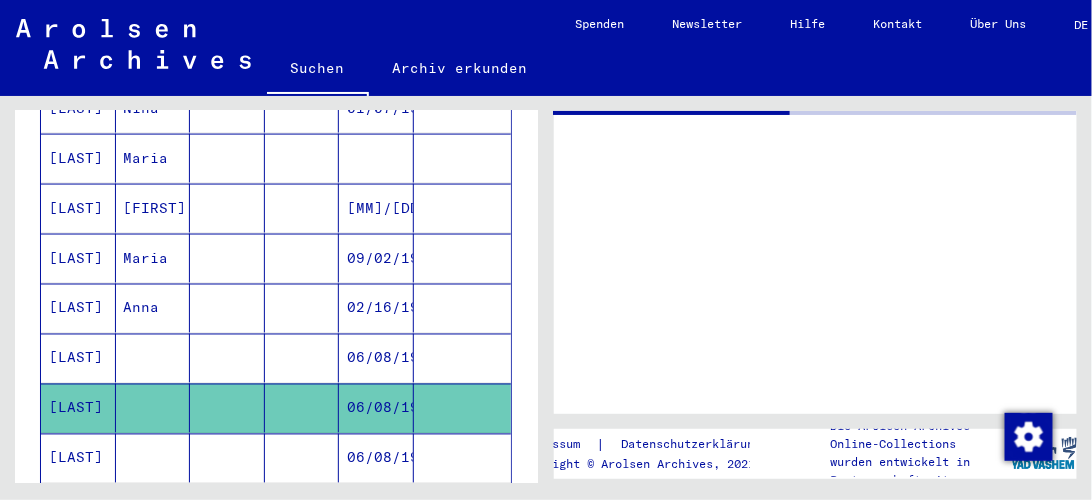 scroll, scrollTop: 0, scrollLeft: 0, axis: both 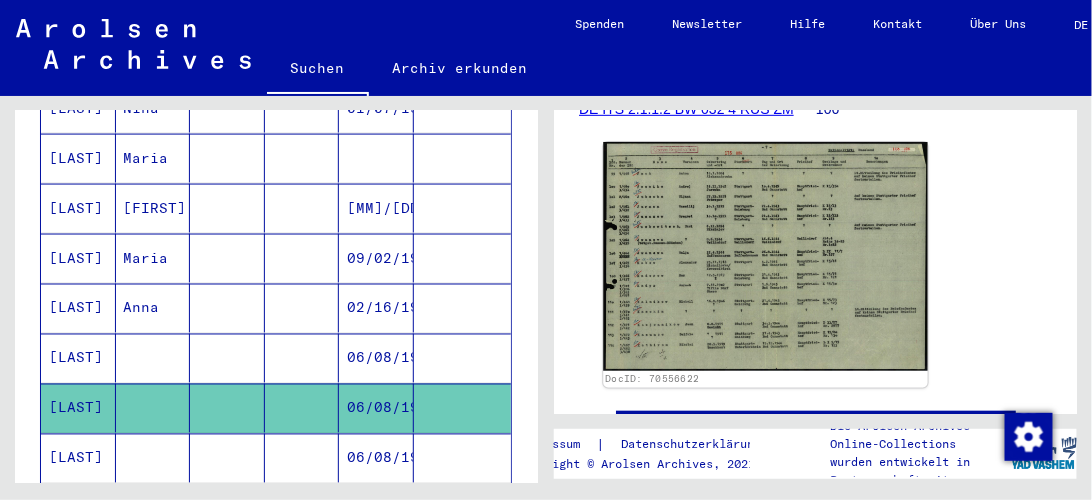 click 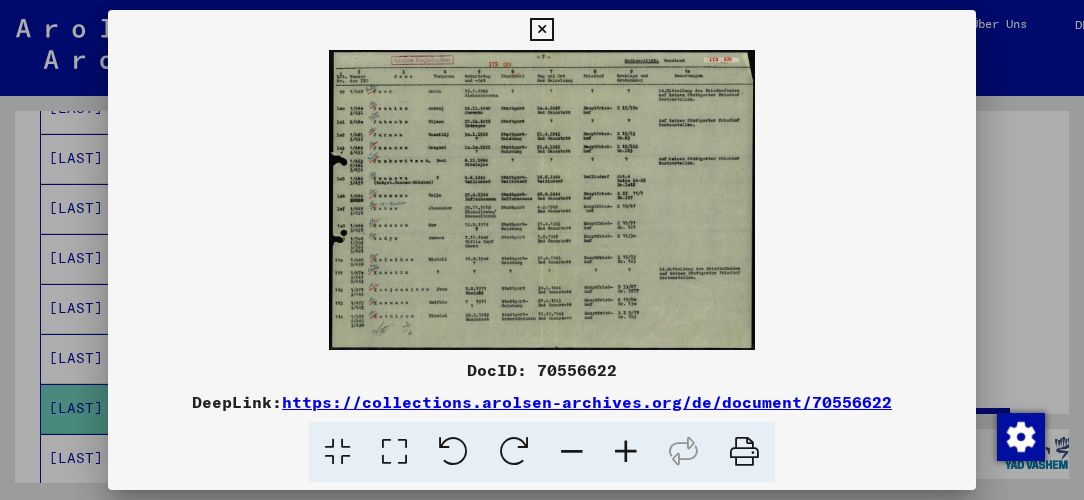 click at bounding box center (626, 452) 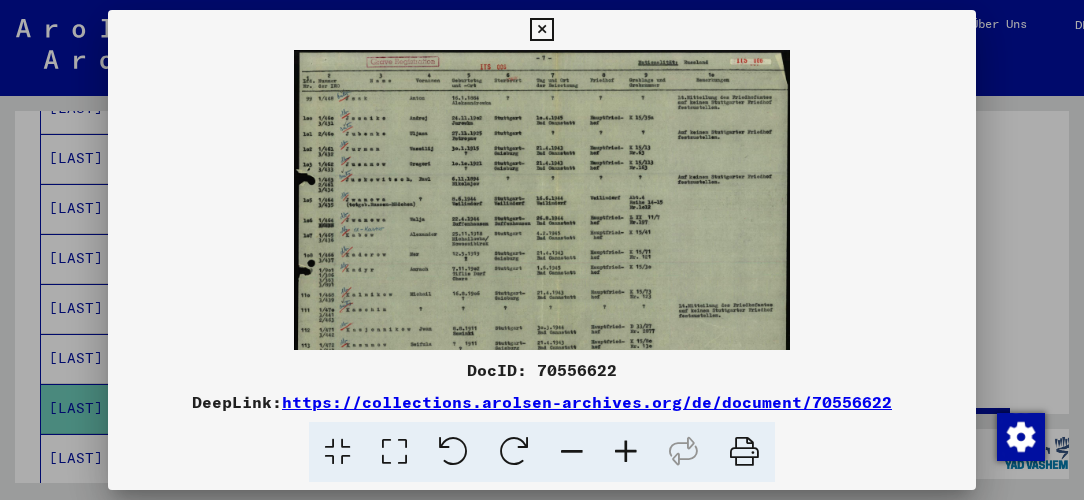 click at bounding box center (626, 452) 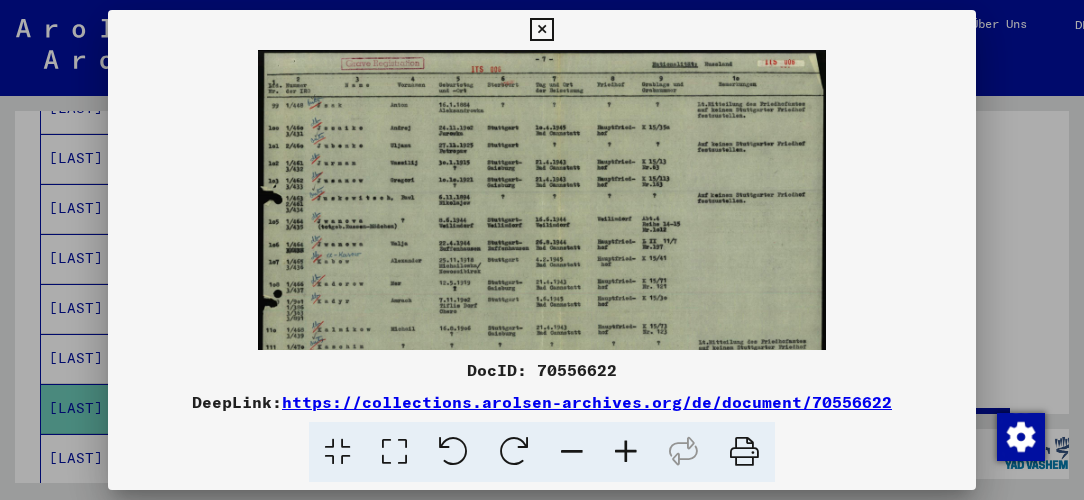 click at bounding box center [626, 452] 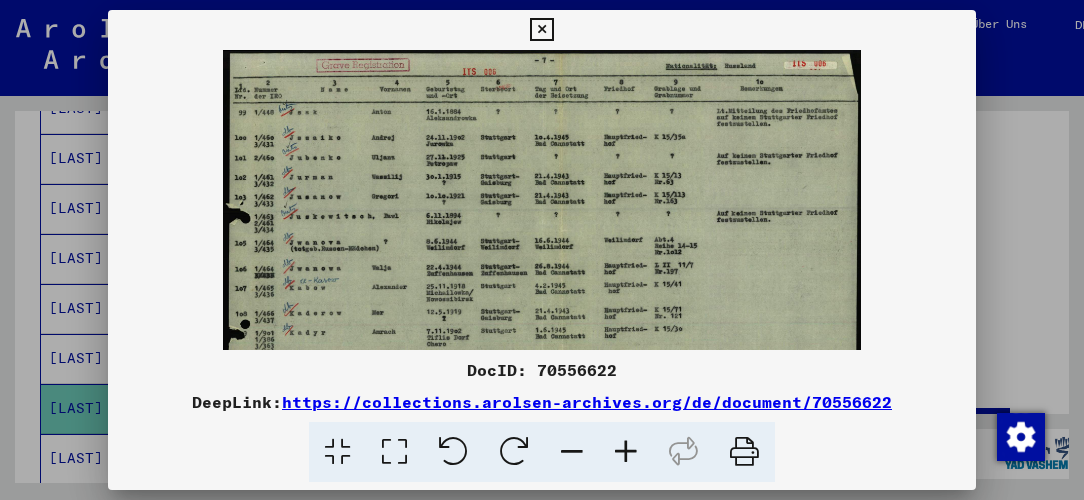 click at bounding box center (626, 452) 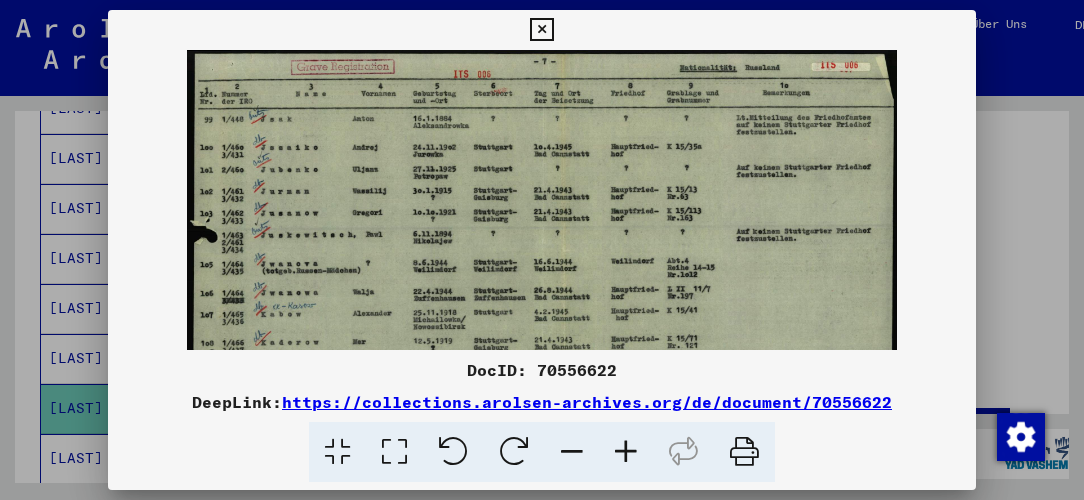click at bounding box center (626, 452) 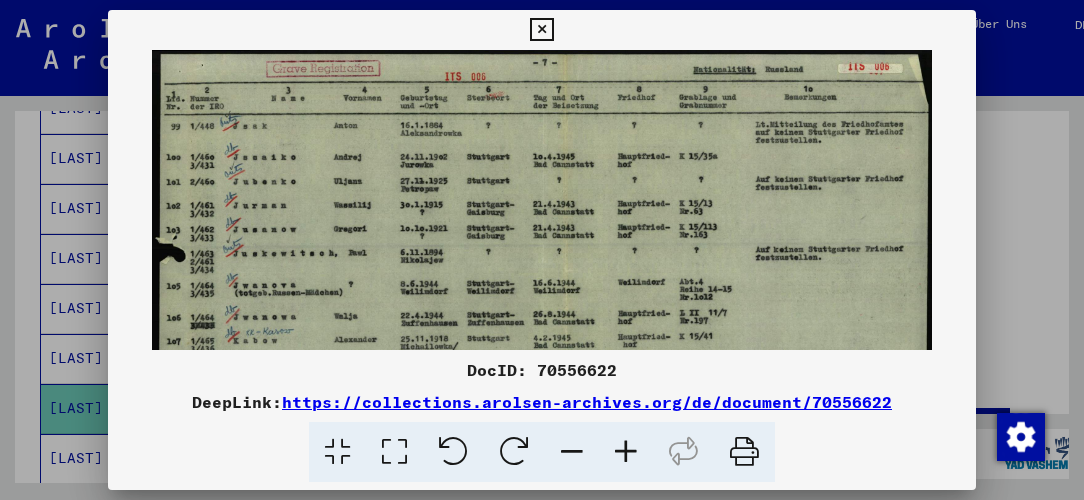 click at bounding box center [626, 452] 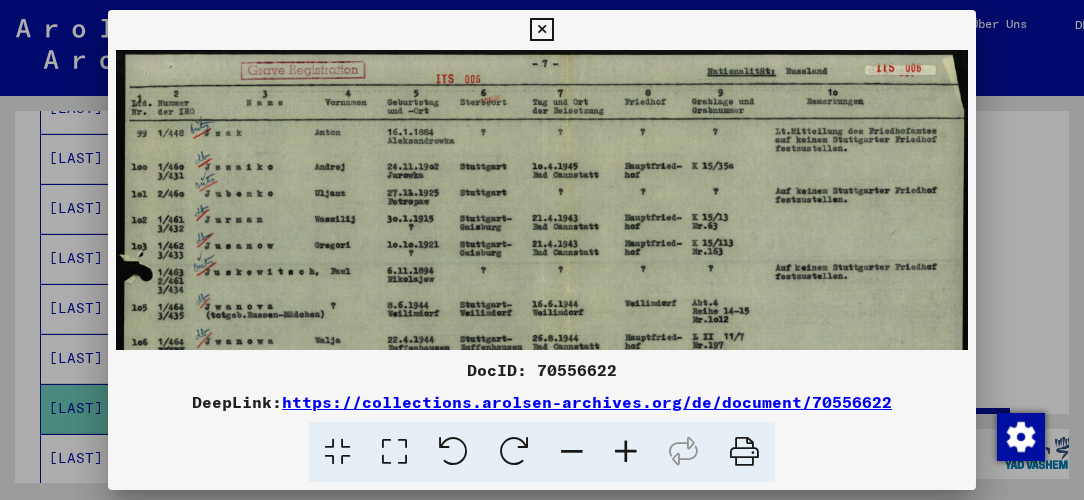 click at bounding box center [626, 452] 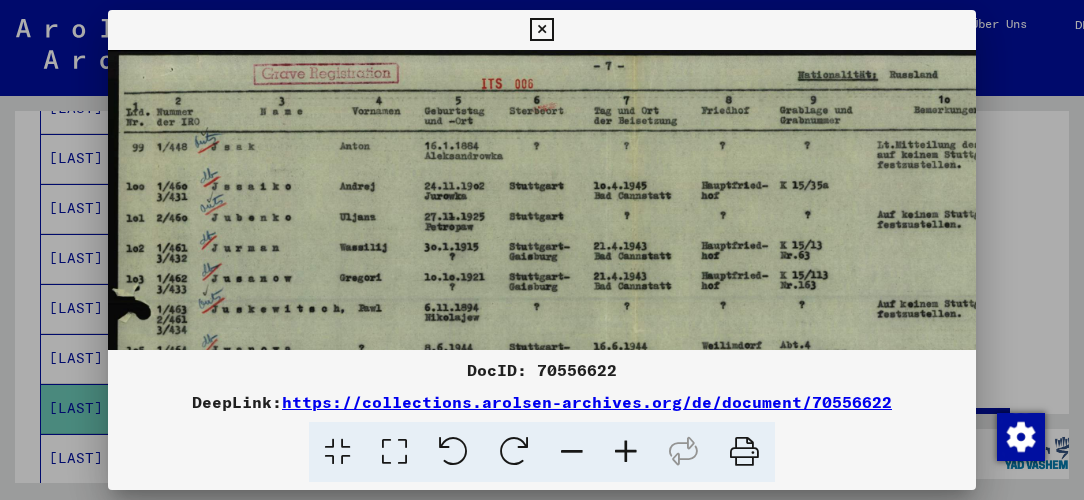 click at bounding box center (626, 452) 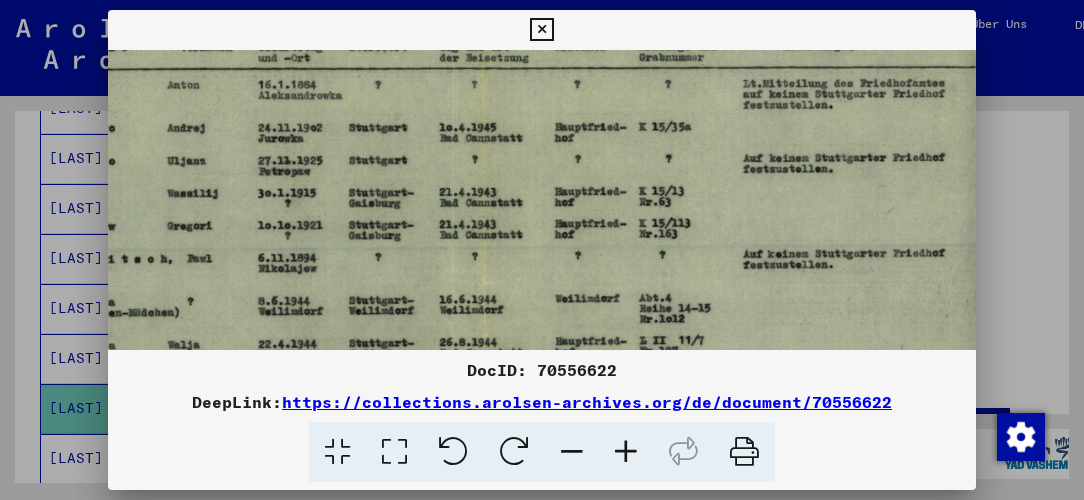 scroll, scrollTop: 108, scrollLeft: 189, axis: both 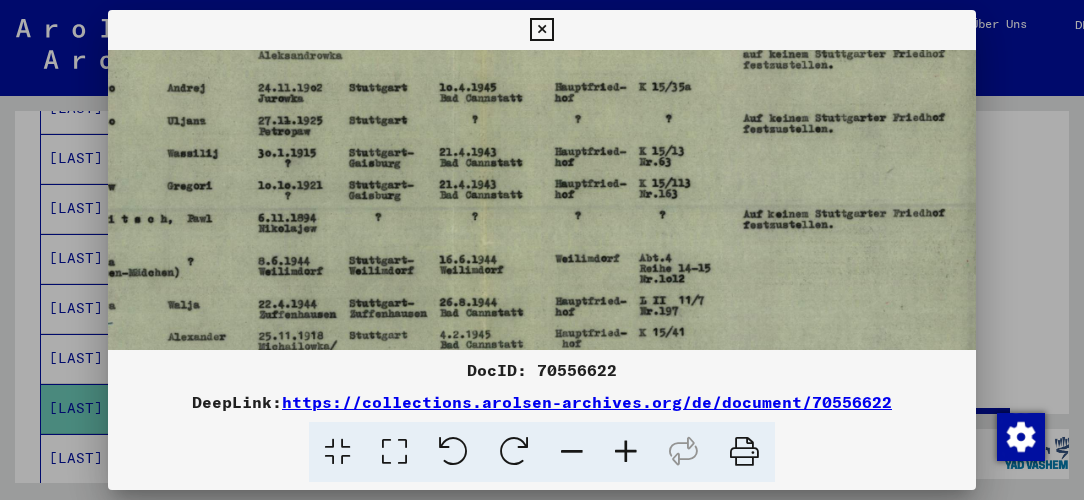 drag, startPoint x: 690, startPoint y: 296, endPoint x: 430, endPoint y: 213, distance: 272.92673 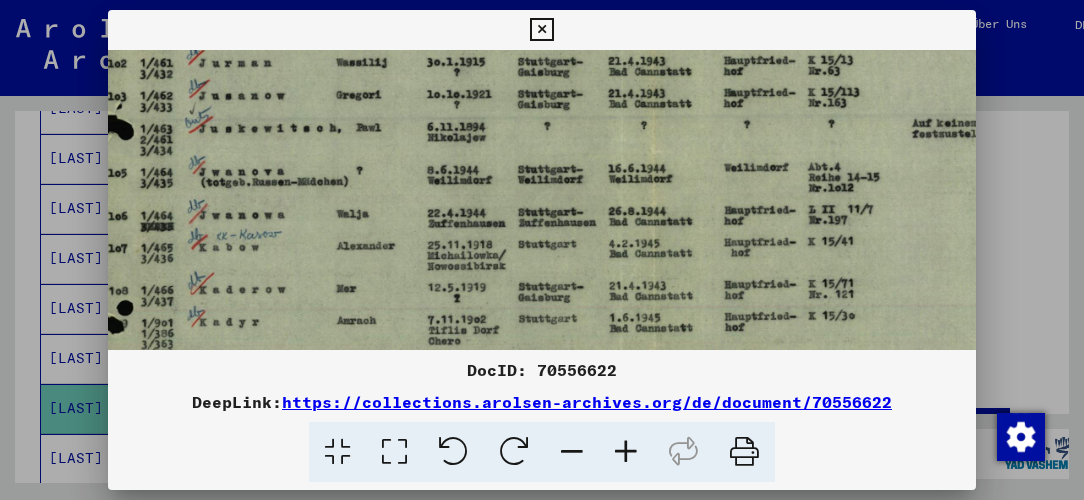 scroll, scrollTop: 211, scrollLeft: 0, axis: vertical 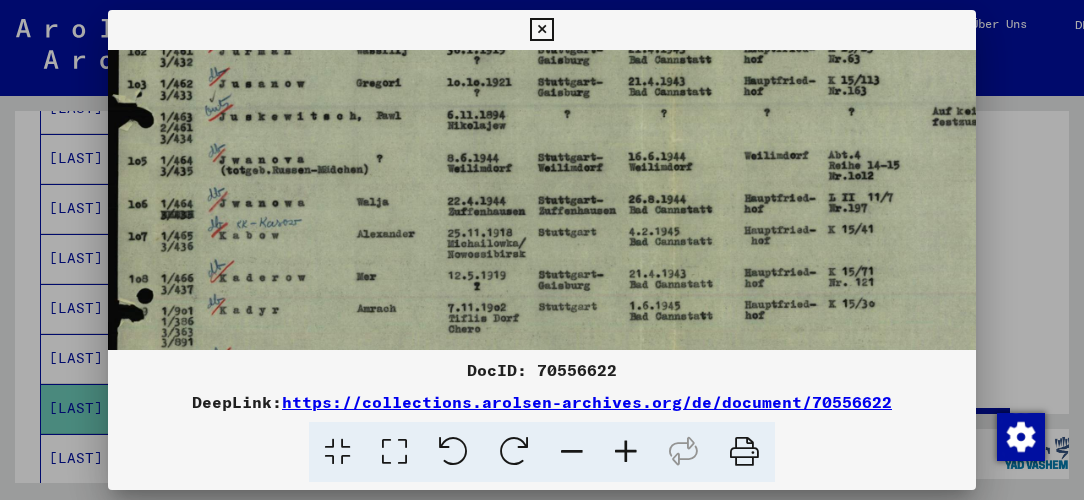 drag, startPoint x: 494, startPoint y: 323, endPoint x: 681, endPoint y: 236, distance: 206.24742 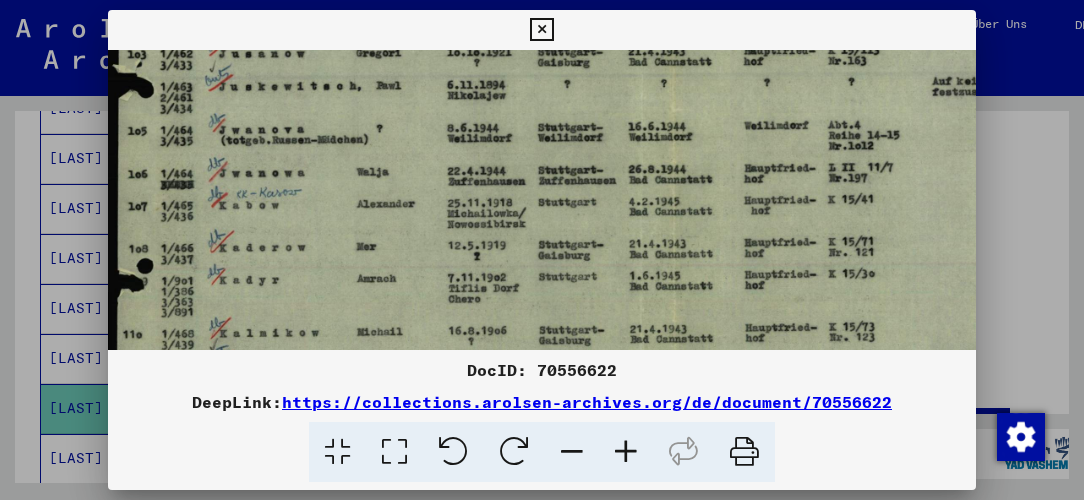 scroll, scrollTop: 231, scrollLeft: 0, axis: vertical 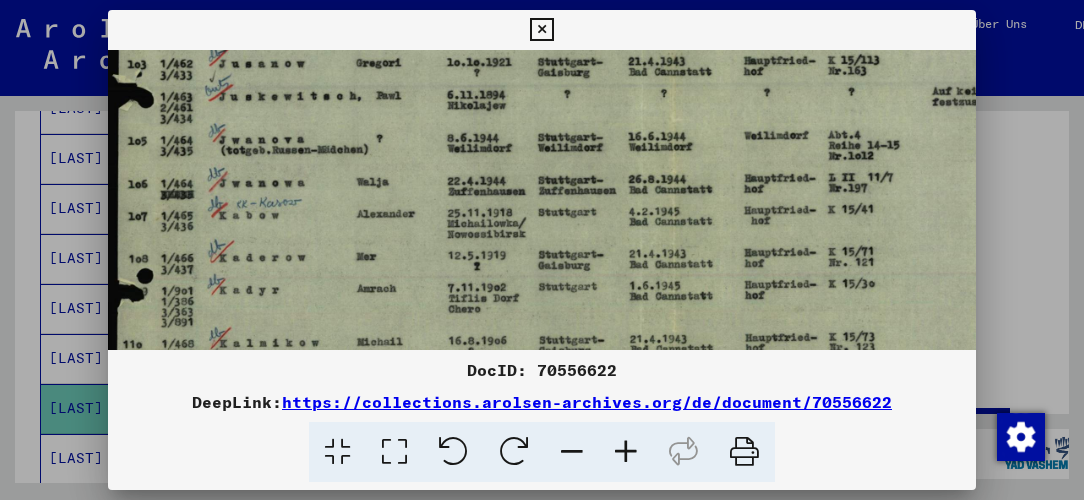 drag, startPoint x: 633, startPoint y: 342, endPoint x: 733, endPoint y: 324, distance: 101.607086 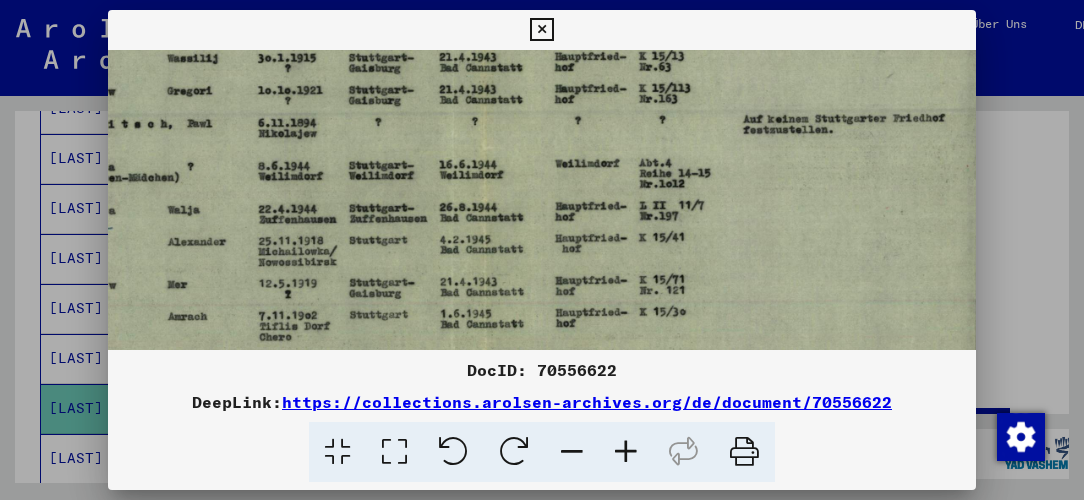 scroll, scrollTop: 200, scrollLeft: 189, axis: both 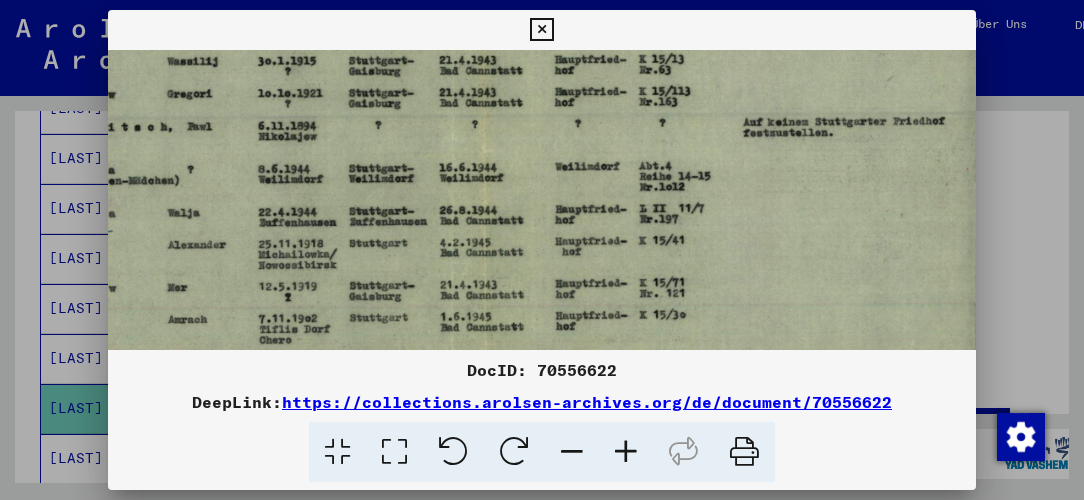 drag, startPoint x: 605, startPoint y: 157, endPoint x: 391, endPoint y: 189, distance: 216.3793 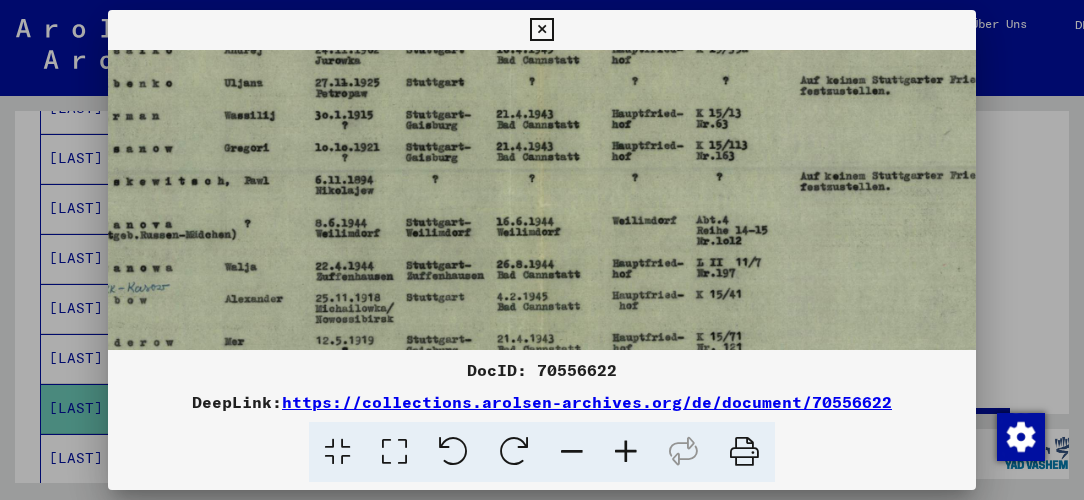 scroll, scrollTop: 162, scrollLeft: 90, axis: both 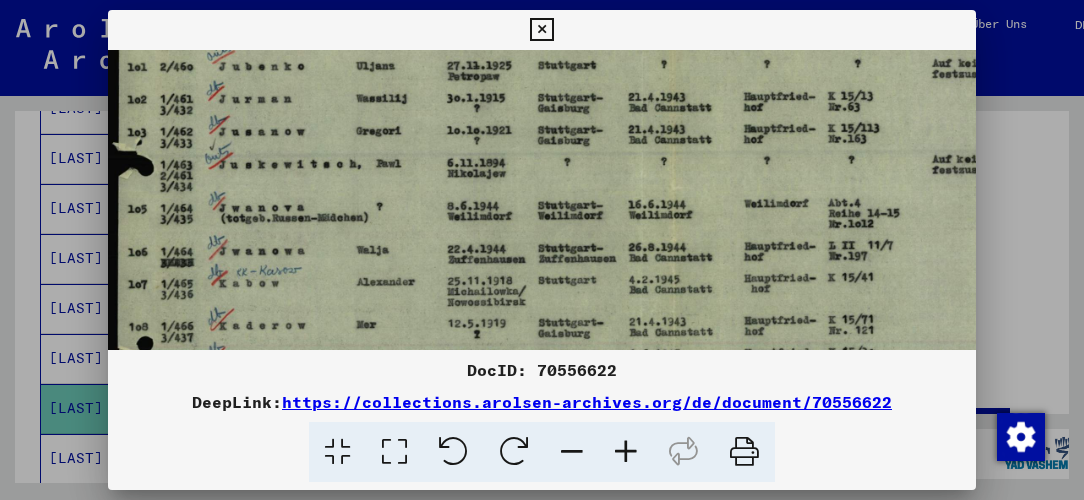 drag, startPoint x: 600, startPoint y: 188, endPoint x: 661, endPoint y: 225, distance: 71.34424 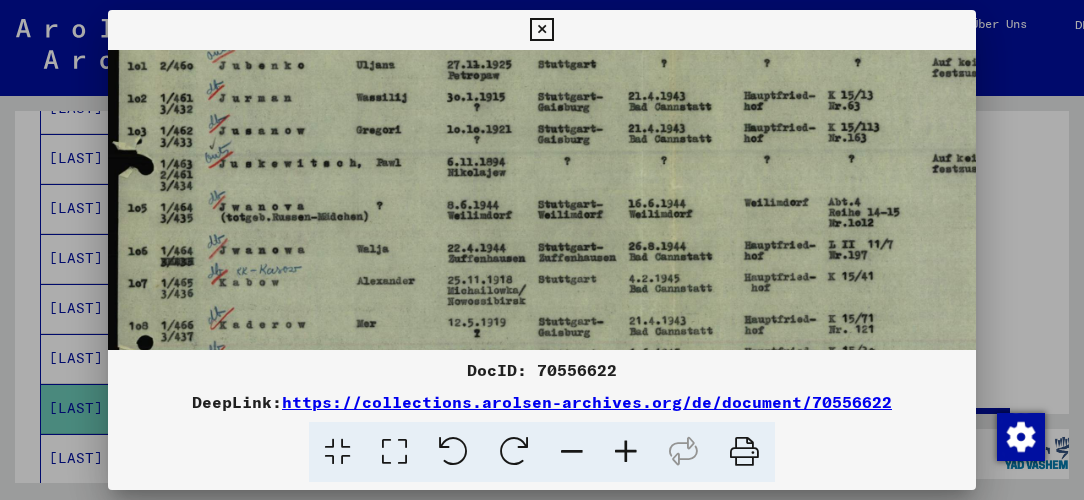 drag, startPoint x: 751, startPoint y: 452, endPoint x: 71, endPoint y: 429, distance: 680.38885 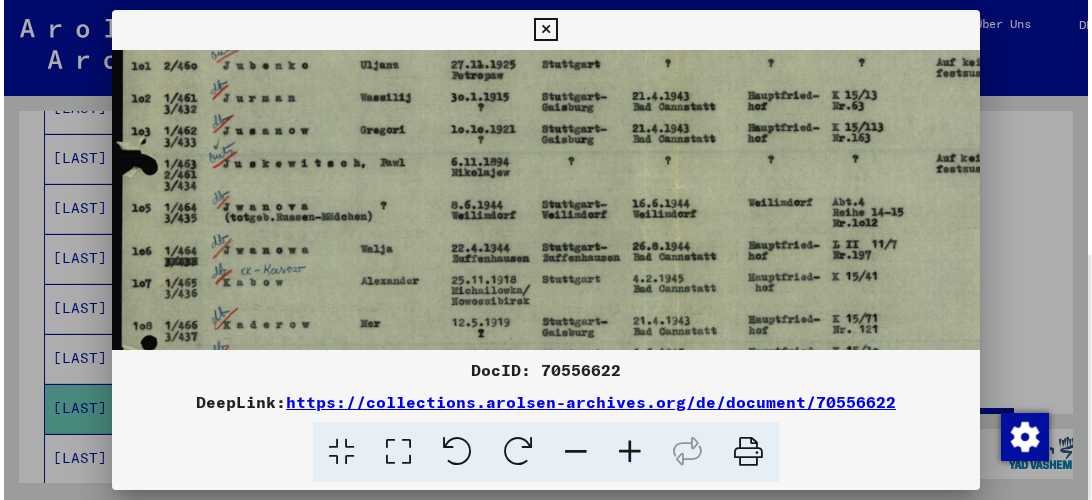 scroll, scrollTop: 165, scrollLeft: 0, axis: vertical 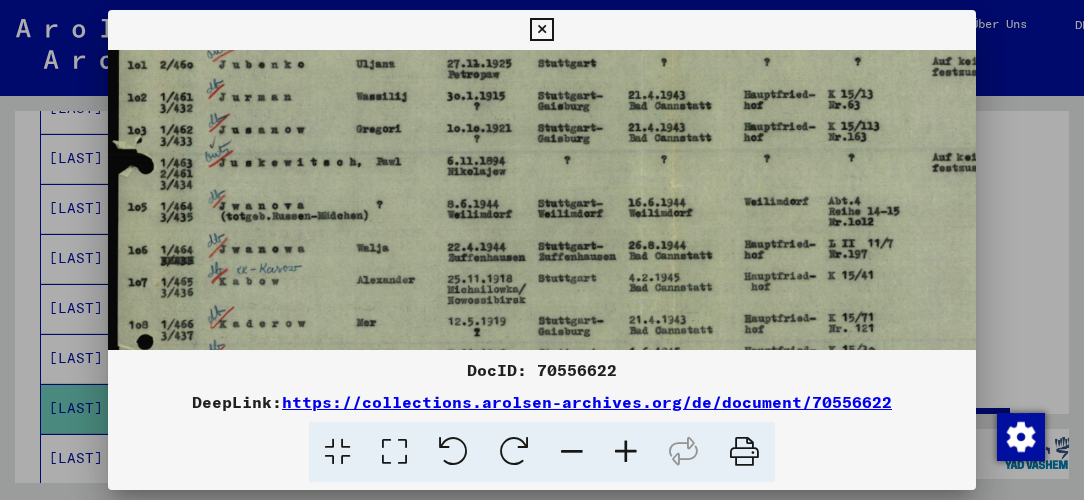 click at bounding box center [541, 30] 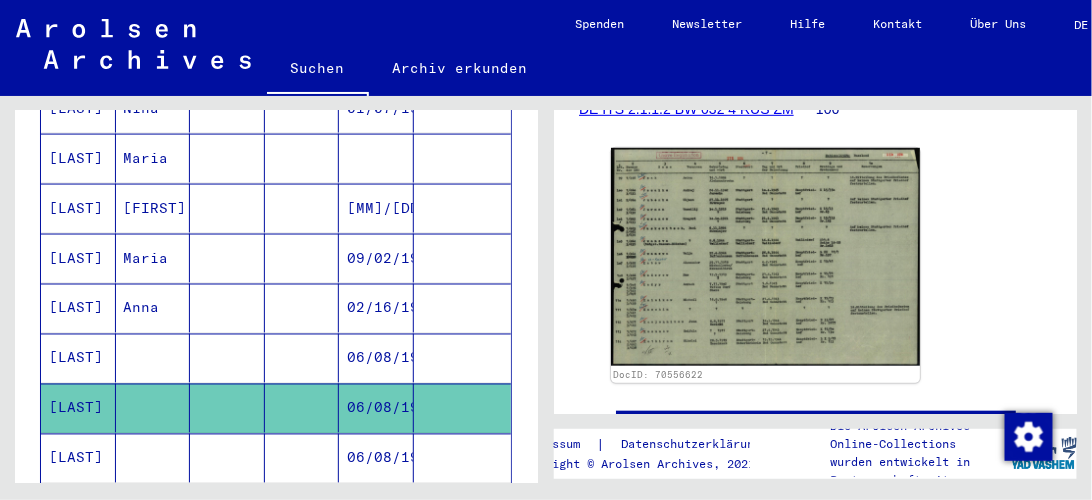 click at bounding box center (463, 508) 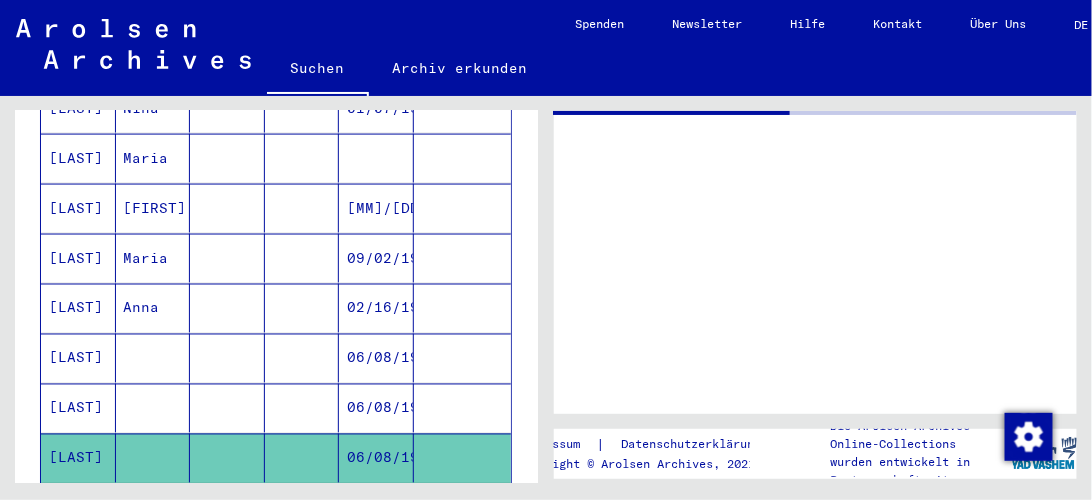 scroll, scrollTop: 0, scrollLeft: 0, axis: both 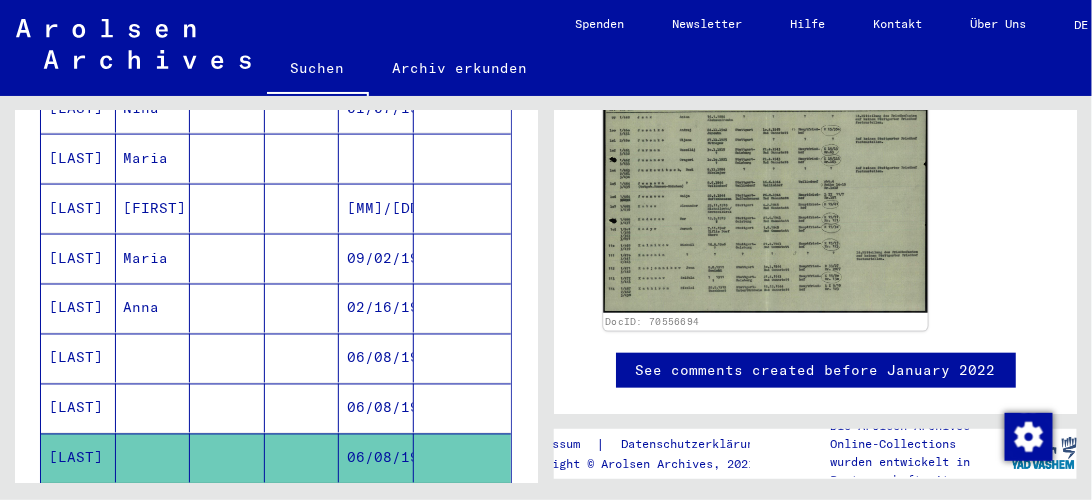 click 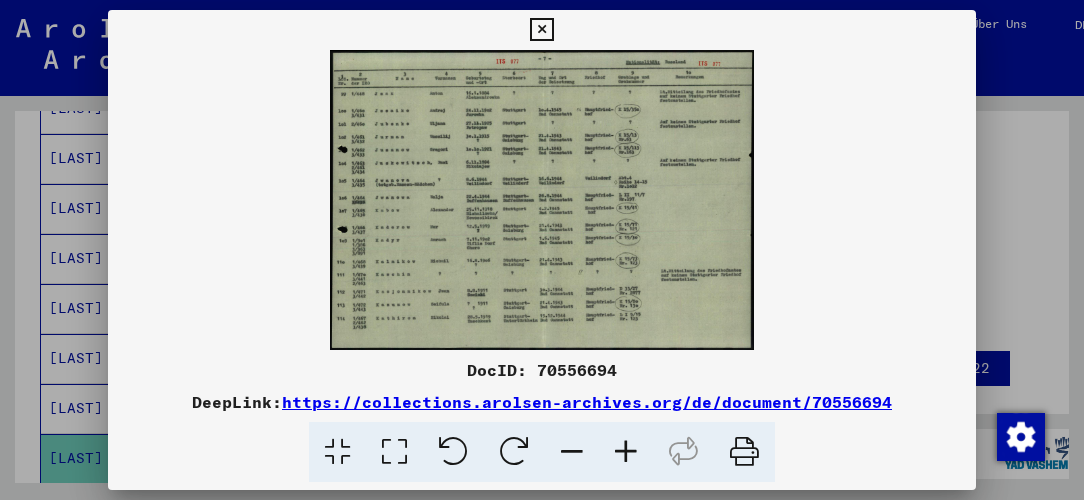 click at bounding box center (626, 452) 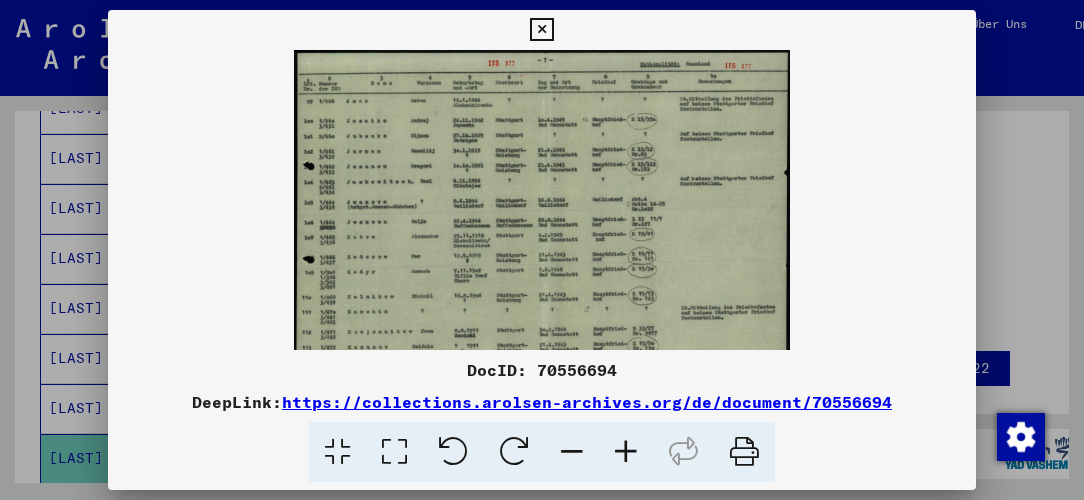 click at bounding box center (626, 452) 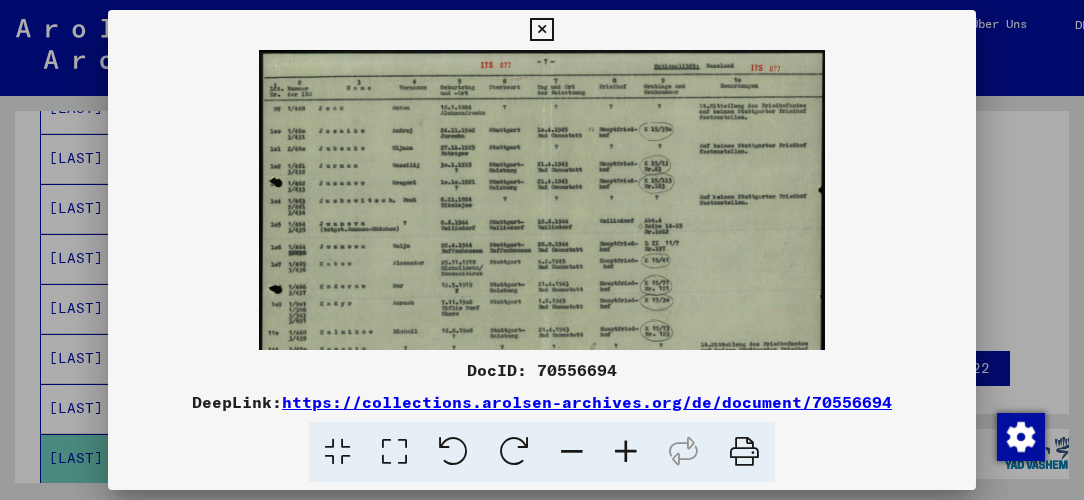 click at bounding box center [626, 452] 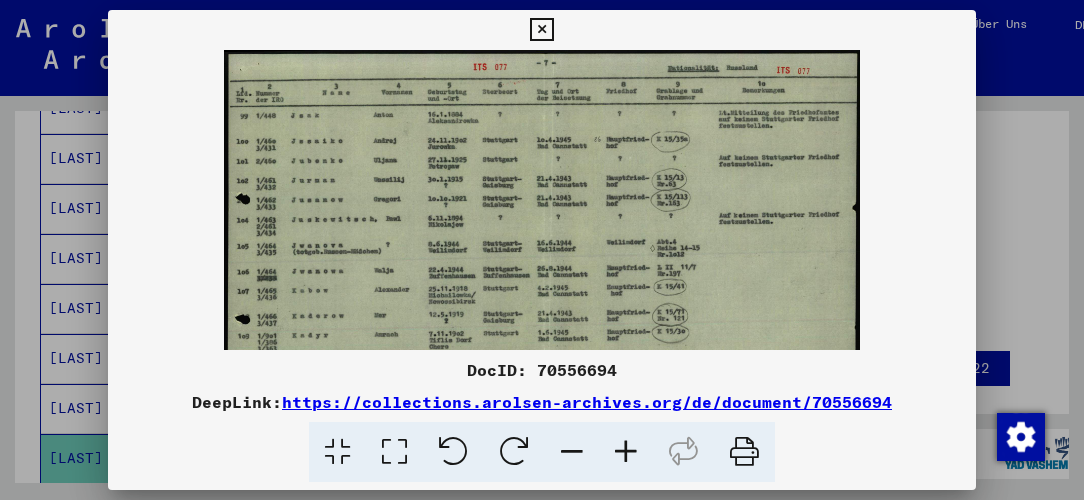 click at bounding box center [626, 452] 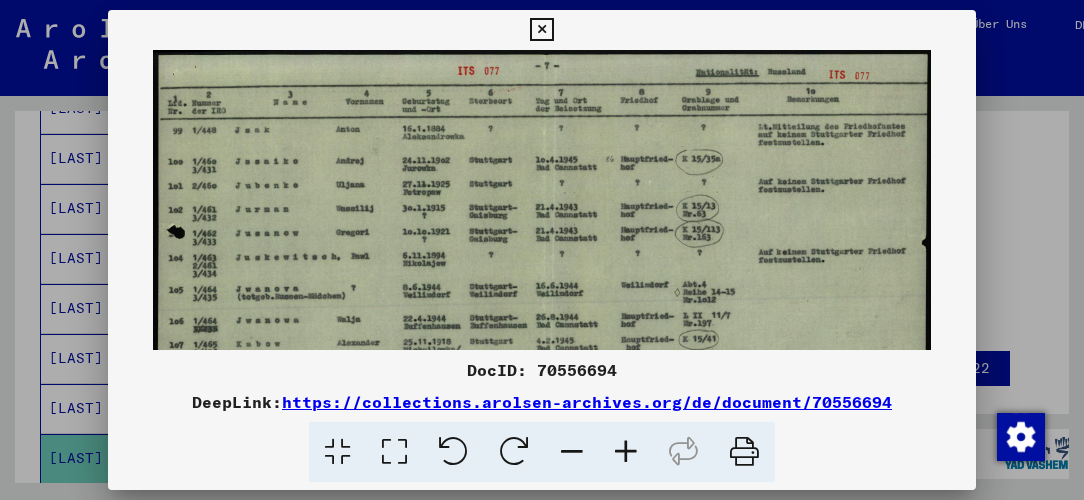click at bounding box center (626, 452) 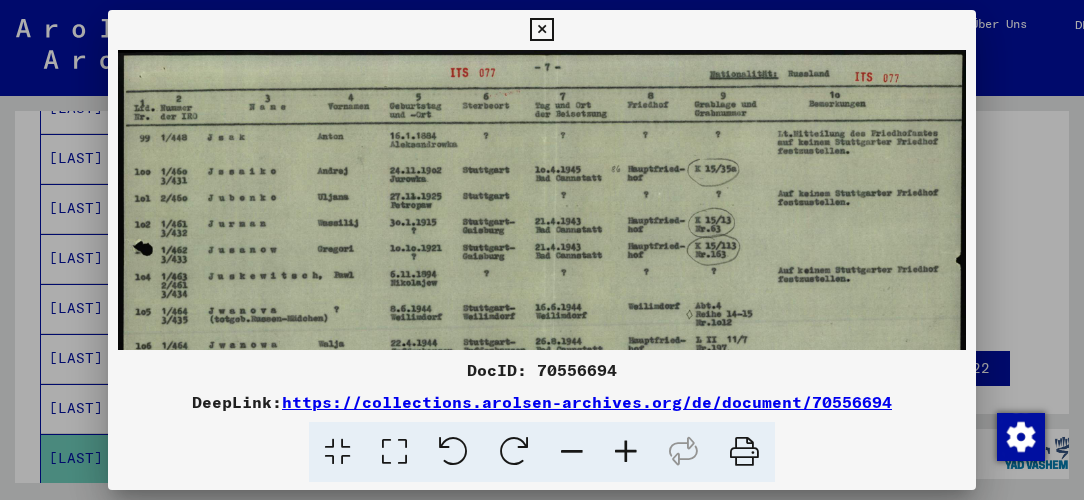 click at bounding box center (626, 452) 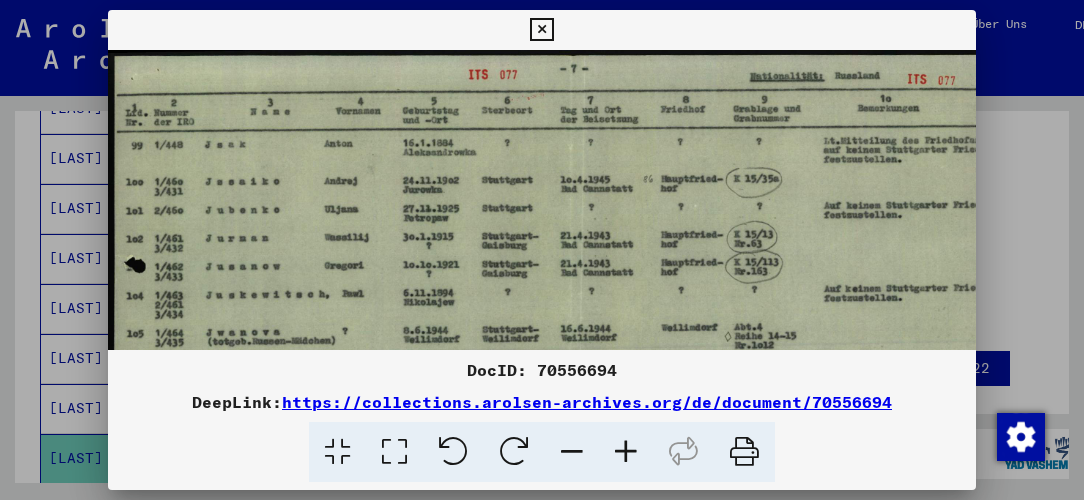 click at bounding box center (626, 452) 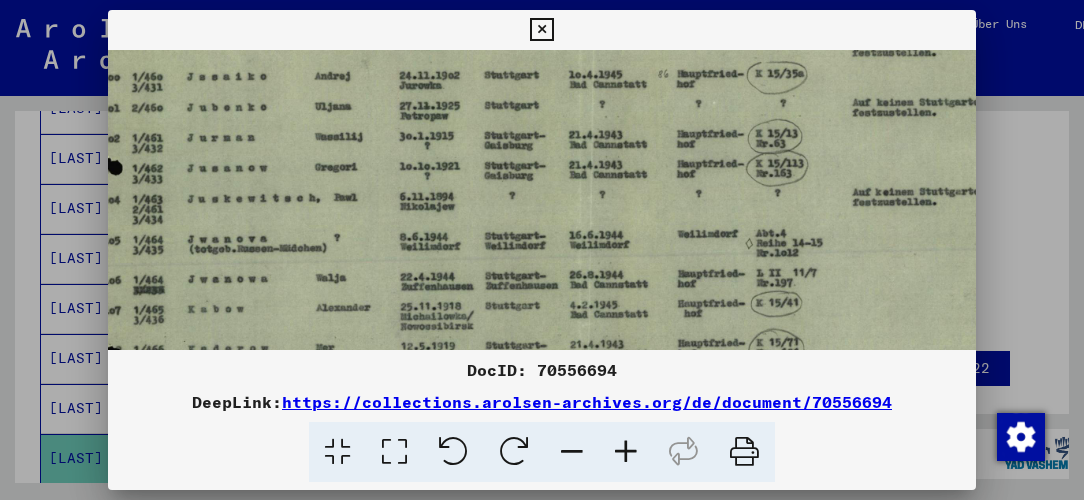 drag, startPoint x: 620, startPoint y: 320, endPoint x: 596, endPoint y: 205, distance: 117.47766 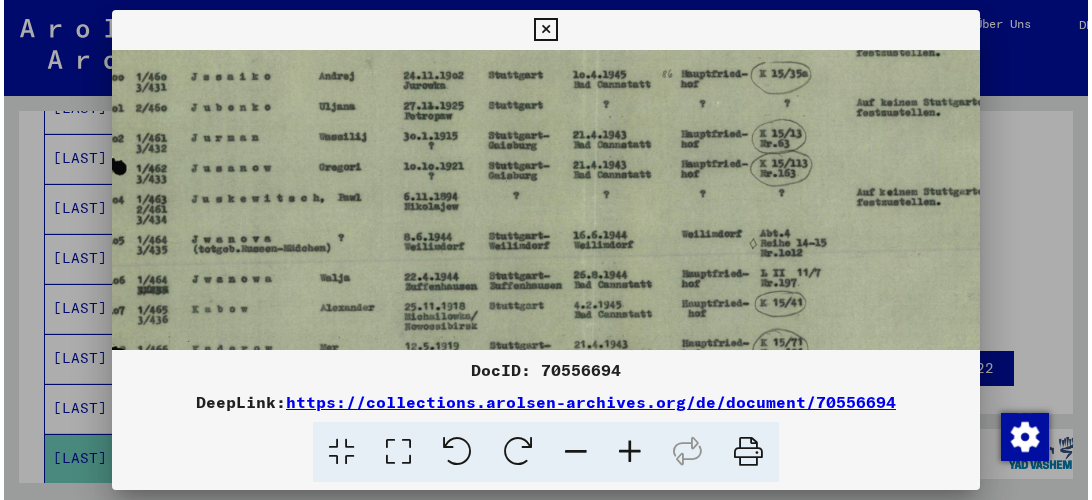 scroll, scrollTop: 116, scrollLeft: 26, axis: both 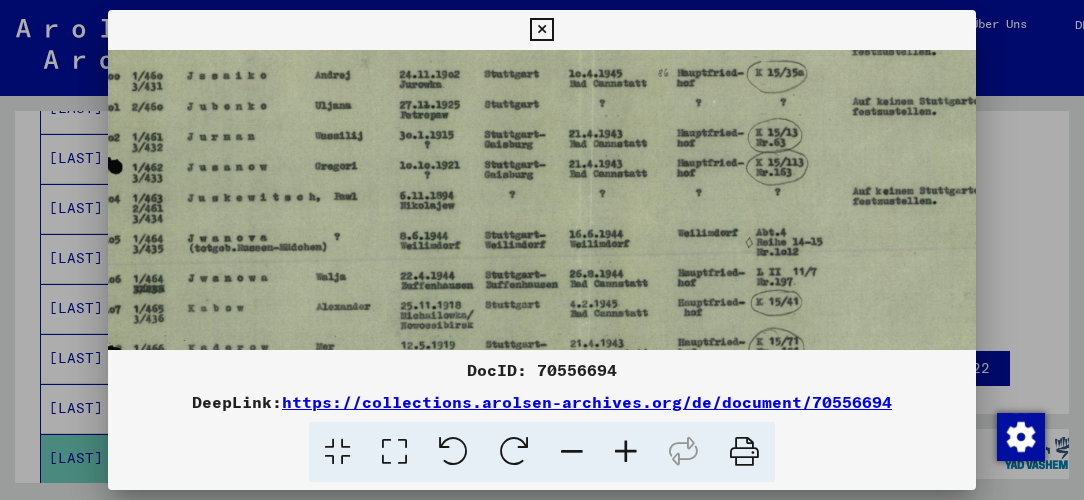 click at bounding box center (541, 30) 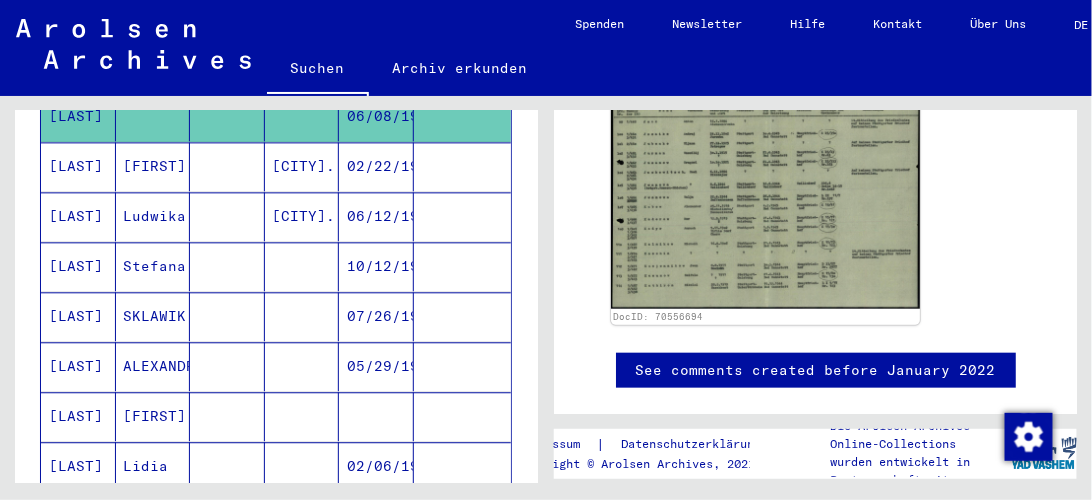scroll, scrollTop: 1200, scrollLeft: 0, axis: vertical 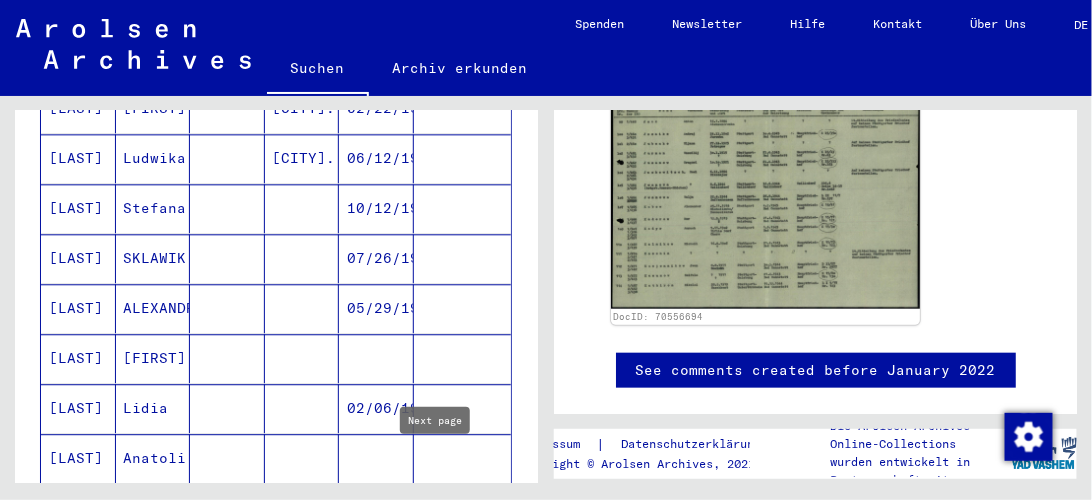 click 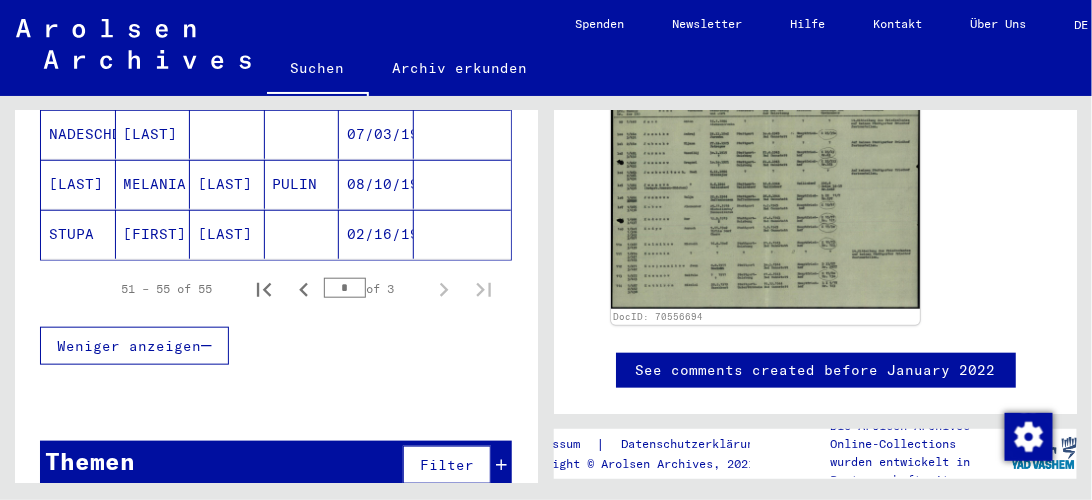 scroll, scrollTop: 252, scrollLeft: 0, axis: vertical 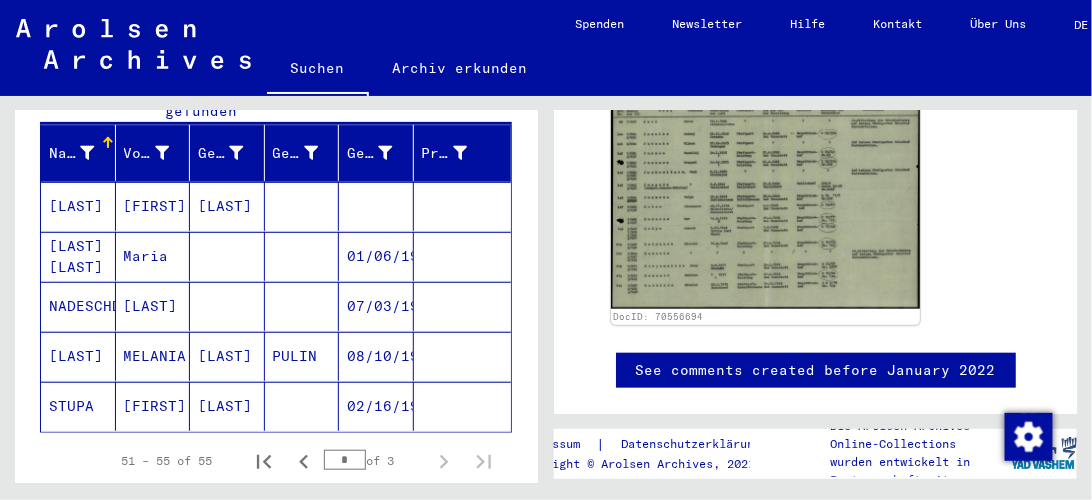 click at bounding box center [463, 256] 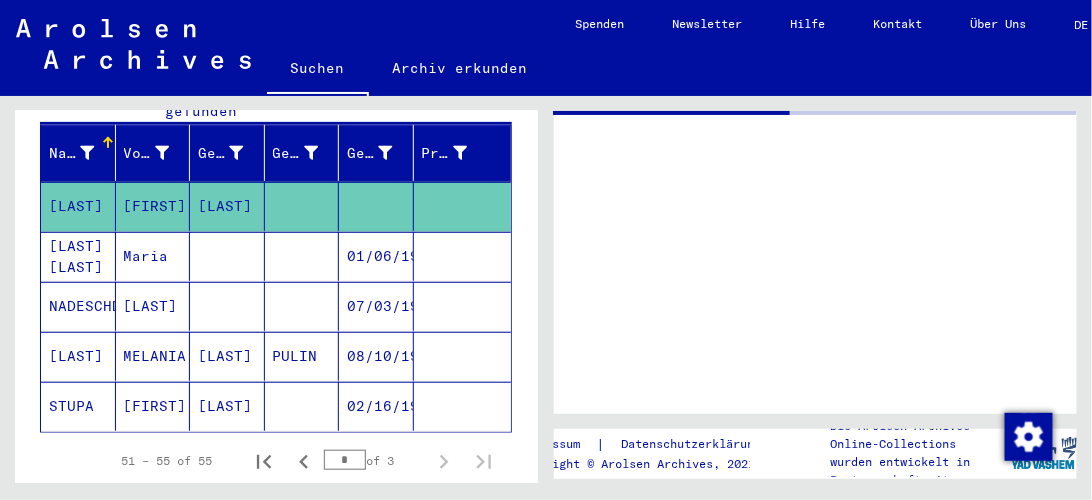 scroll, scrollTop: 0, scrollLeft: 0, axis: both 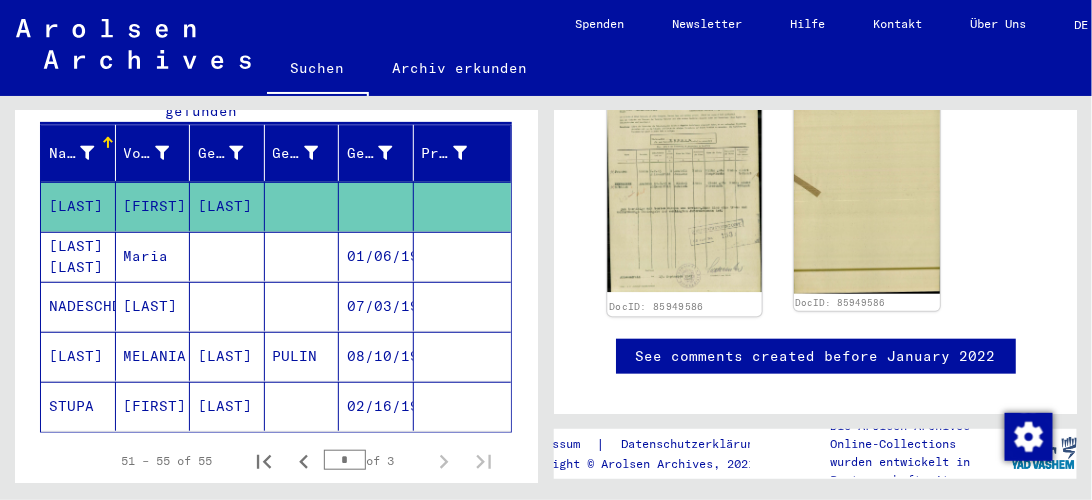 click 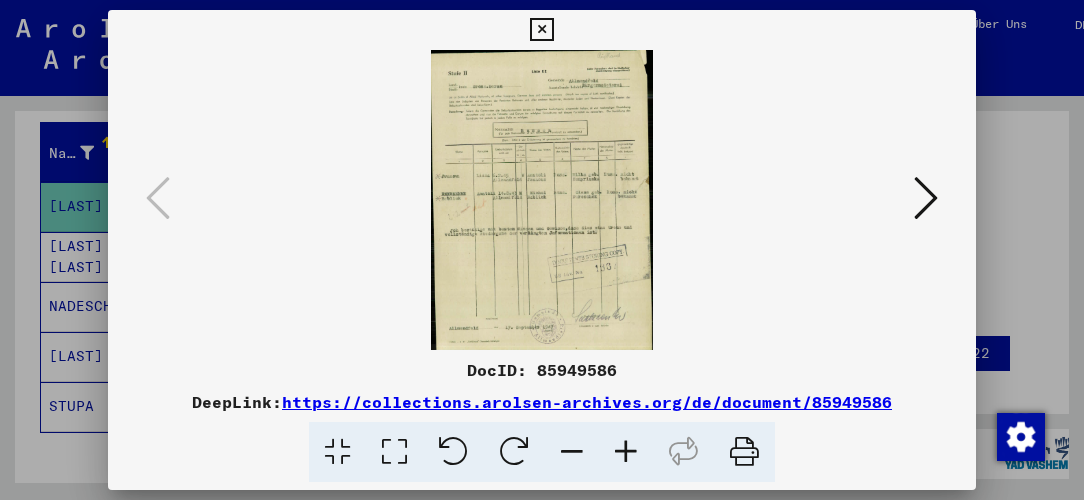 click at bounding box center [626, 452] 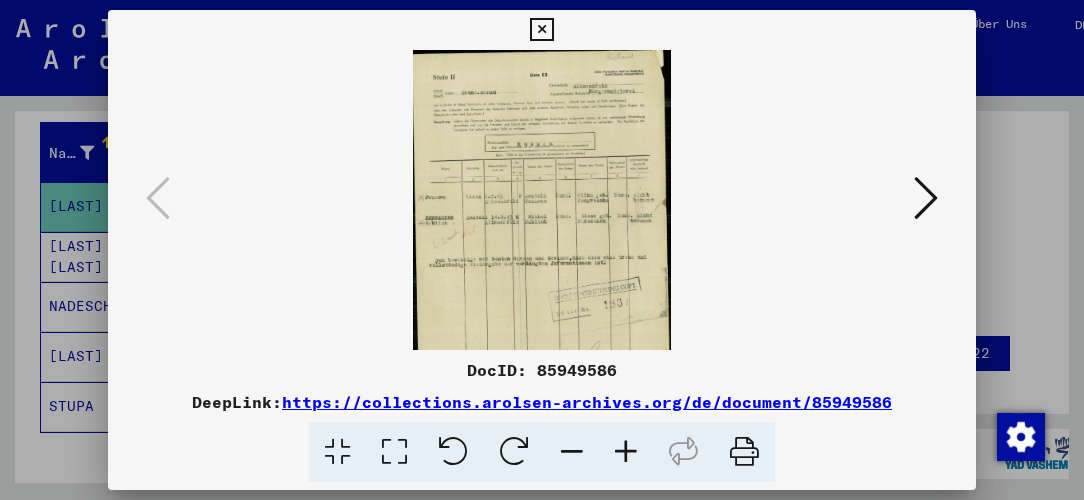 click at bounding box center [626, 452] 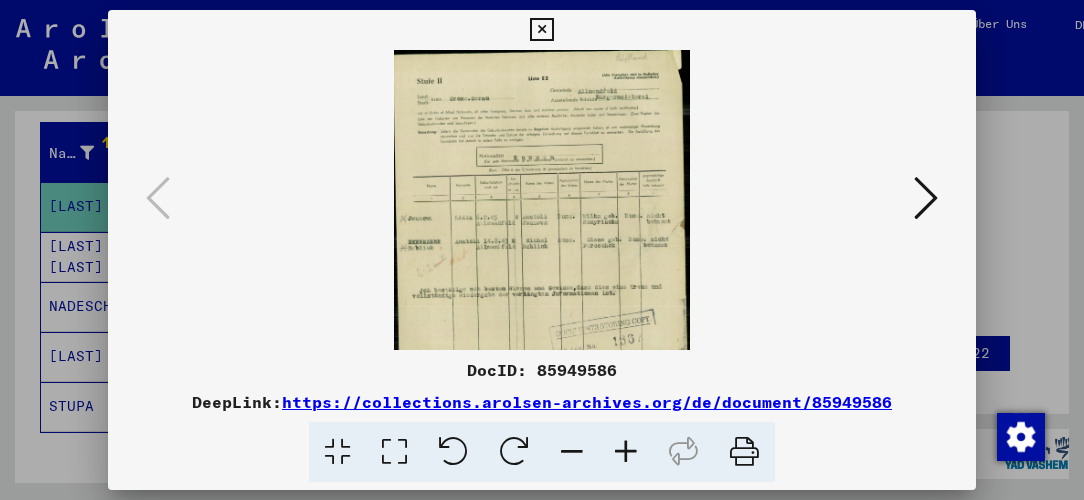 click at bounding box center (626, 452) 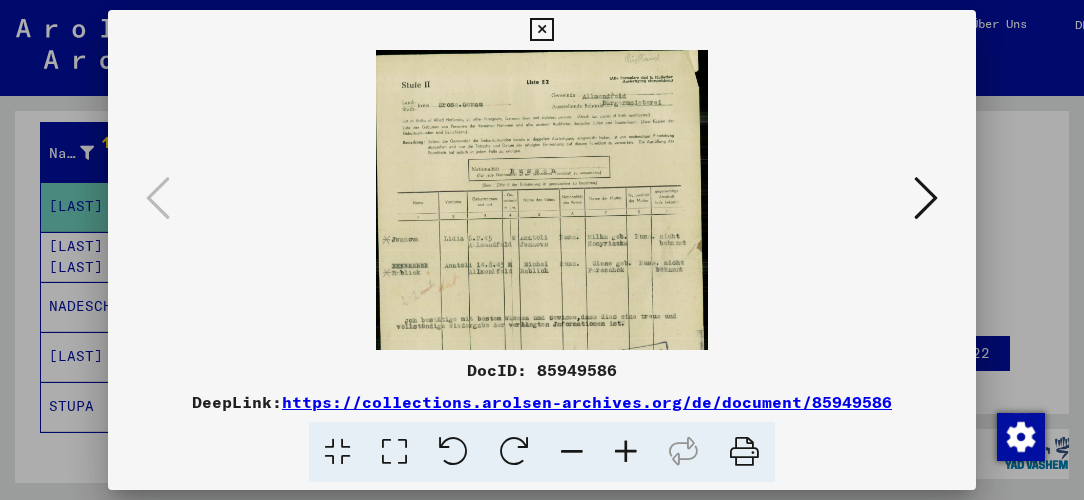 click at bounding box center (626, 452) 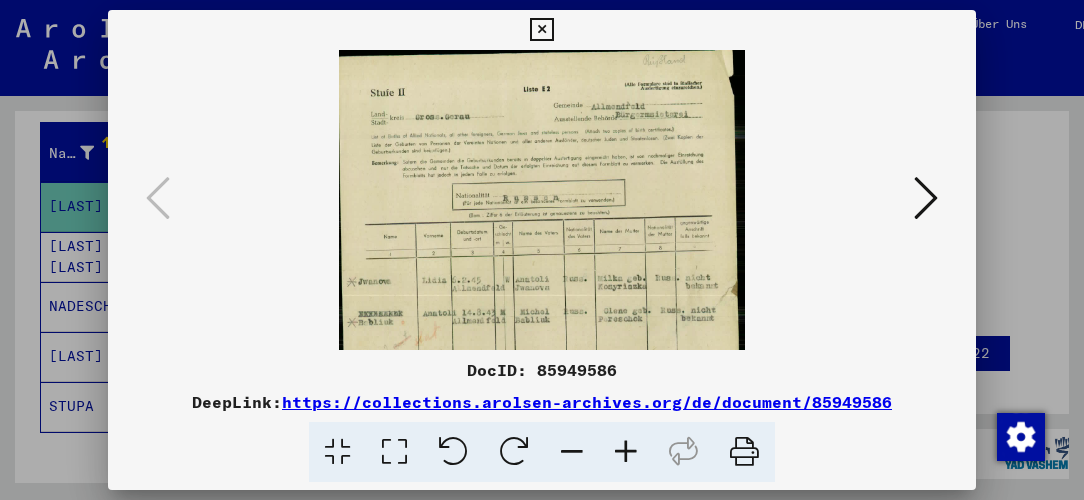 click at bounding box center [626, 452] 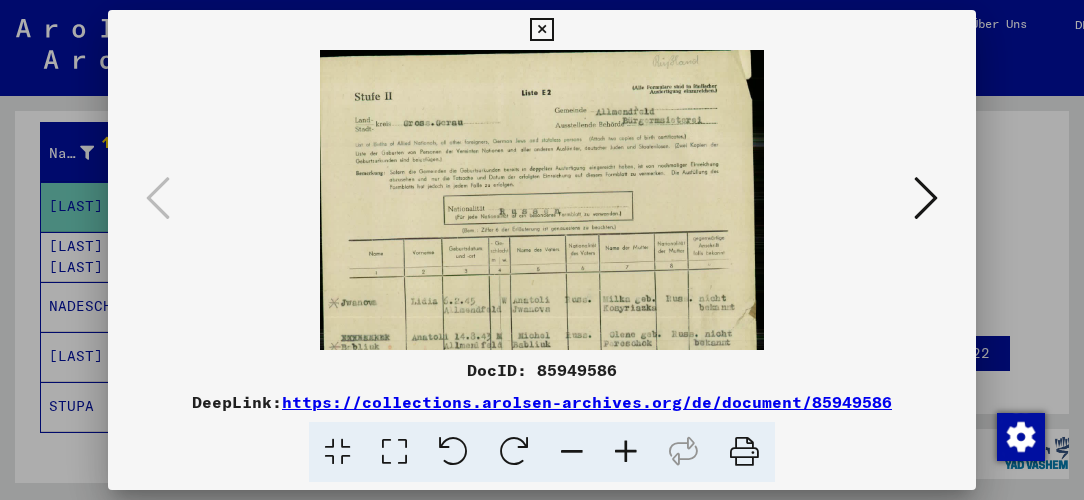 click at bounding box center [626, 452] 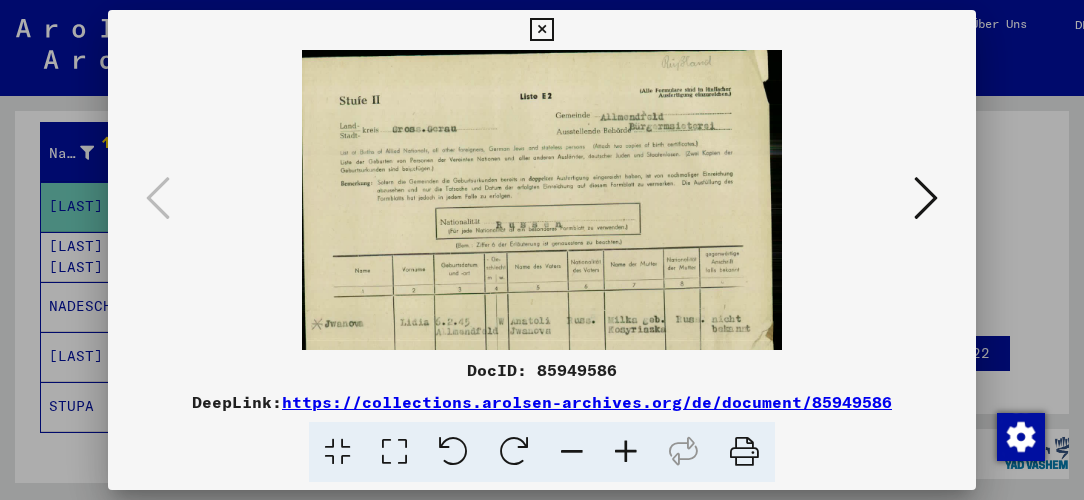 click at bounding box center (626, 452) 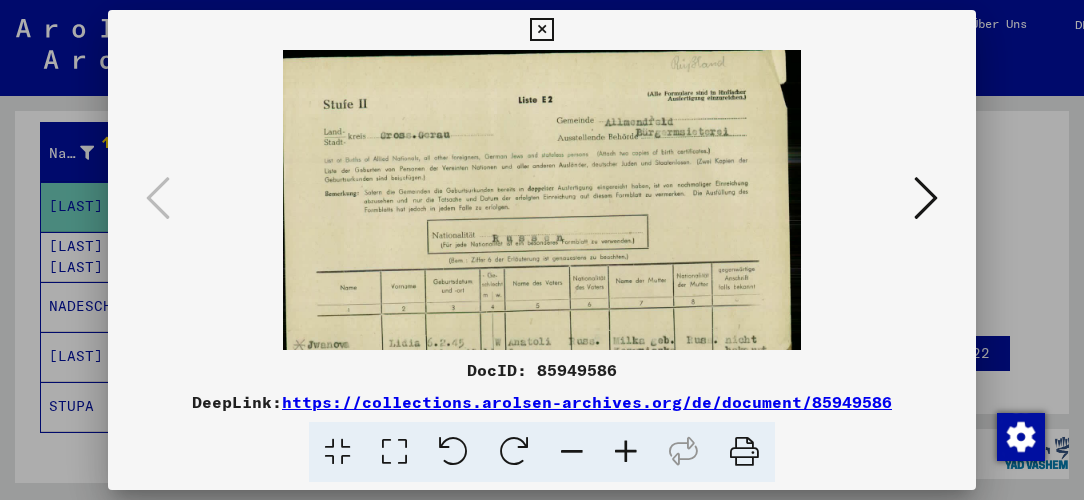 click at bounding box center (626, 452) 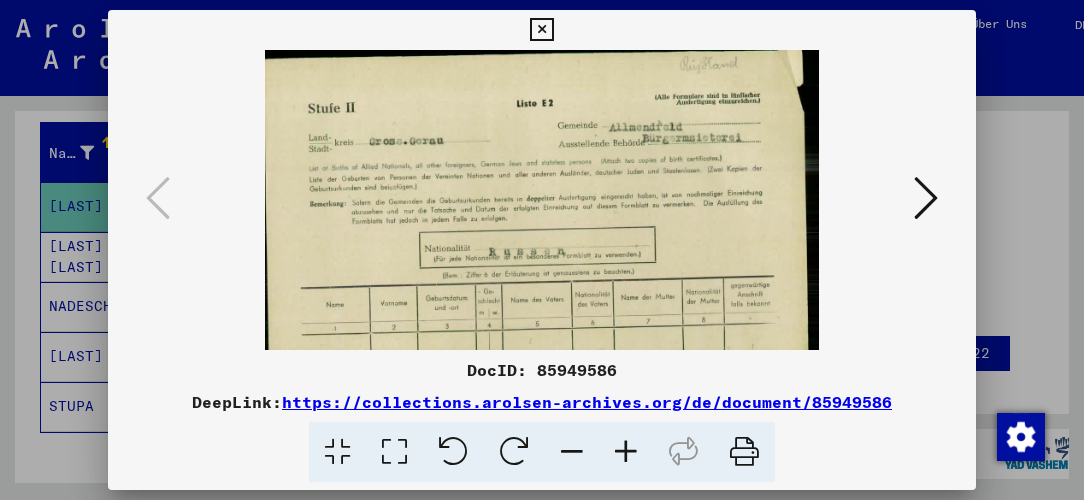 click at bounding box center [626, 452] 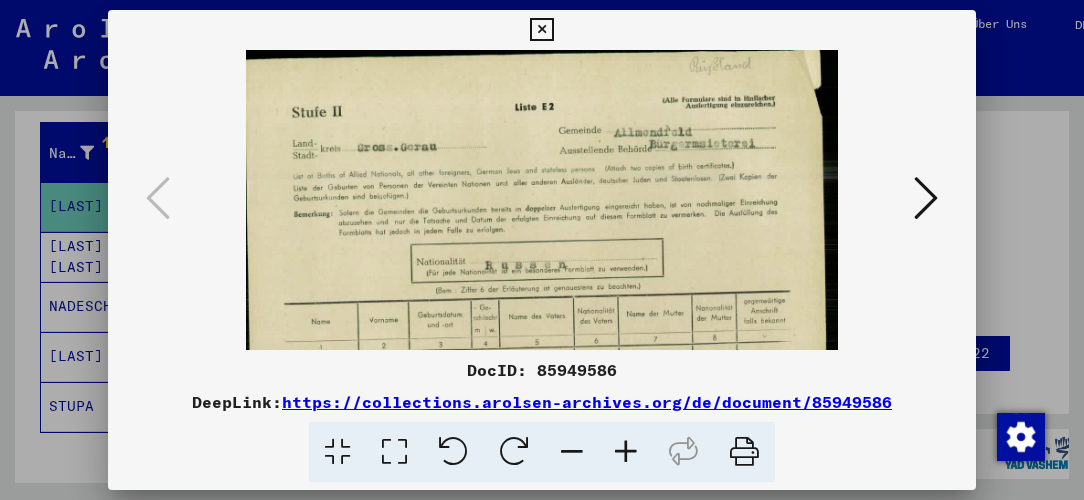 click at bounding box center (626, 452) 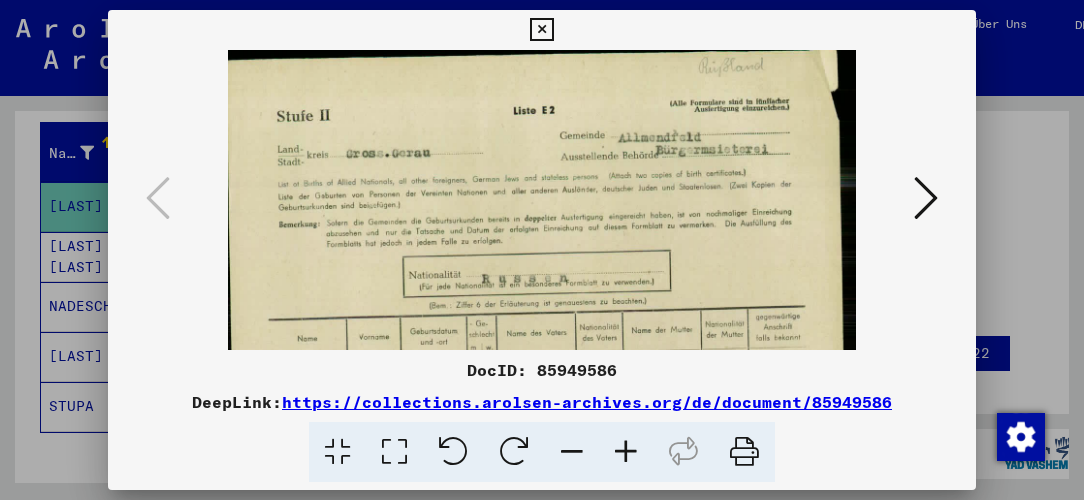 click at bounding box center [626, 452] 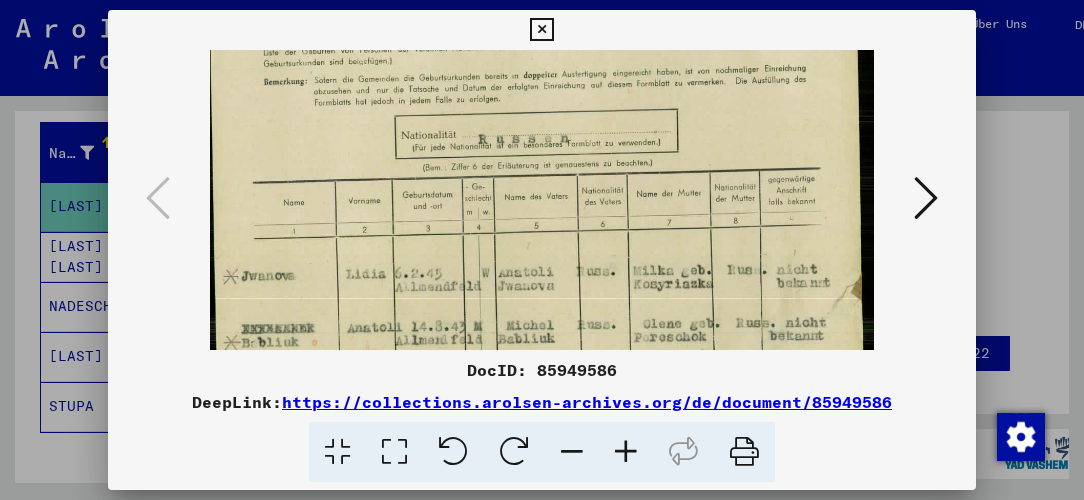 drag, startPoint x: 621, startPoint y: 280, endPoint x: 623, endPoint y: 131, distance: 149.01343 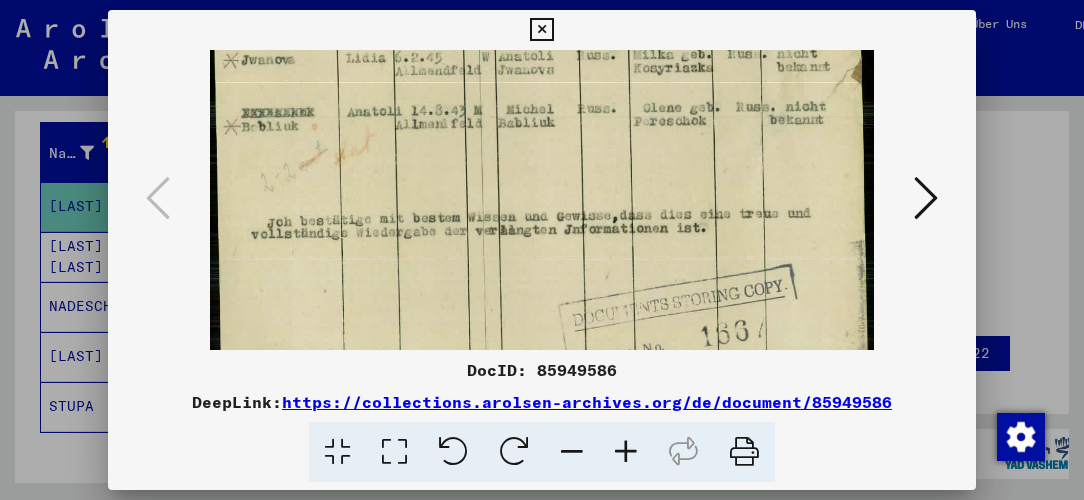 drag, startPoint x: 628, startPoint y: 328, endPoint x: 577, endPoint y: 112, distance: 221.93918 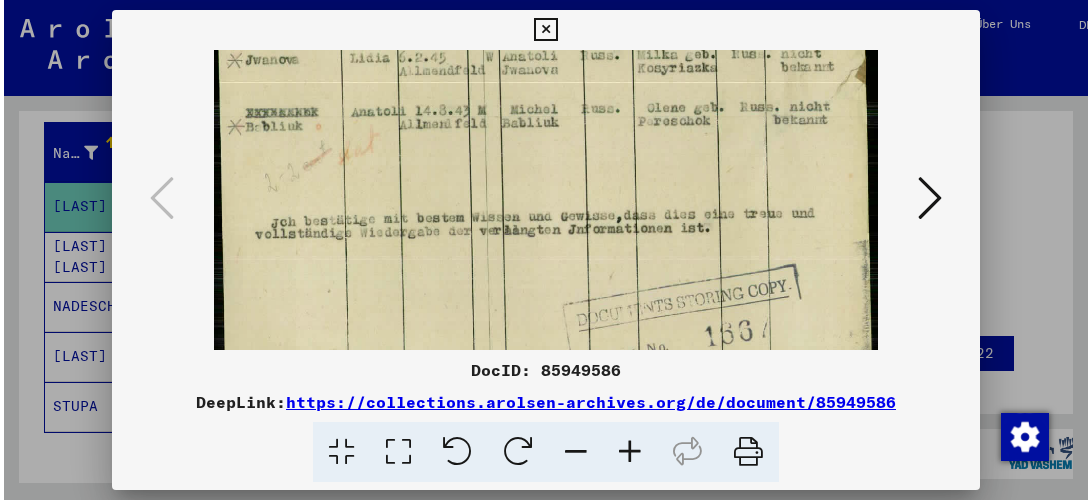 scroll, scrollTop: 371, scrollLeft: 0, axis: vertical 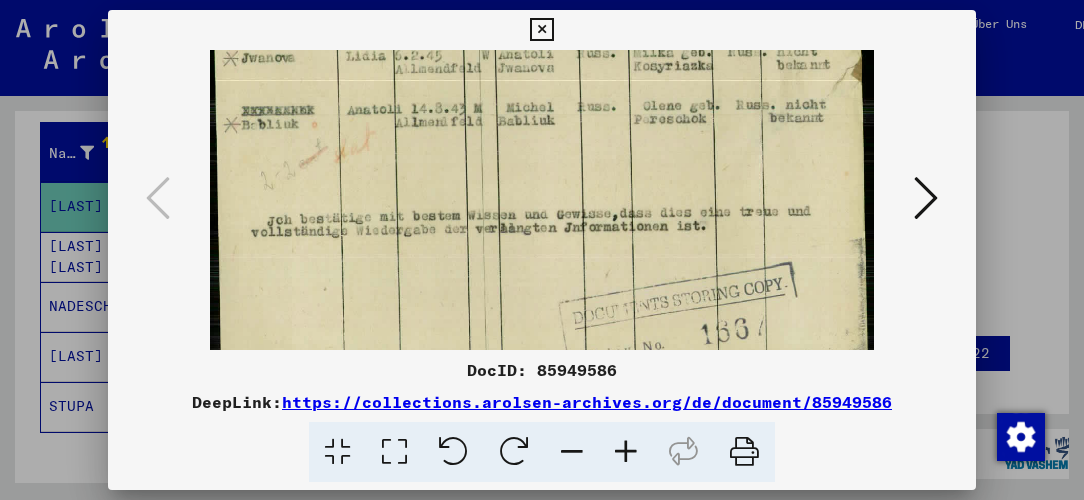 click at bounding box center [541, 30] 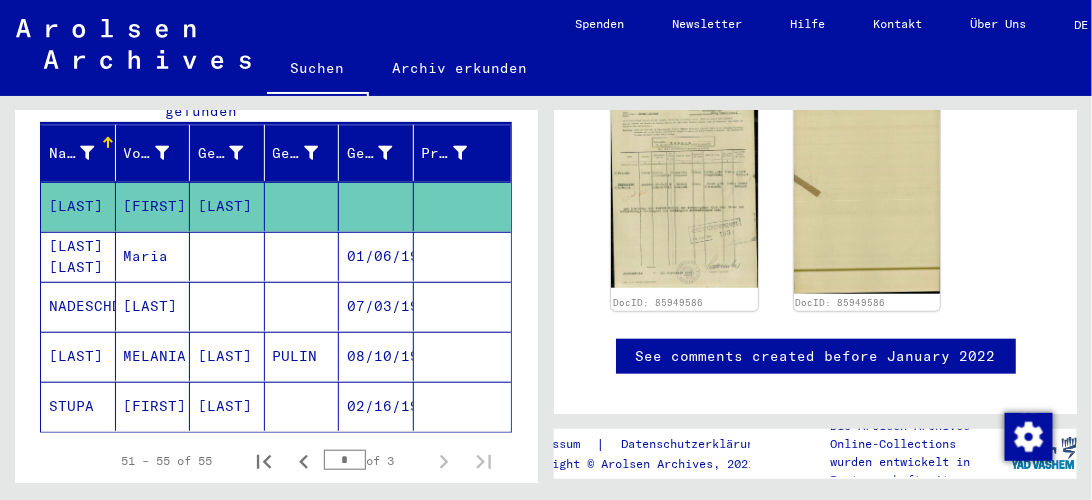 click at bounding box center (463, 356) 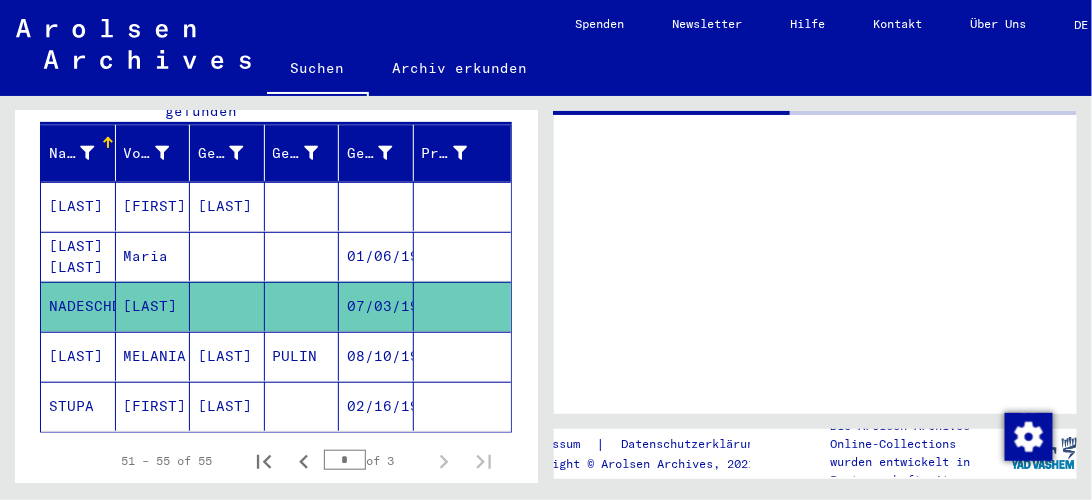 scroll, scrollTop: 0, scrollLeft: 0, axis: both 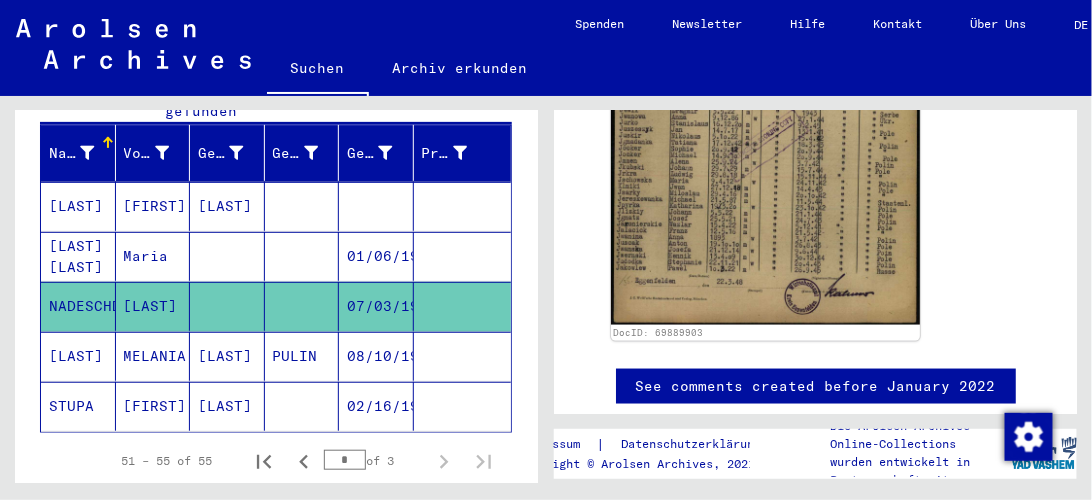 click at bounding box center [463, 406] 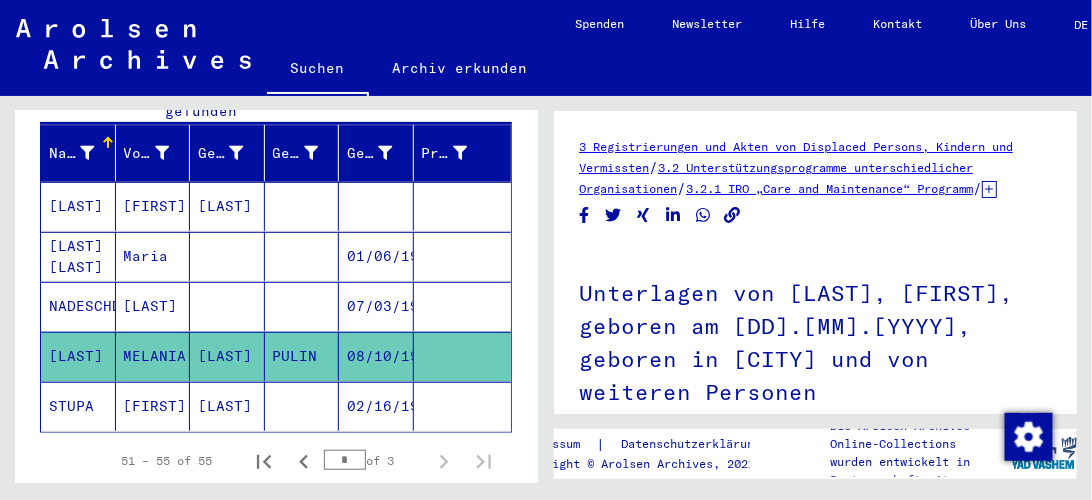scroll, scrollTop: 0, scrollLeft: 0, axis: both 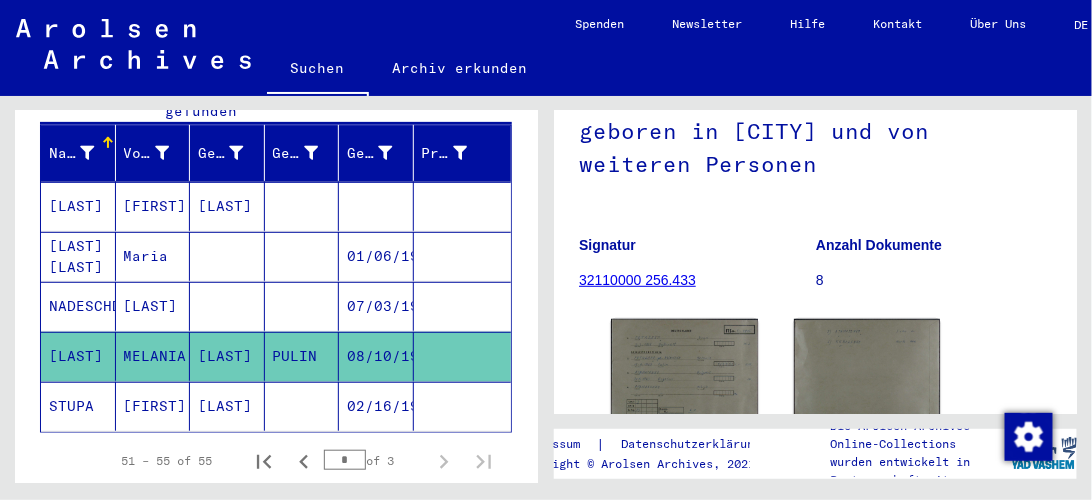 click 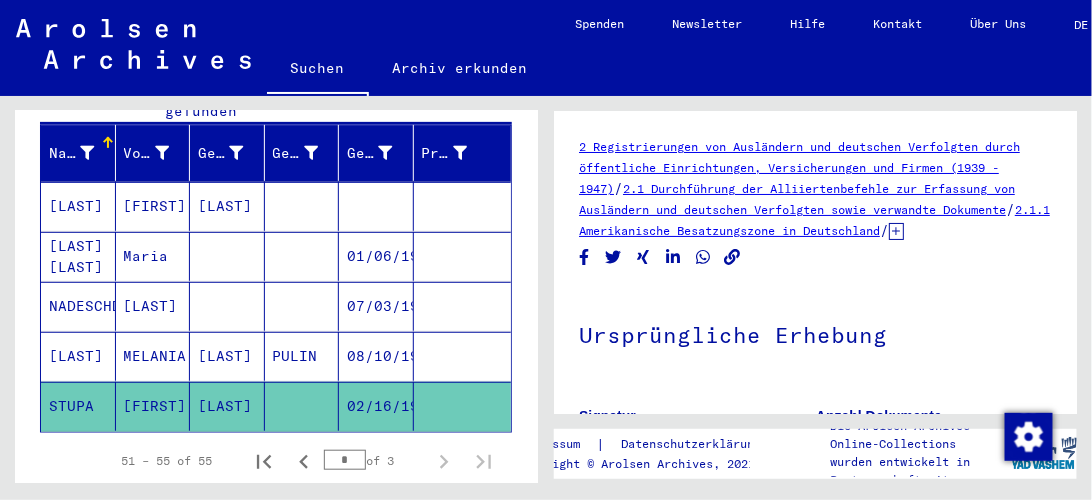 scroll, scrollTop: 0, scrollLeft: 0, axis: both 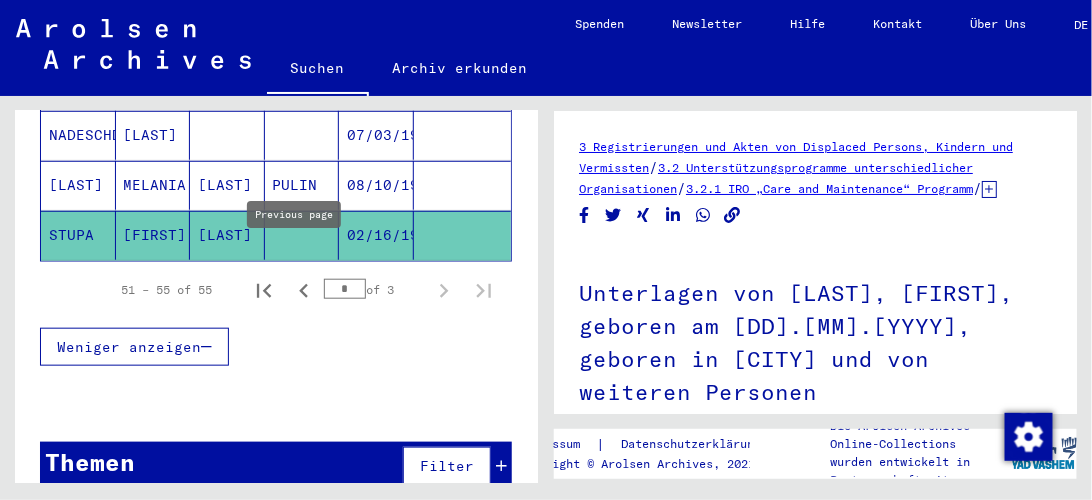 click 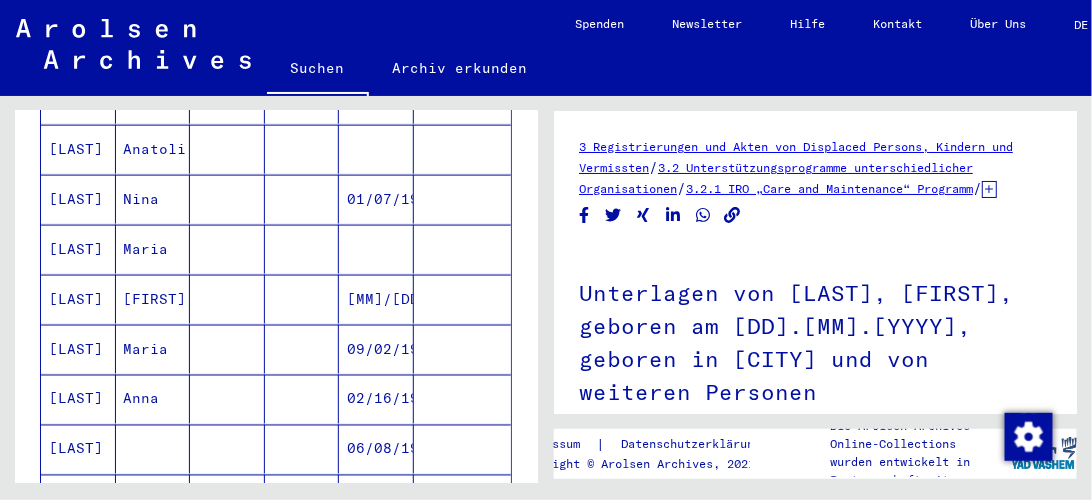 scroll, scrollTop: 823, scrollLeft: 0, axis: vertical 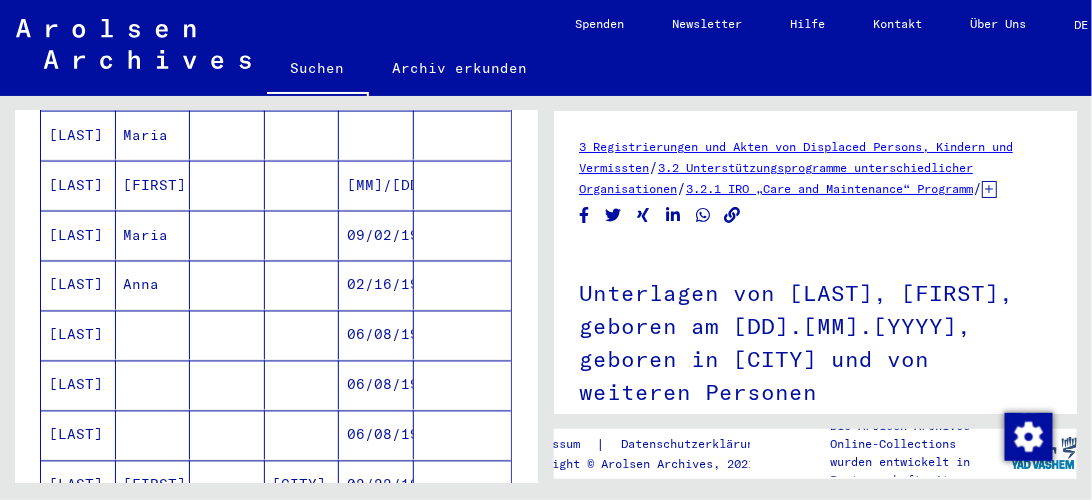 click at bounding box center (302, 385) 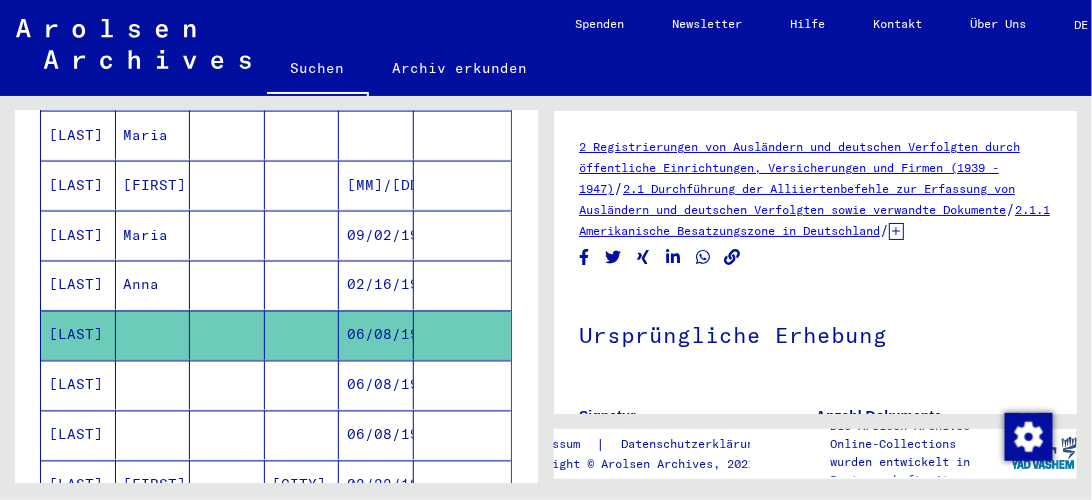 scroll, scrollTop: 0, scrollLeft: 0, axis: both 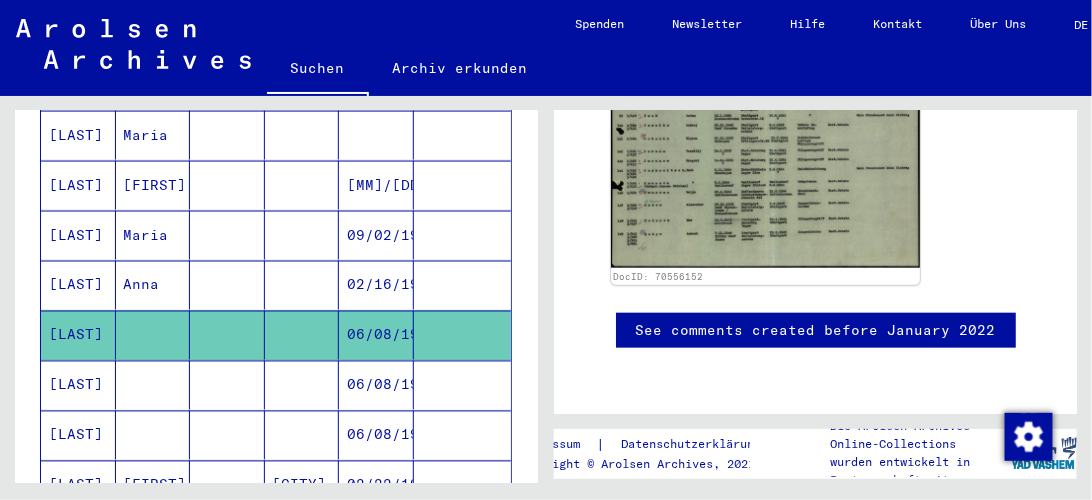 click at bounding box center [302, 435] 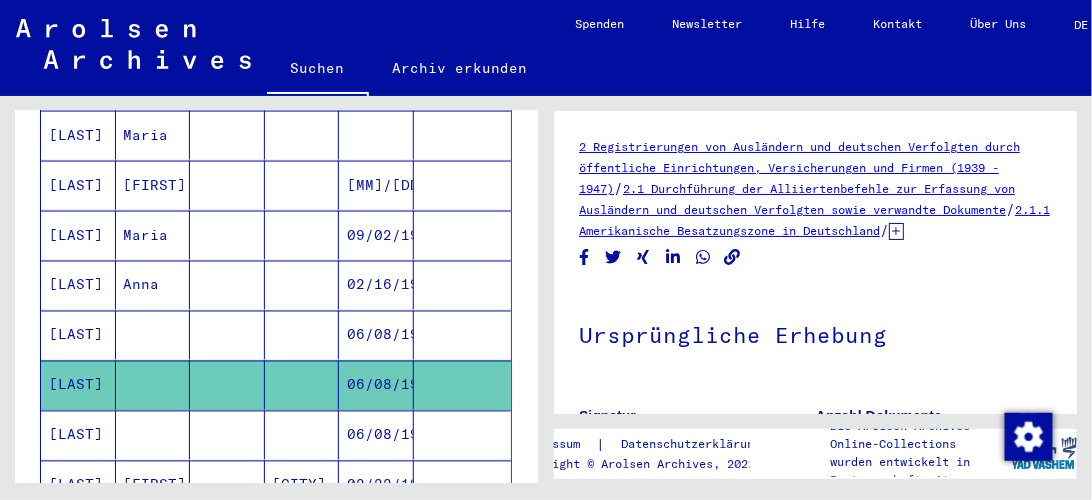 scroll, scrollTop: 0, scrollLeft: 0, axis: both 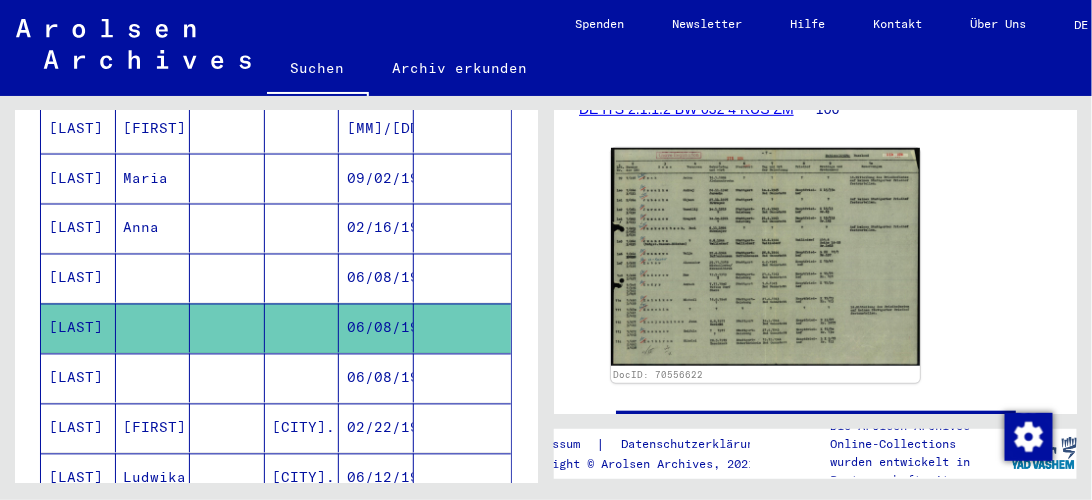 click at bounding box center (463, 428) 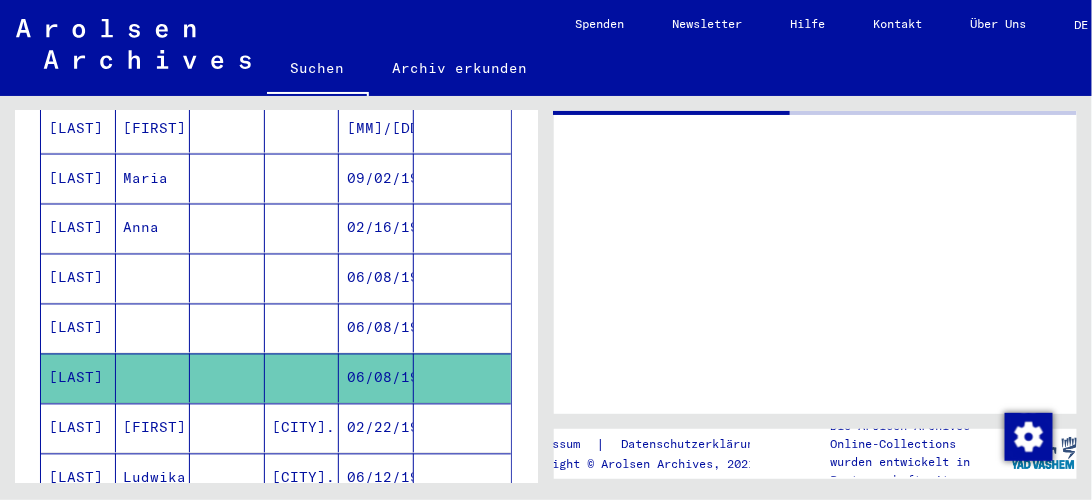 scroll, scrollTop: 0, scrollLeft: 0, axis: both 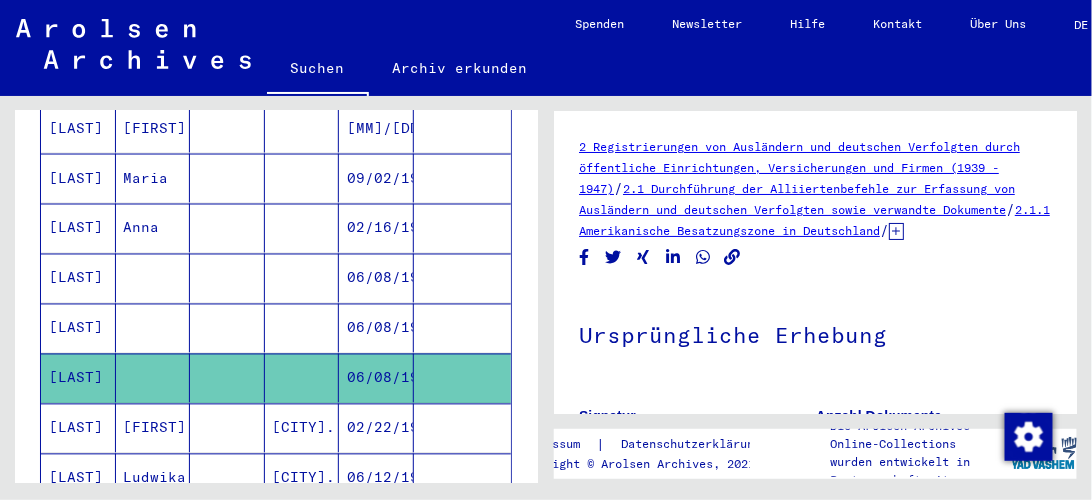 click at bounding box center [302, 278] 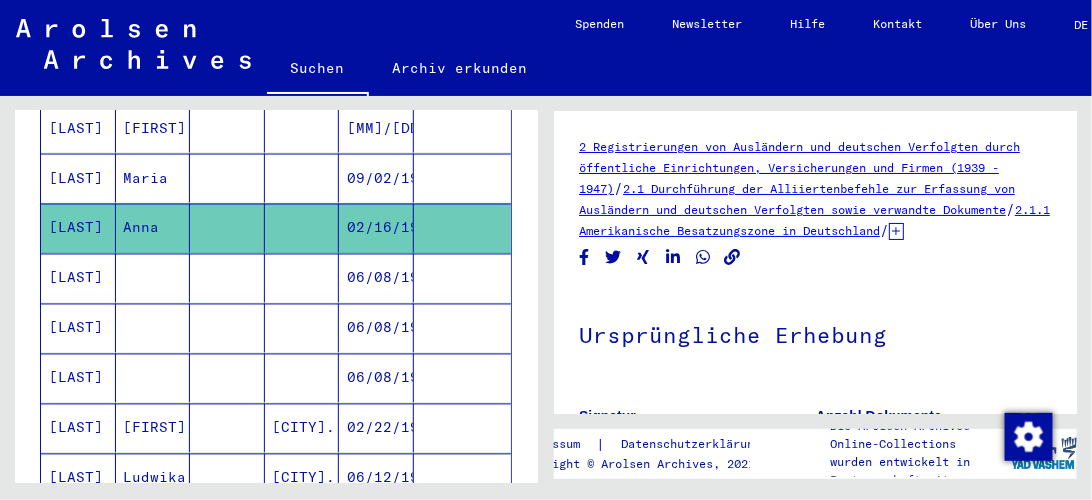 scroll, scrollTop: 0, scrollLeft: 0, axis: both 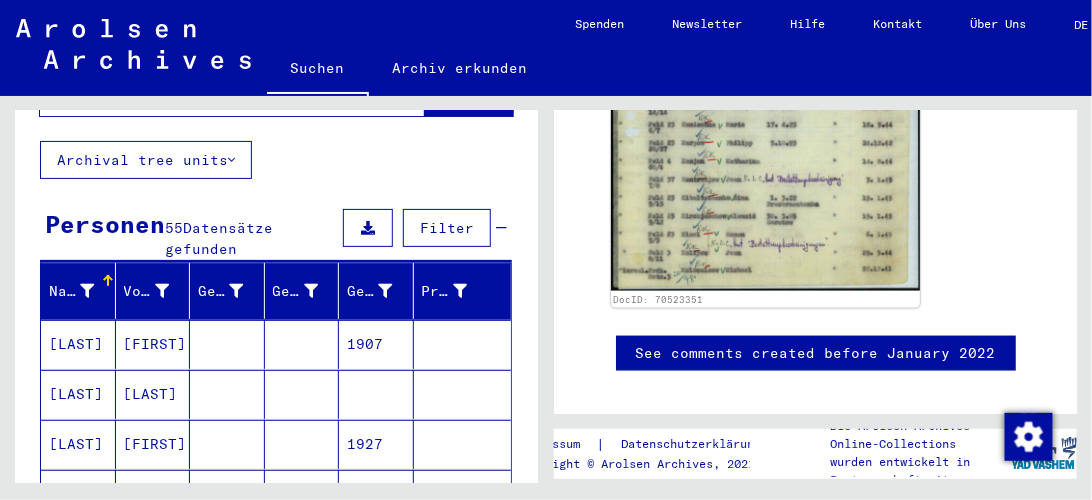 click at bounding box center [463, 394] 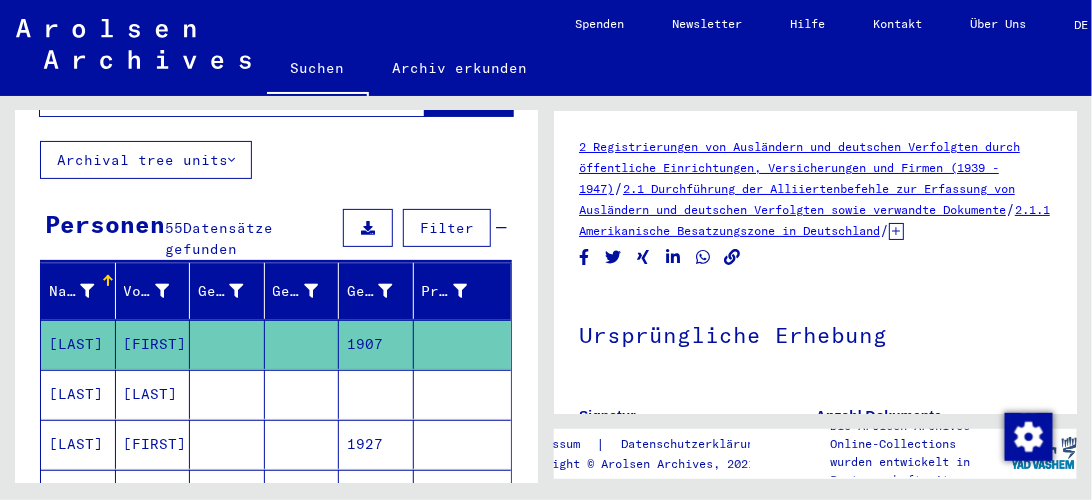 scroll, scrollTop: 0, scrollLeft: 0, axis: both 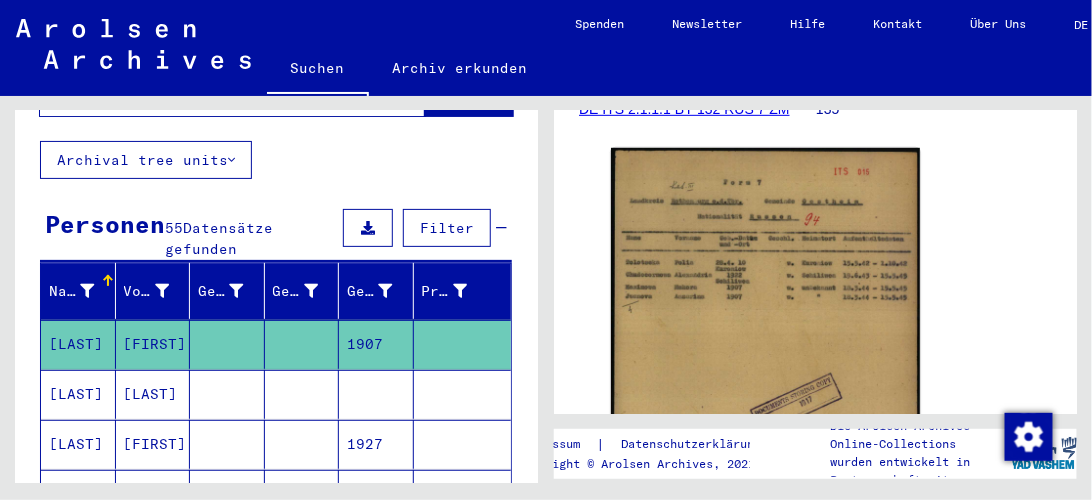 click at bounding box center [463, 444] 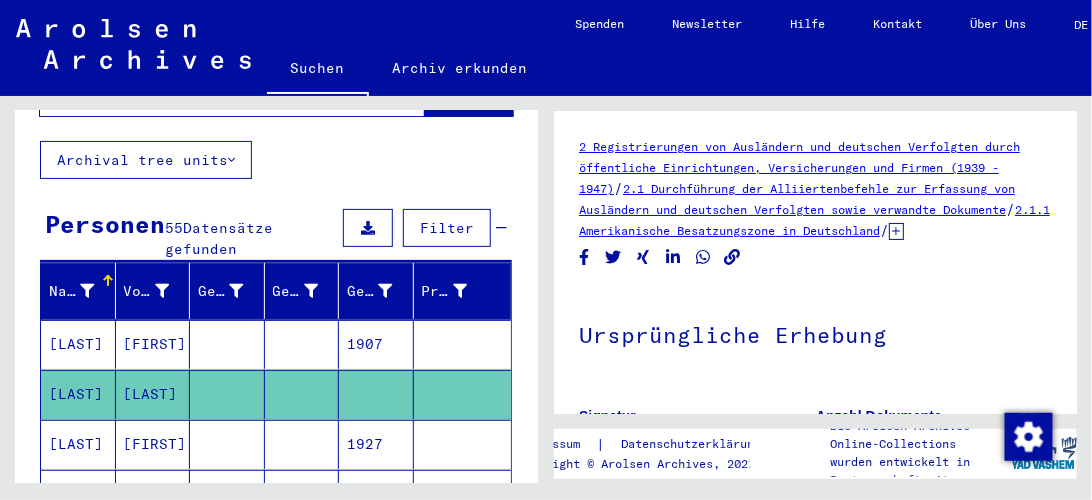 scroll, scrollTop: 171, scrollLeft: 0, axis: vertical 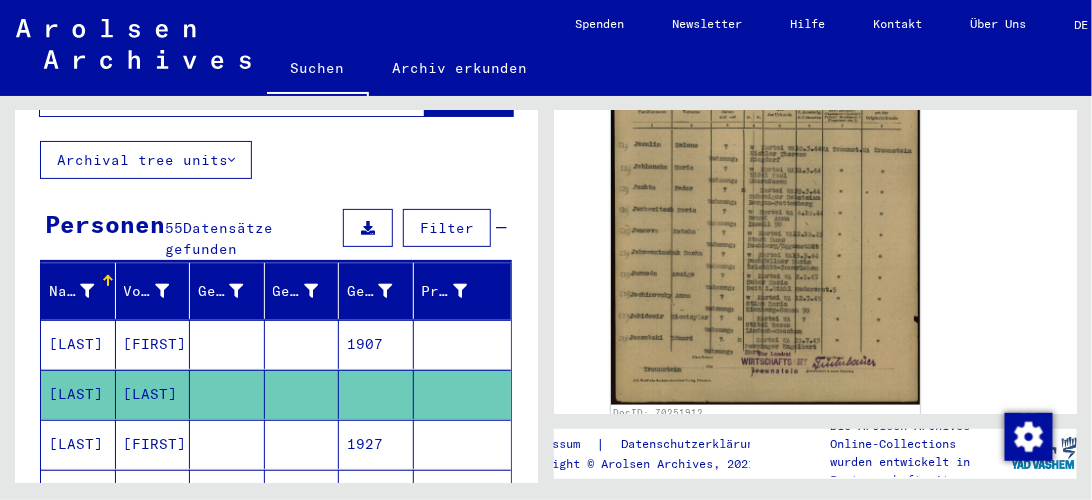 click at bounding box center [463, 494] 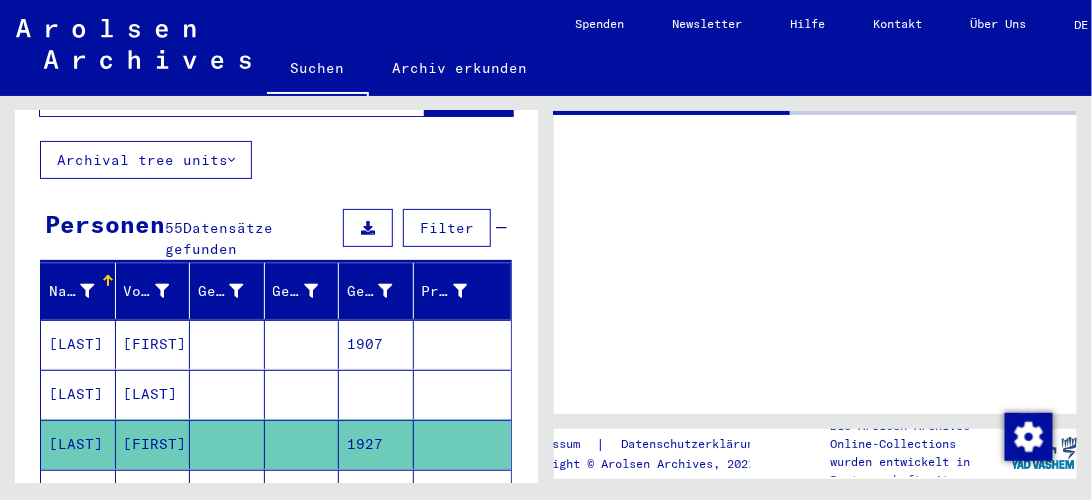 scroll, scrollTop: 0, scrollLeft: 0, axis: both 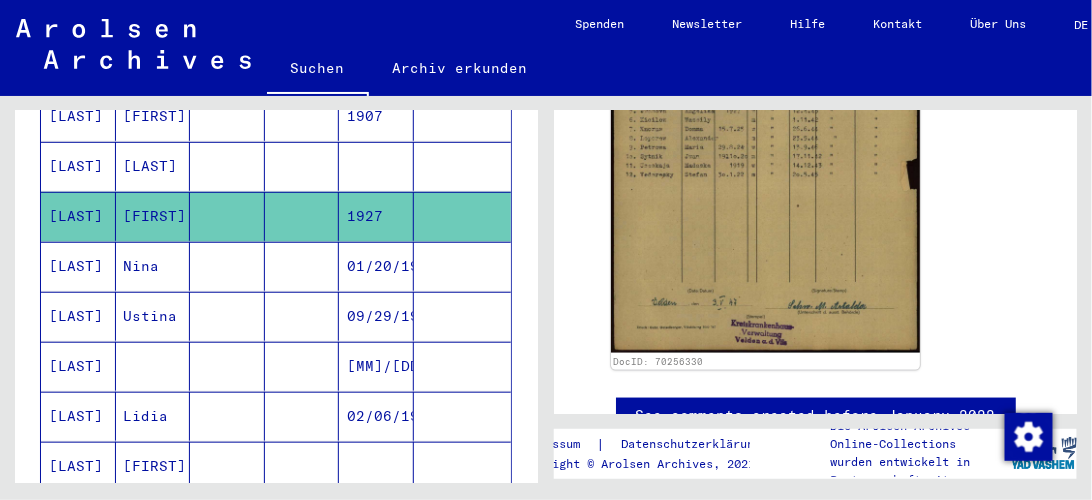 click at bounding box center [463, 316] 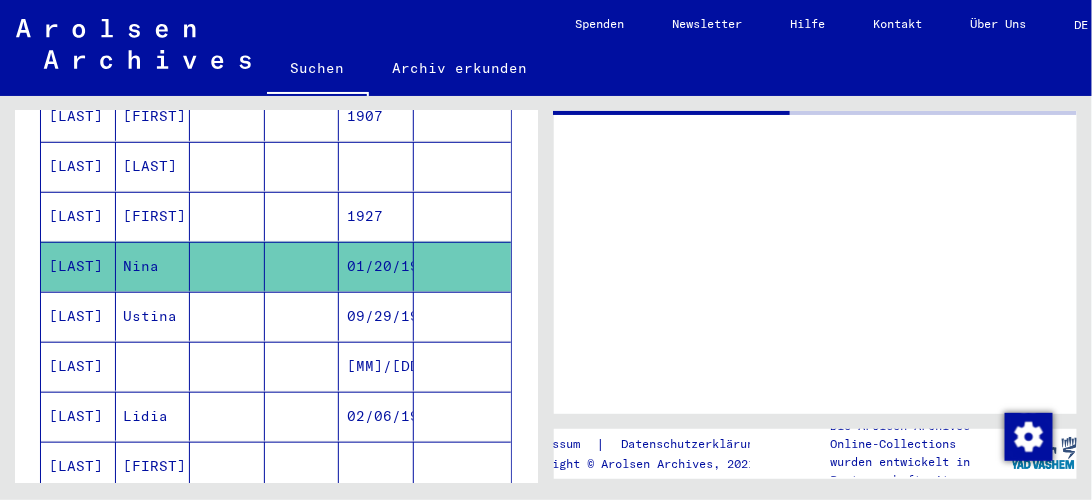 scroll, scrollTop: 0, scrollLeft: 0, axis: both 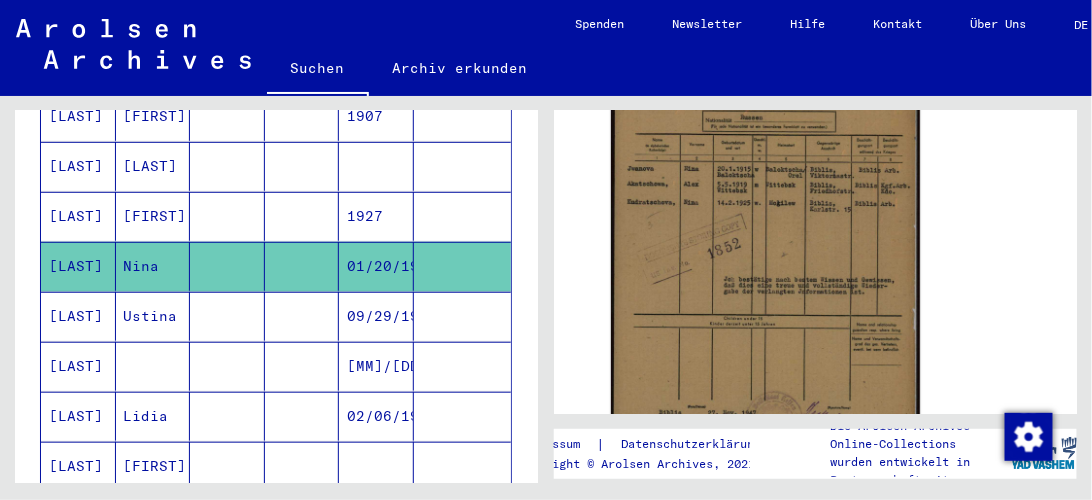 click at bounding box center (463, 366) 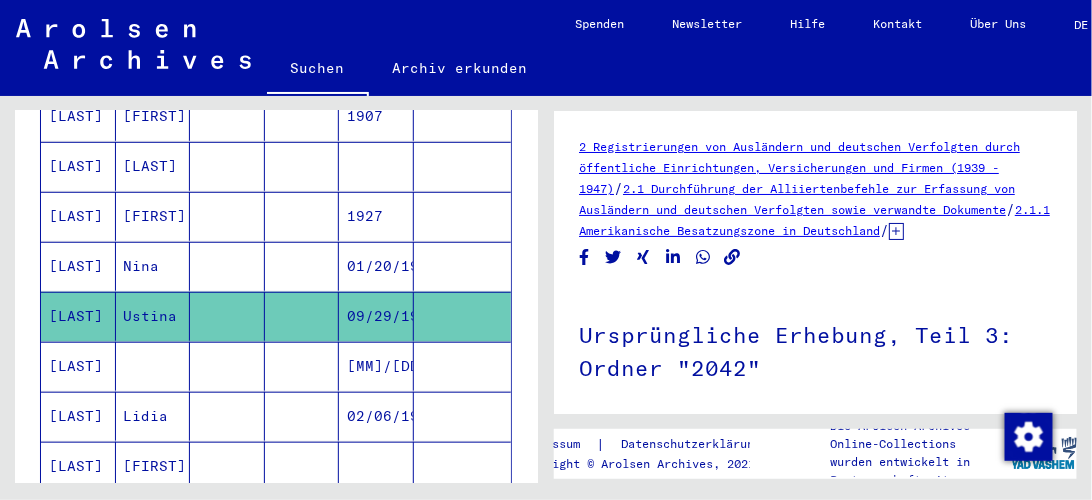scroll, scrollTop: 0, scrollLeft: 0, axis: both 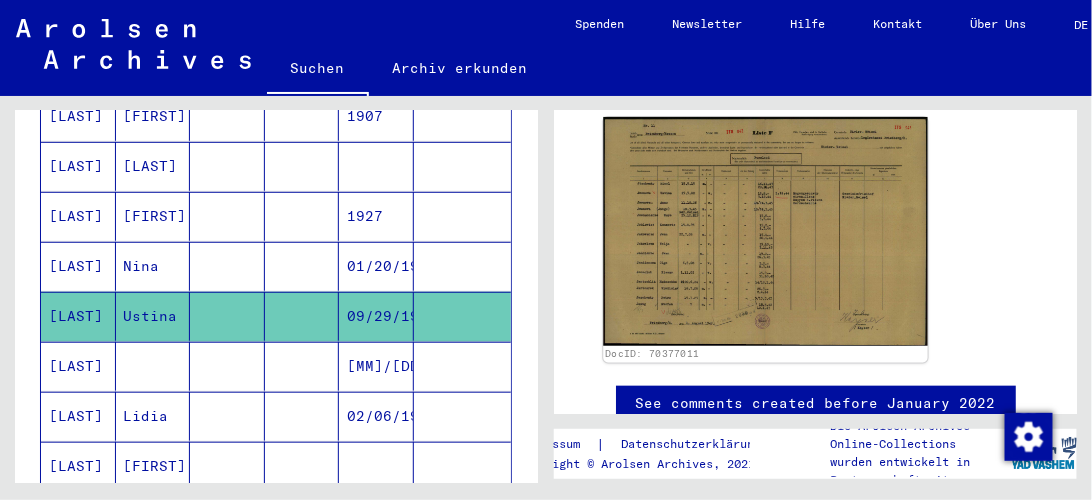 click 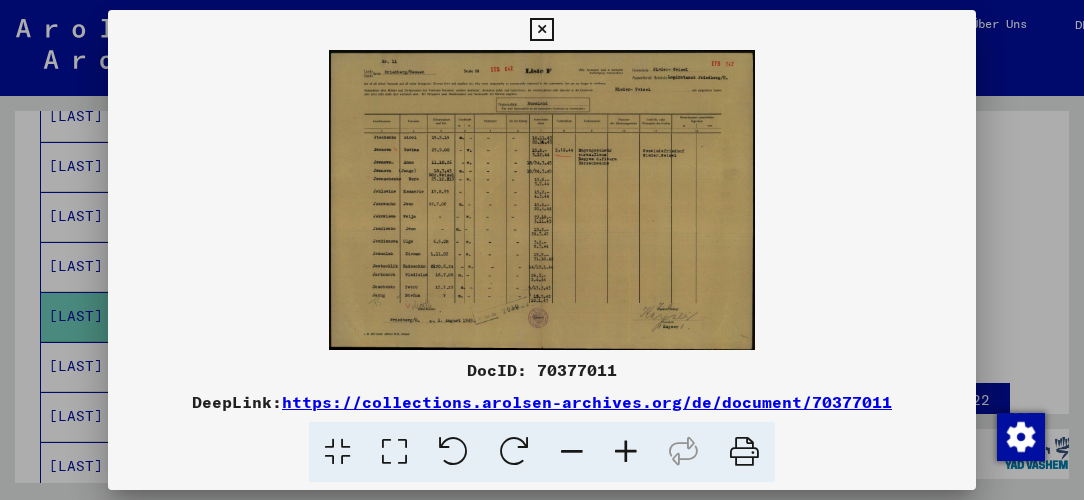 click at bounding box center [541, 30] 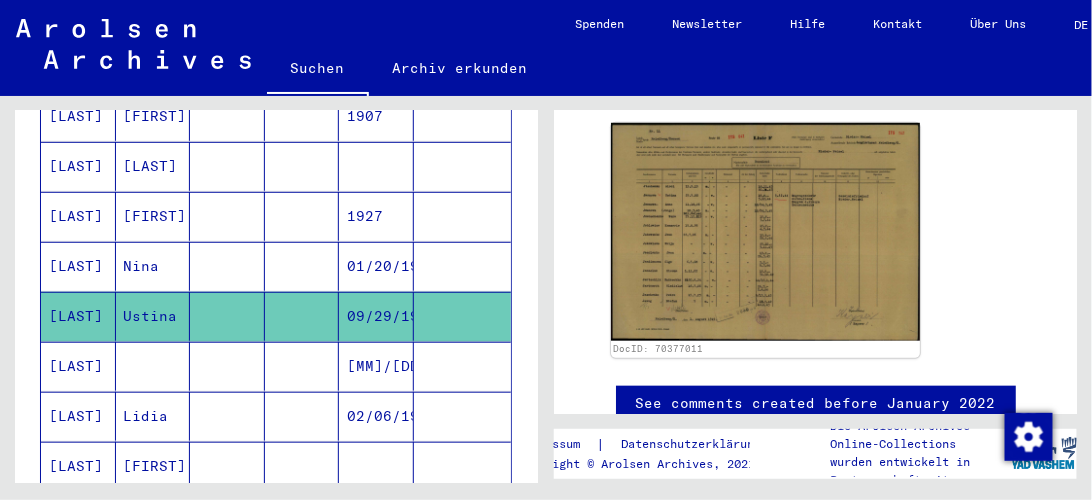 click at bounding box center [463, 416] 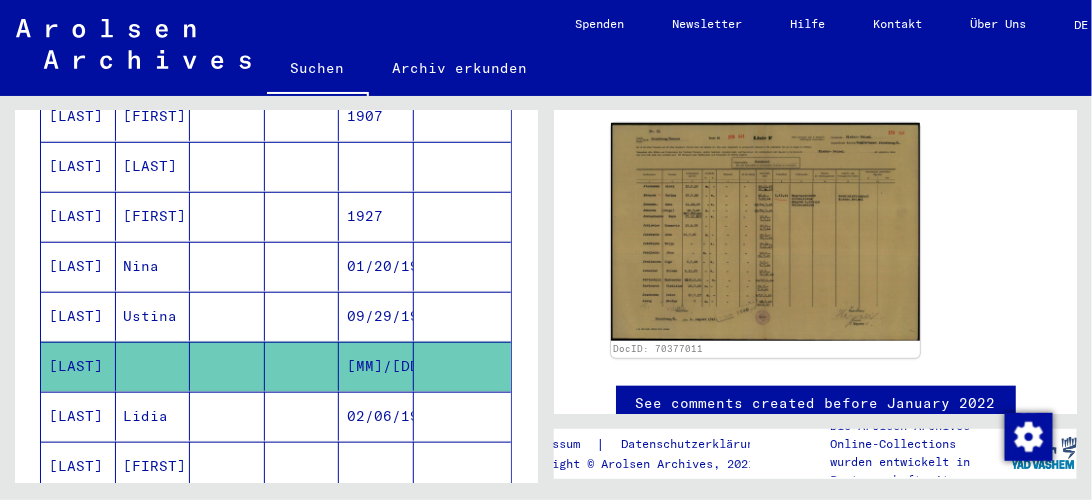 click 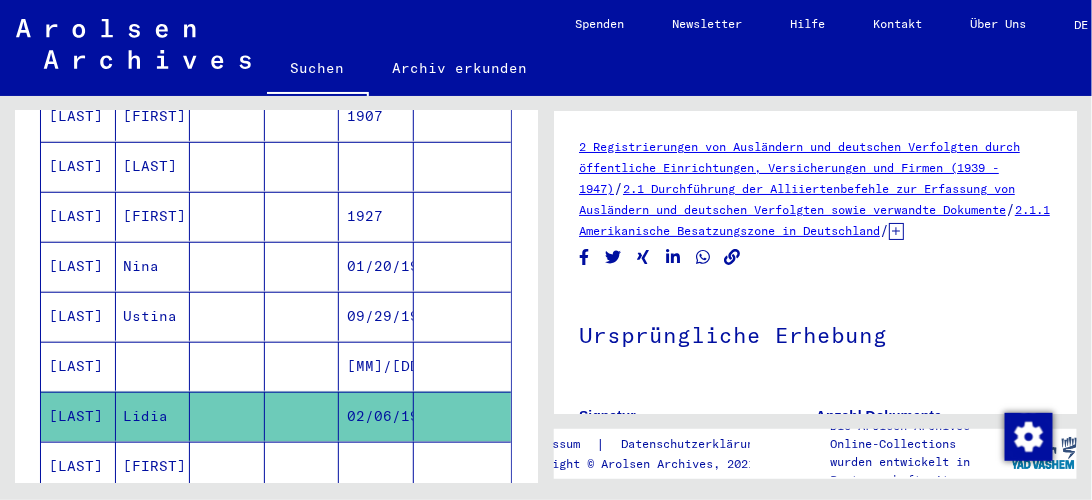 scroll, scrollTop: 0, scrollLeft: 0, axis: both 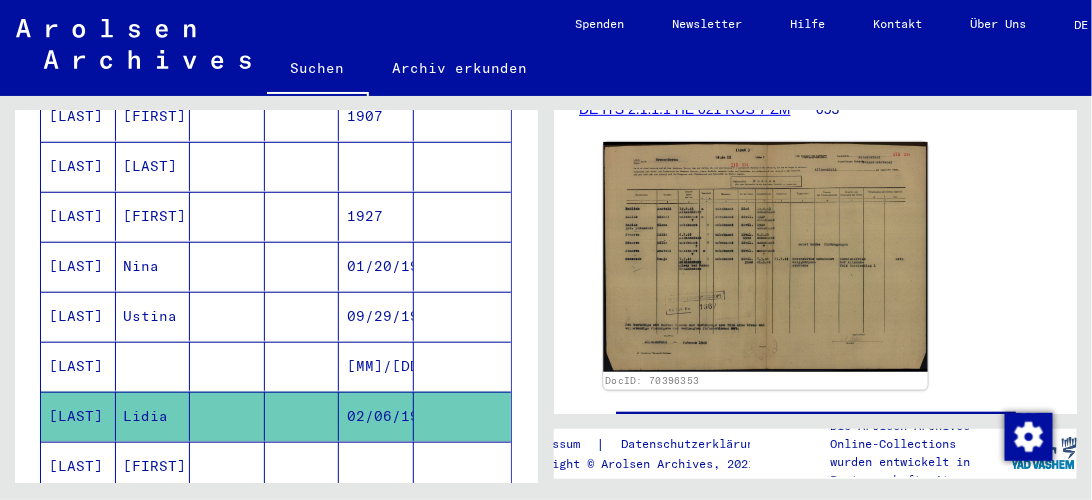 click 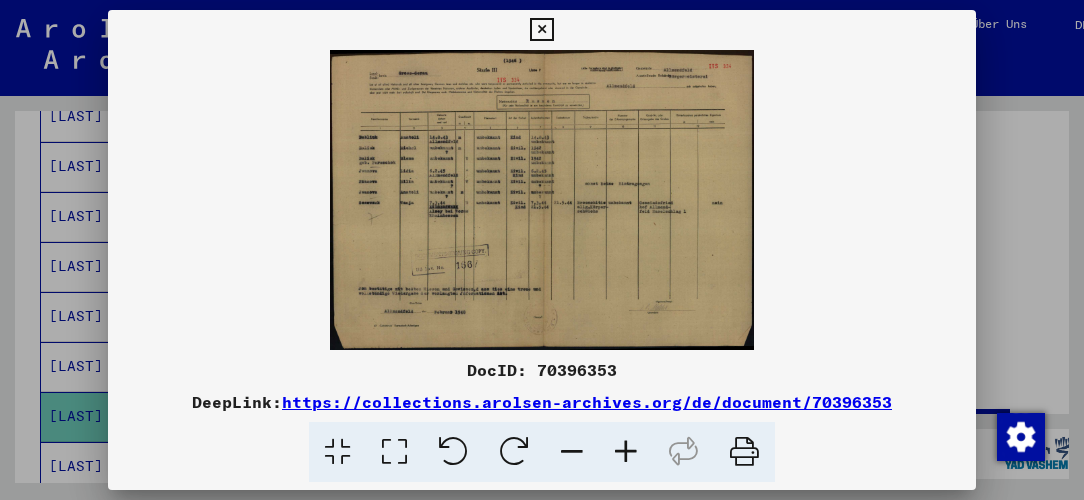 click at bounding box center [541, 200] 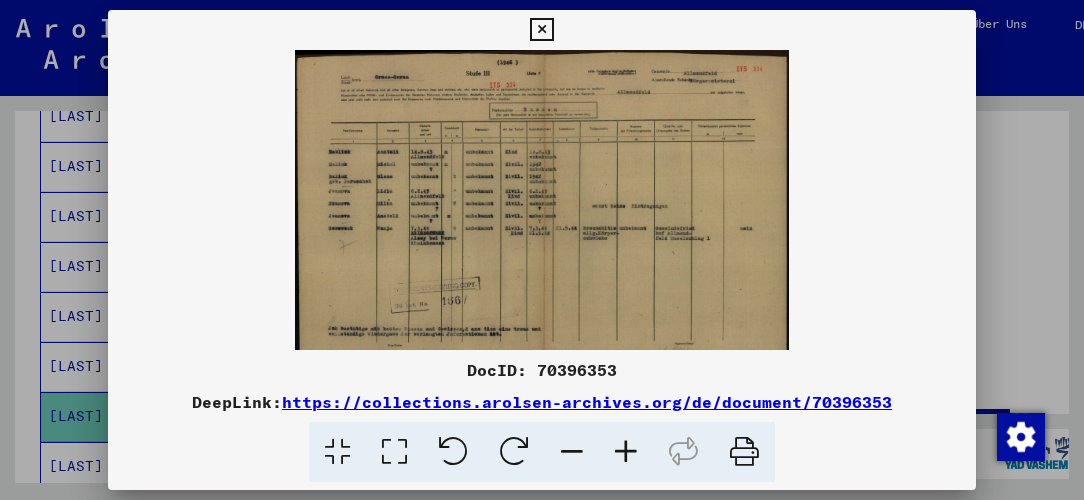 click at bounding box center [626, 452] 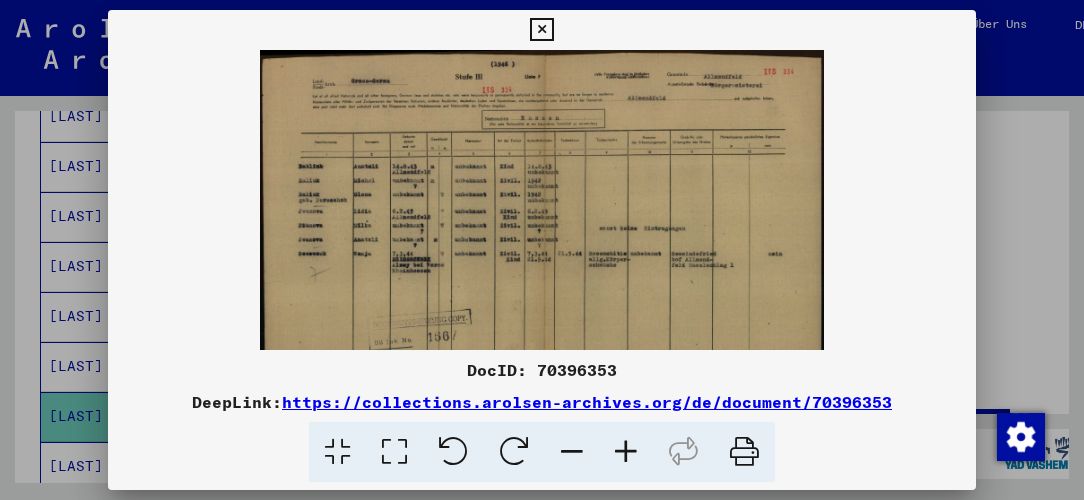 click at bounding box center (626, 452) 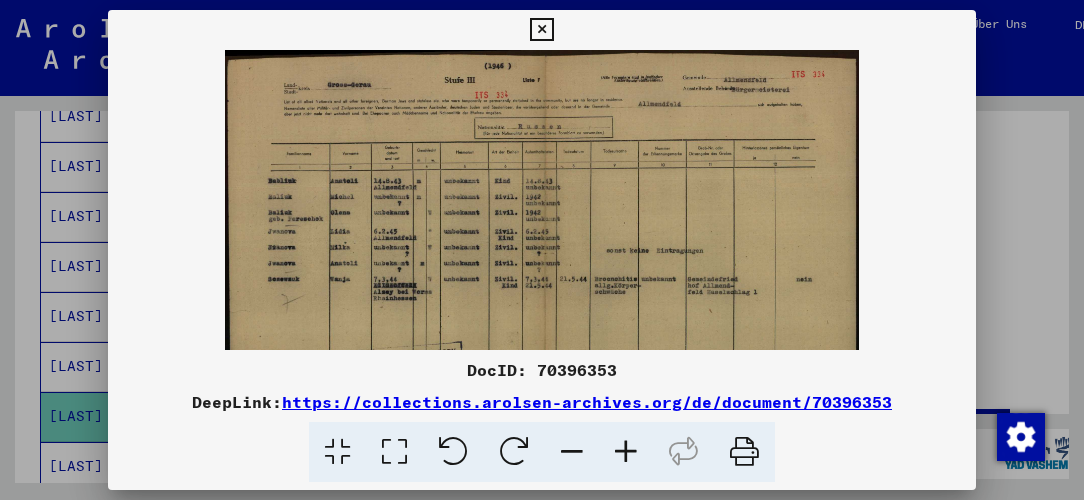 click at bounding box center [626, 452] 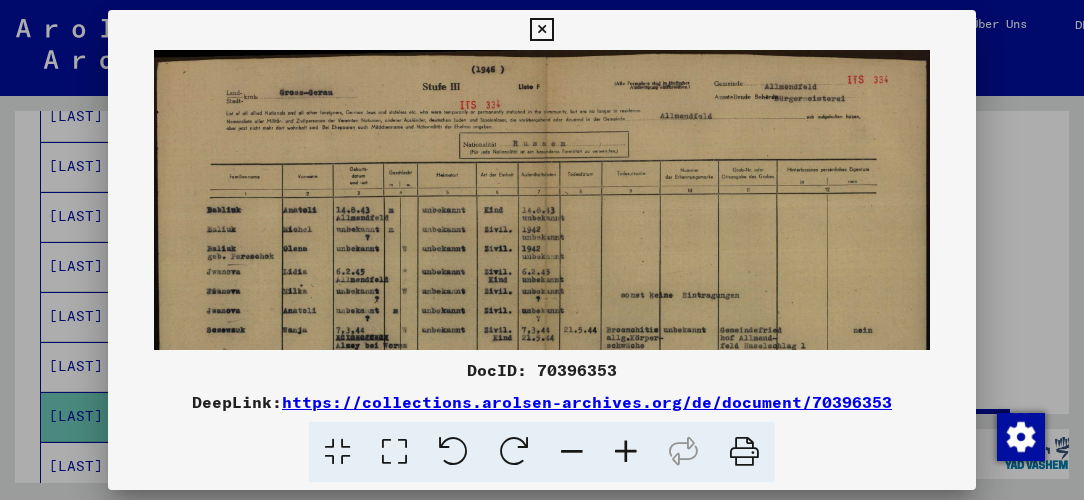 click at bounding box center [626, 452] 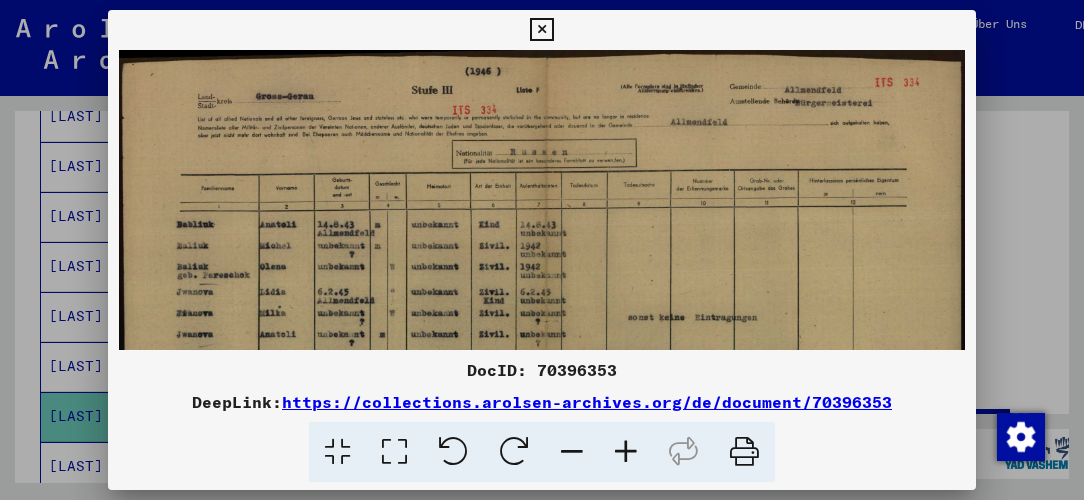 click at bounding box center [626, 452] 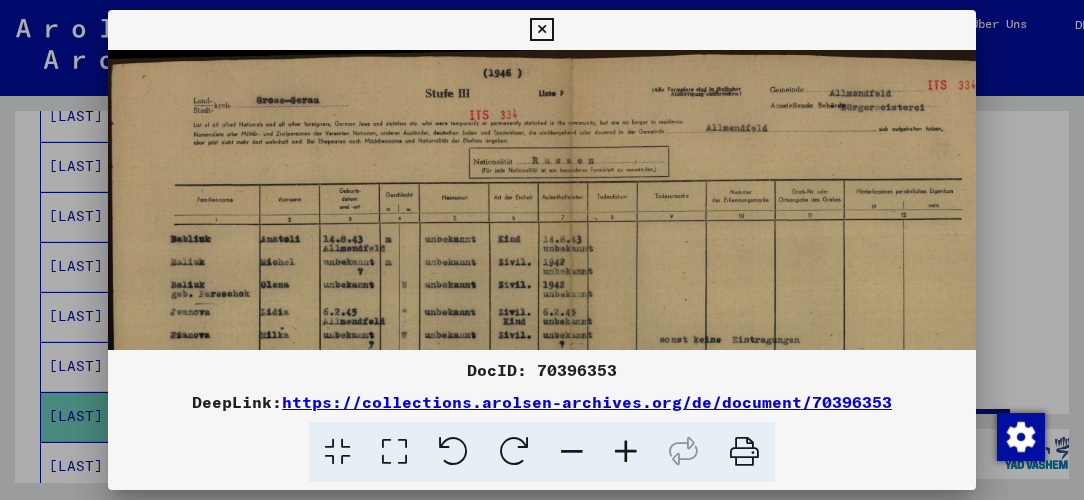 click at bounding box center [626, 452] 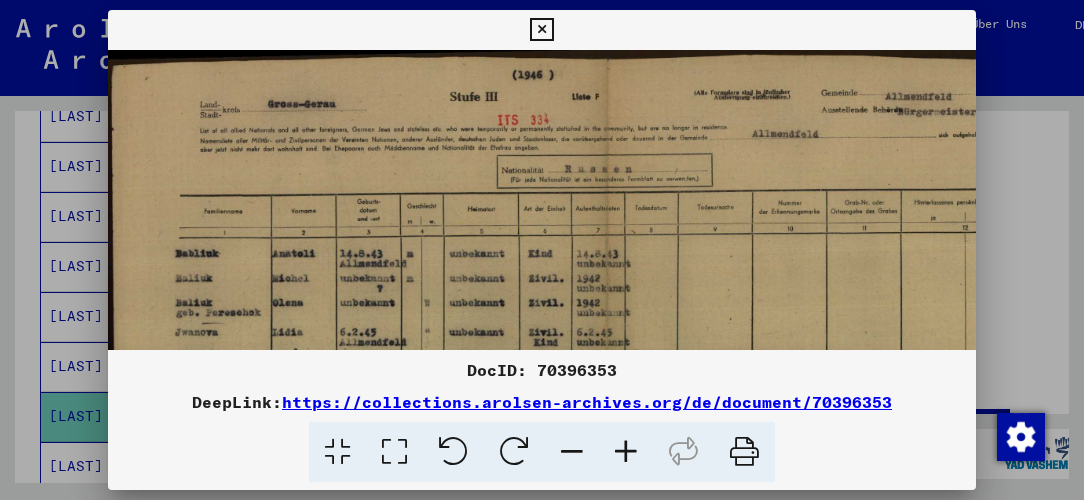 click at bounding box center (626, 452) 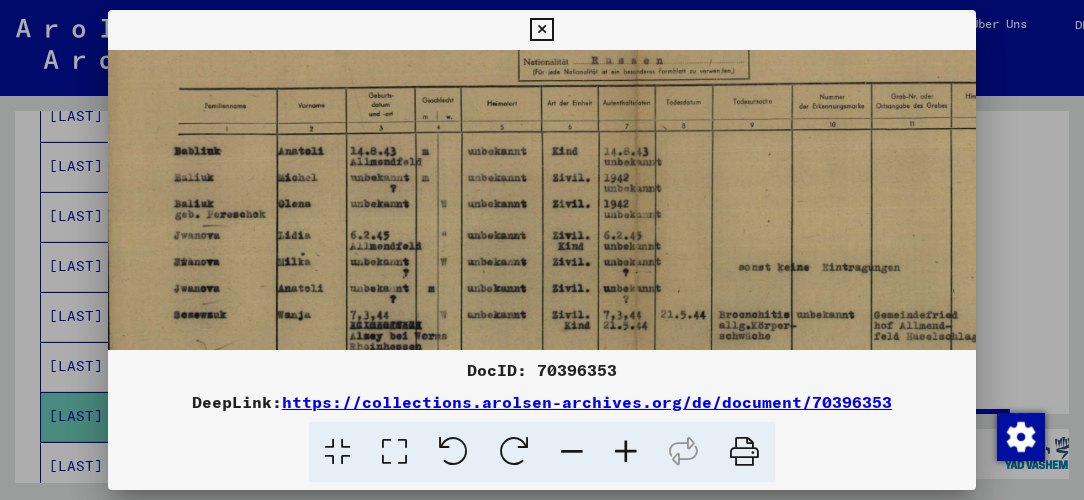 scroll, scrollTop: 129, scrollLeft: 6, axis: both 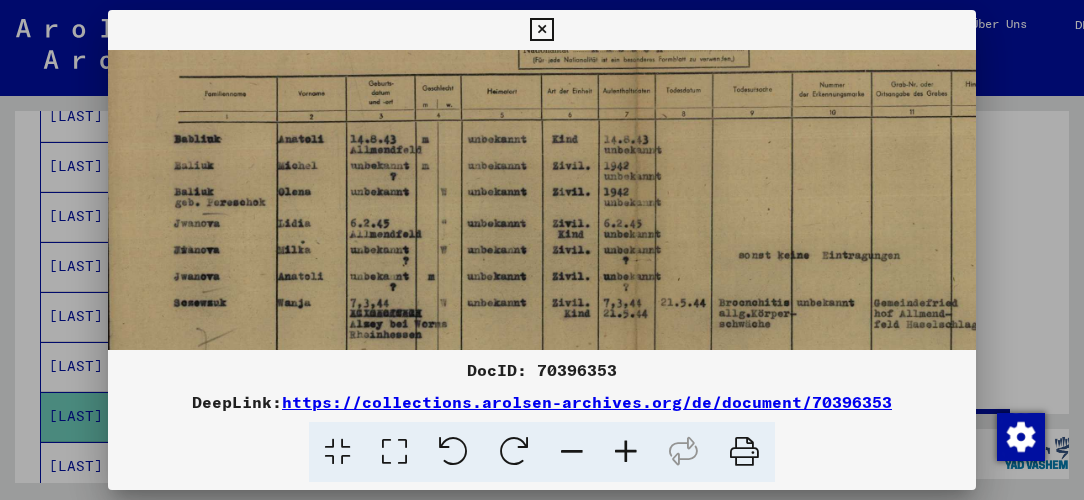 drag, startPoint x: 620, startPoint y: 312, endPoint x: 614, endPoint y: 184, distance: 128.14055 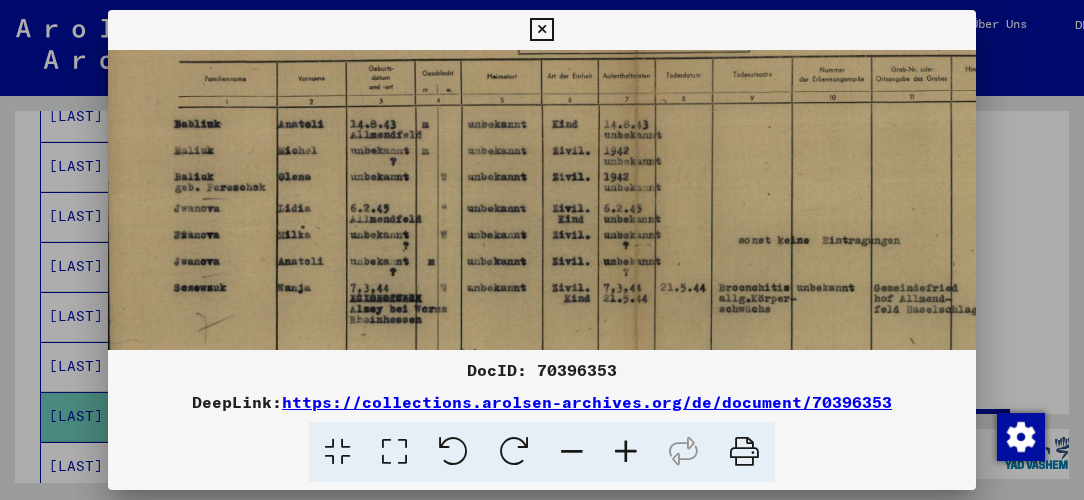 scroll, scrollTop: 150, scrollLeft: 6, axis: both 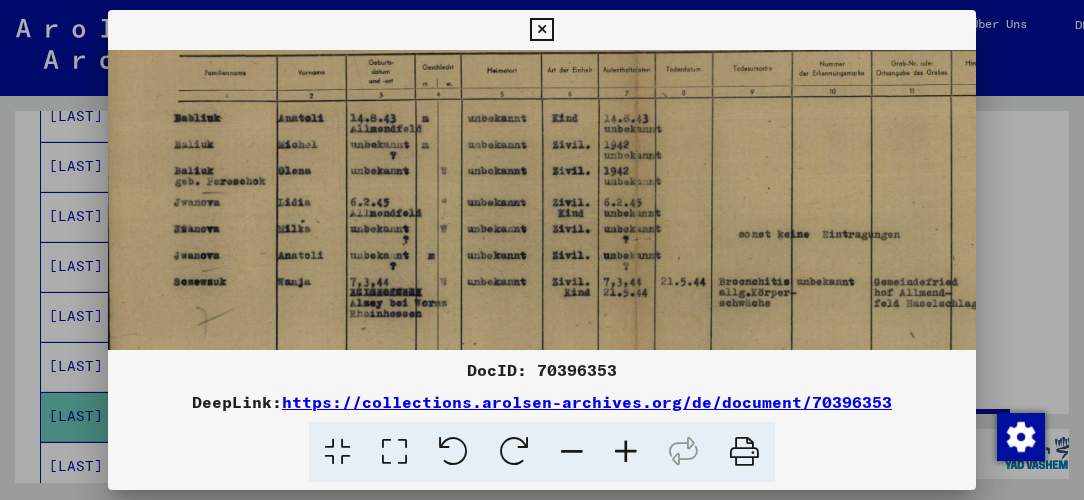 drag, startPoint x: 500, startPoint y: 302, endPoint x: 500, endPoint y: 282, distance: 20 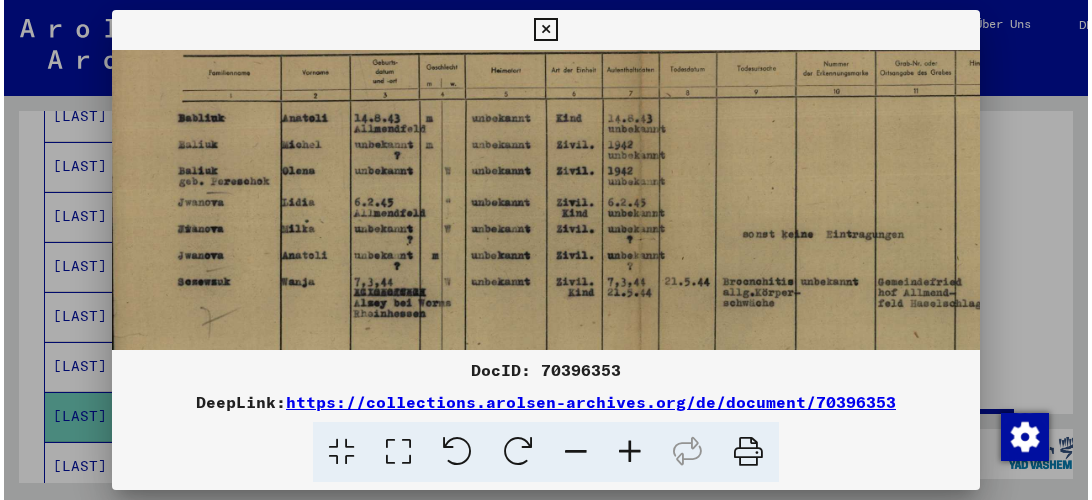 scroll, scrollTop: 151, scrollLeft: 6, axis: both 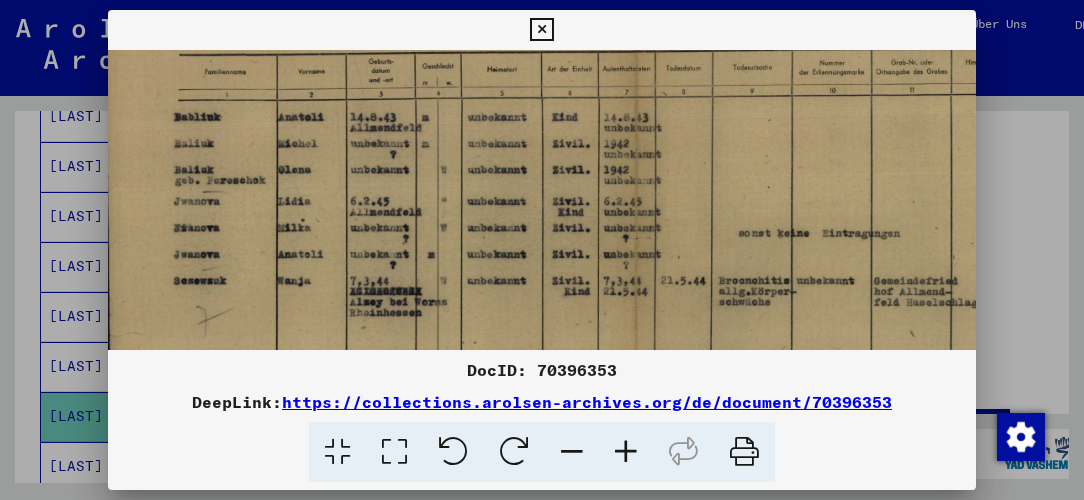 click at bounding box center (541, 30) 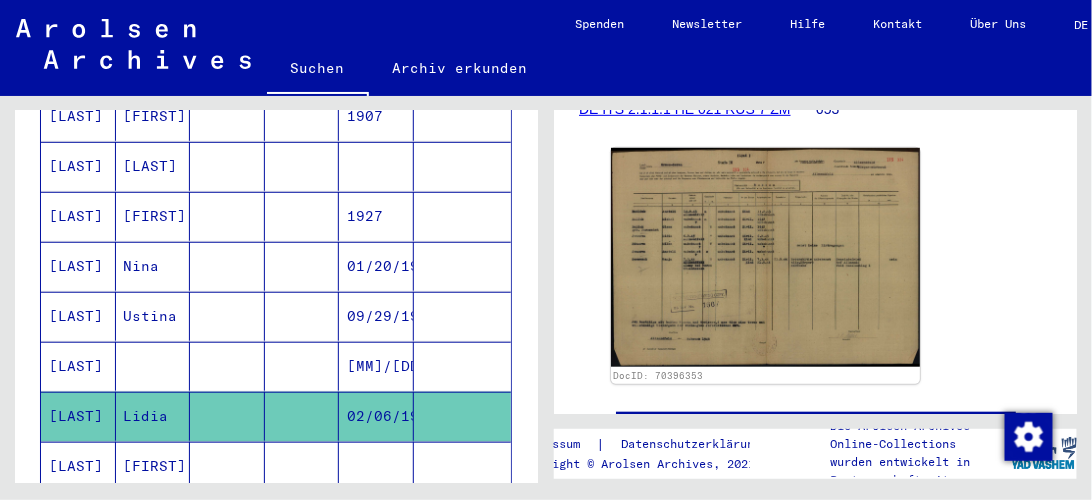 click at bounding box center (463, 516) 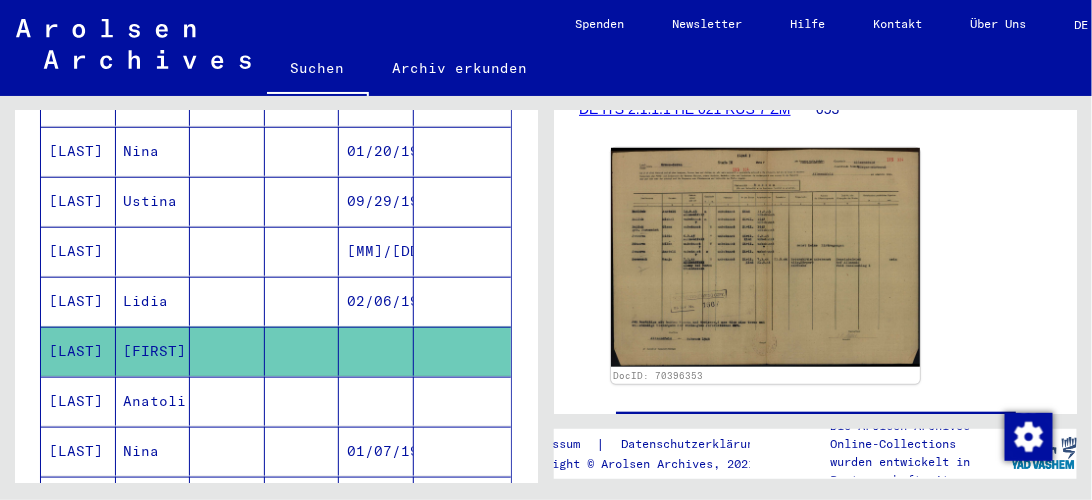 scroll, scrollTop: 514, scrollLeft: 0, axis: vertical 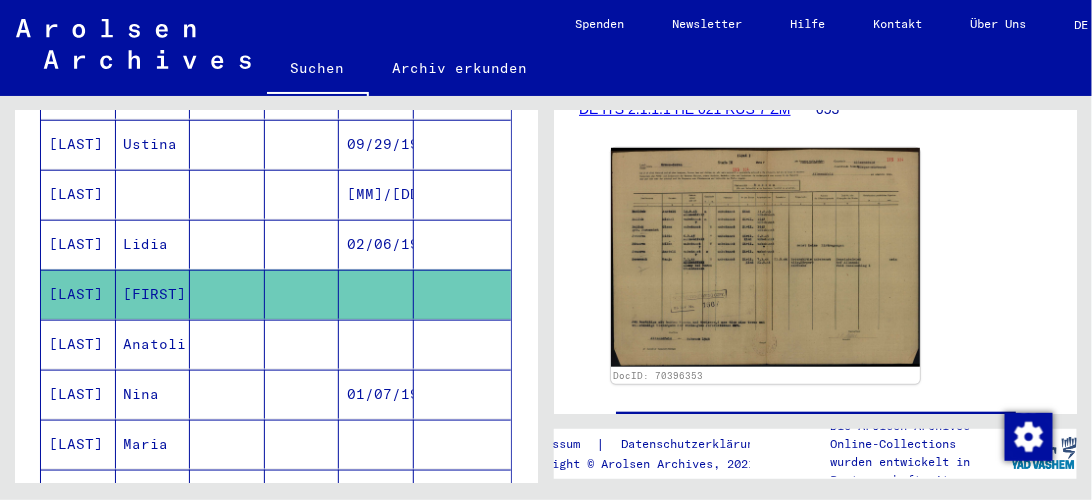 click at bounding box center (463, 294) 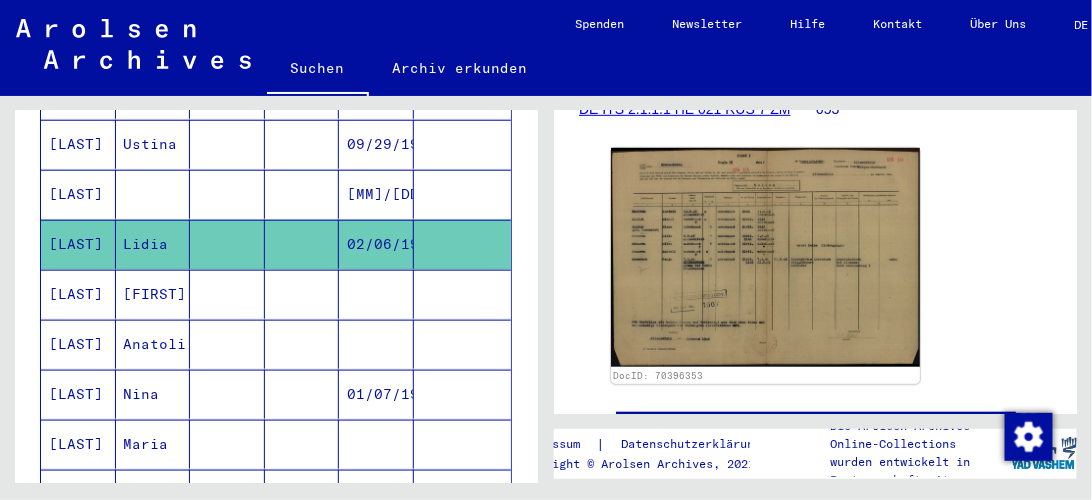 click at bounding box center (463, 344) 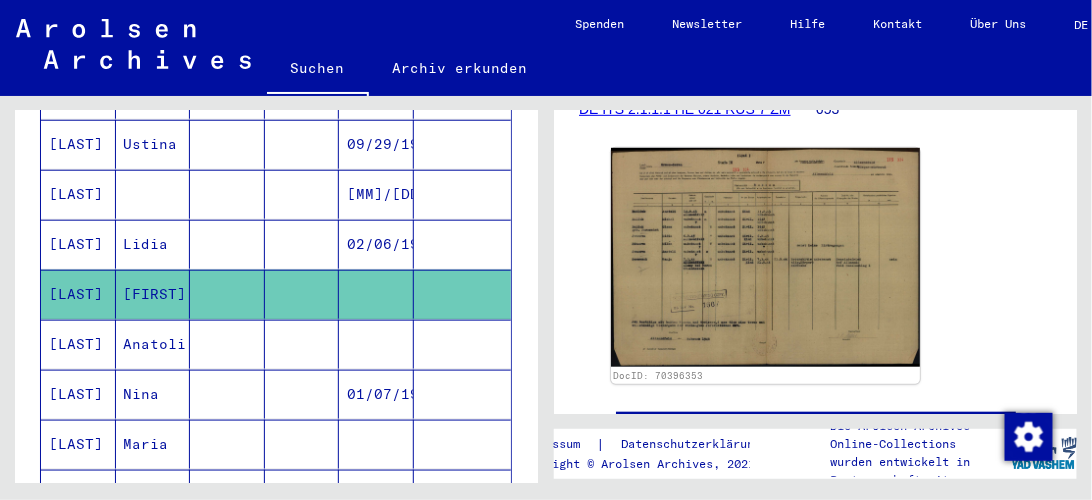 click at bounding box center [463, 394] 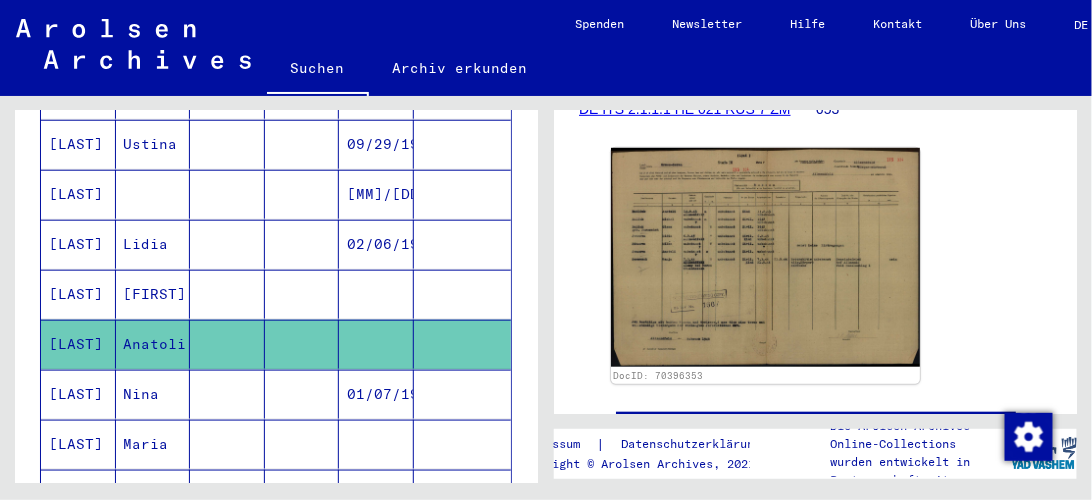 click at bounding box center (463, 444) 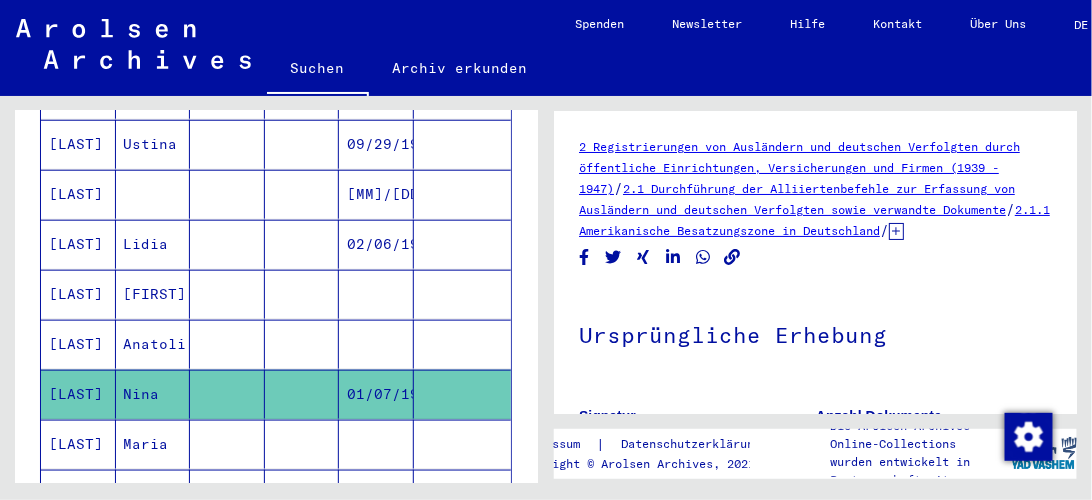 scroll, scrollTop: 0, scrollLeft: 0, axis: both 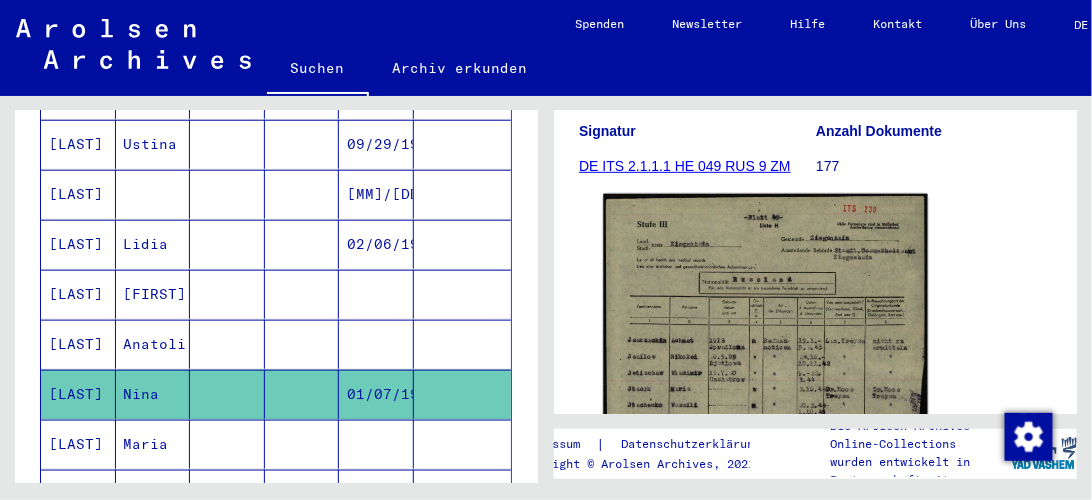 click 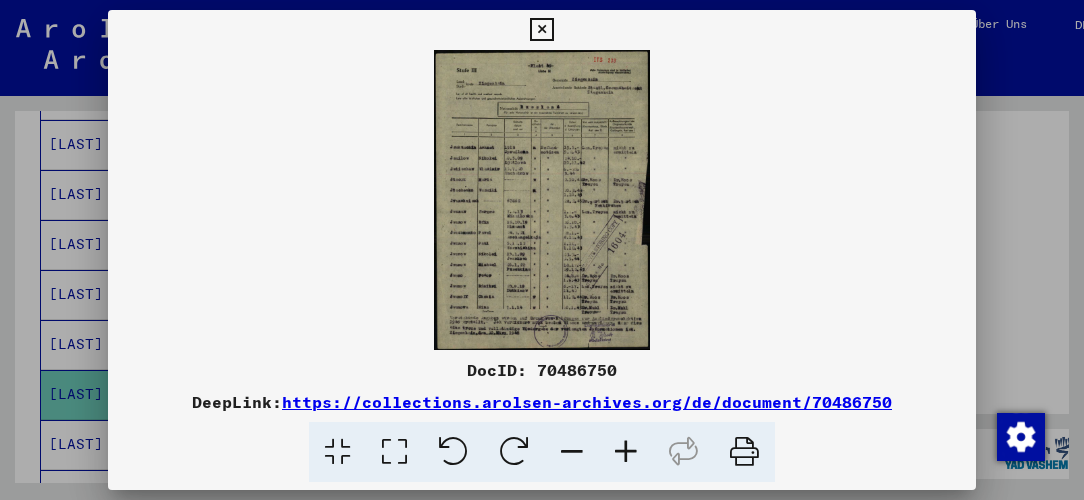click at bounding box center [626, 452] 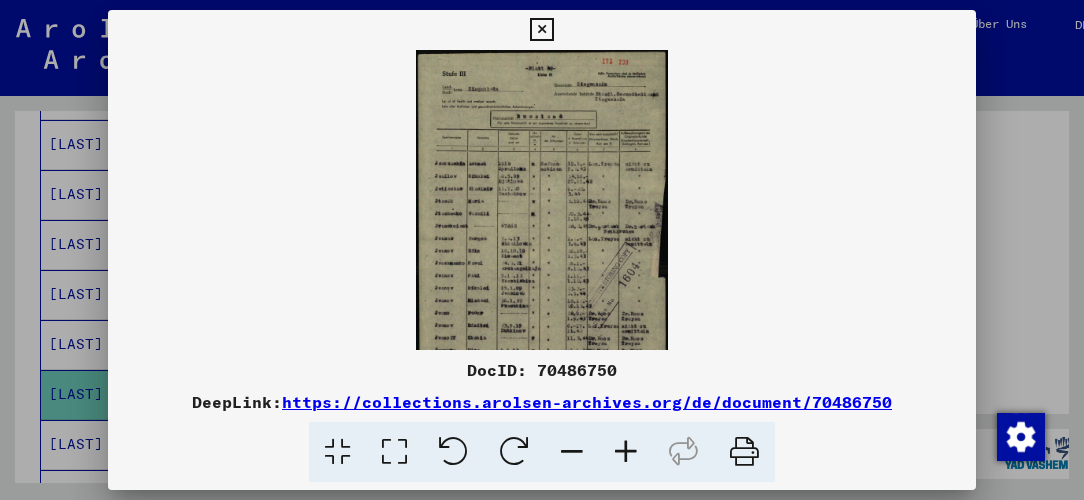 click at bounding box center (626, 452) 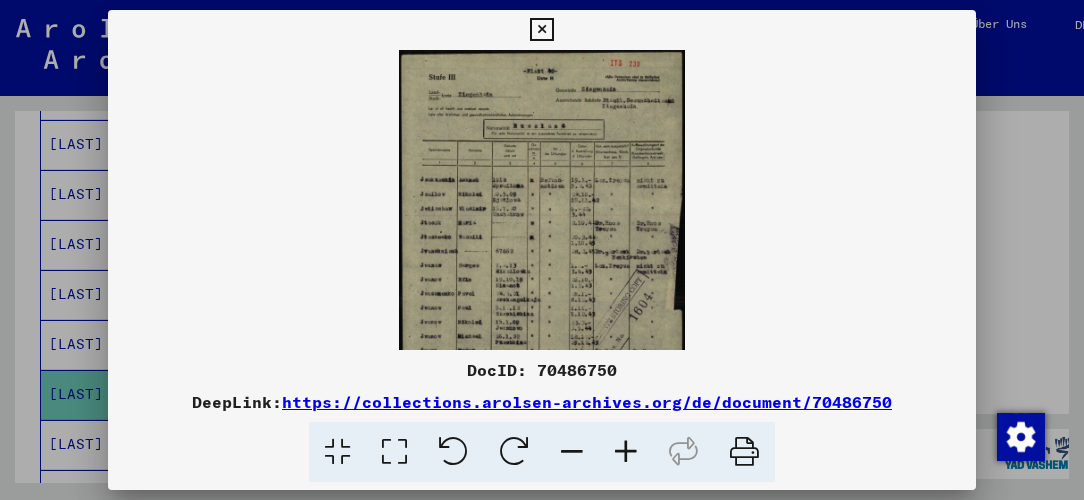 click at bounding box center [626, 452] 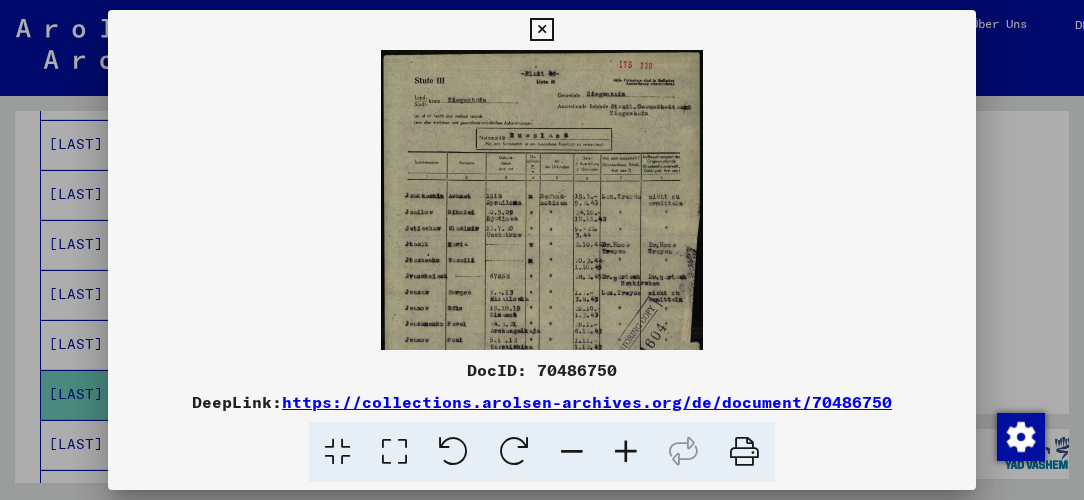 click at bounding box center (626, 452) 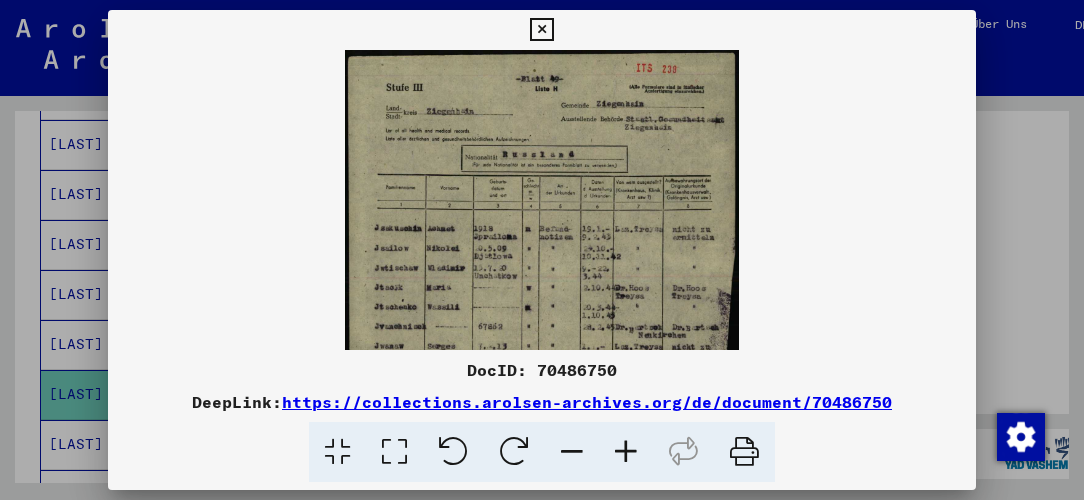 click at bounding box center (626, 452) 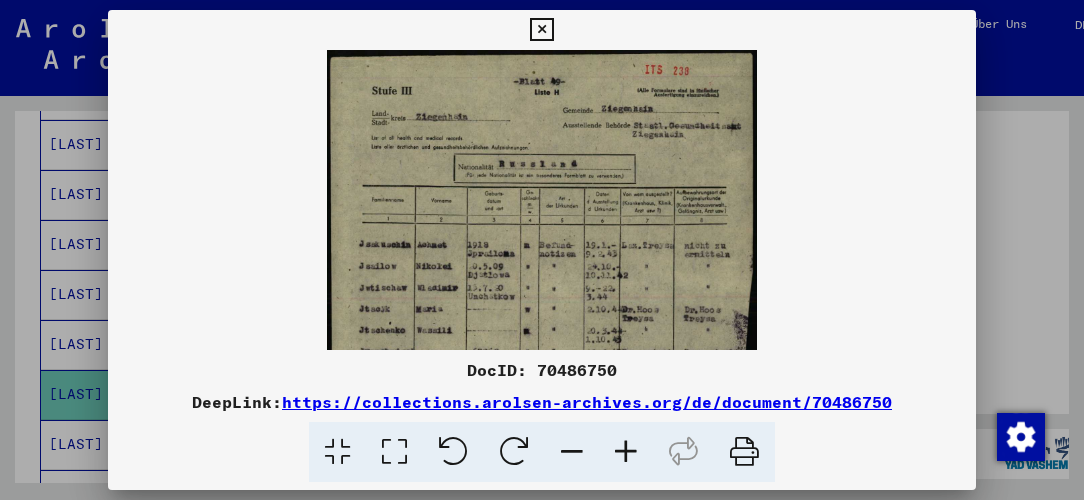 click at bounding box center [626, 452] 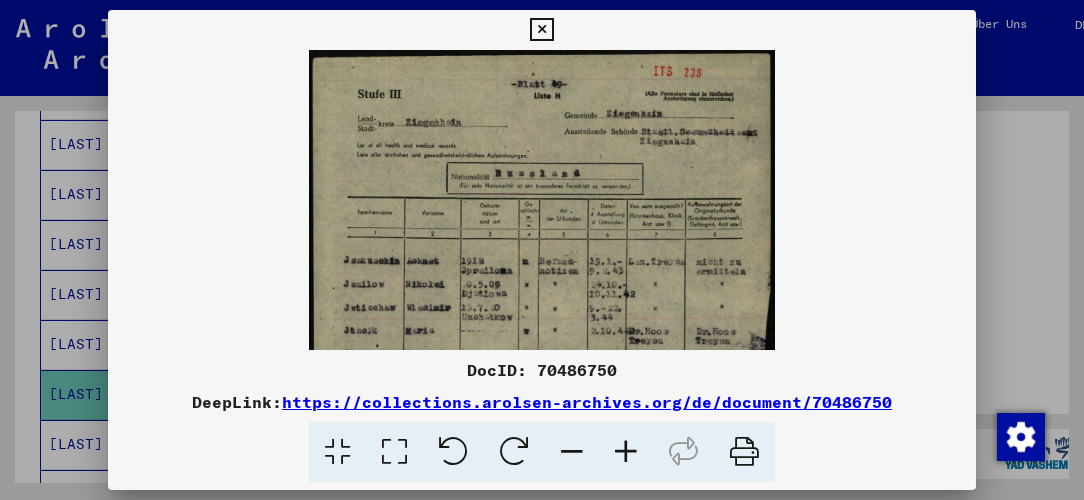 click at bounding box center (626, 452) 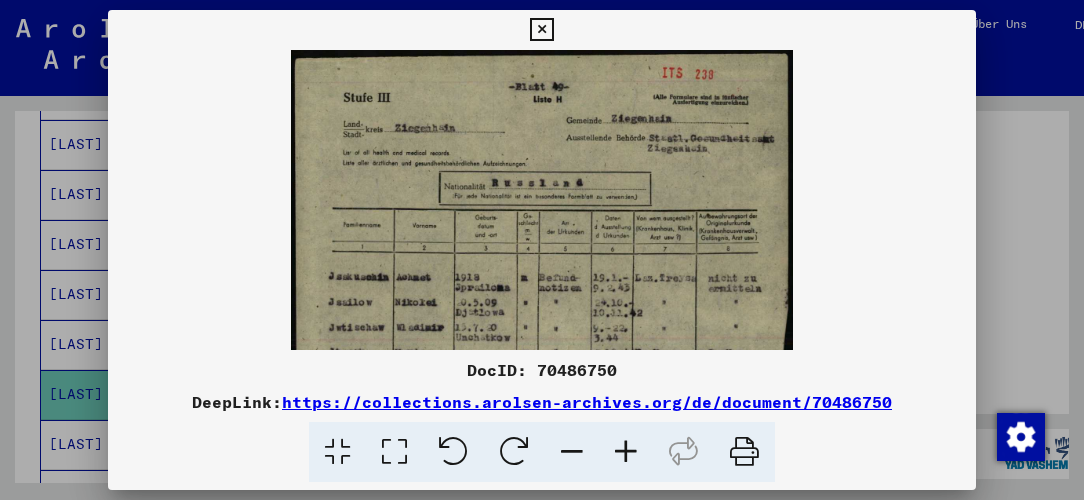 click at bounding box center [626, 452] 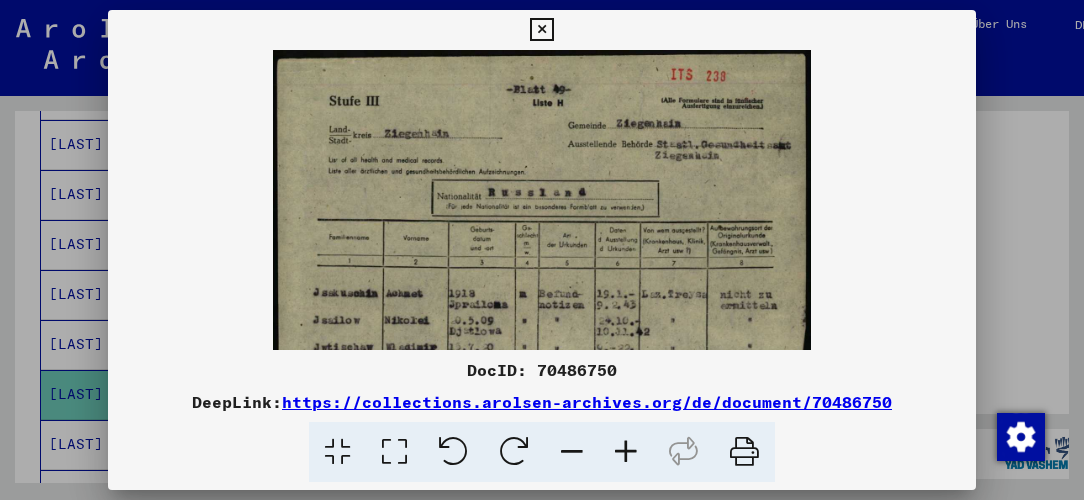 click at bounding box center [626, 452] 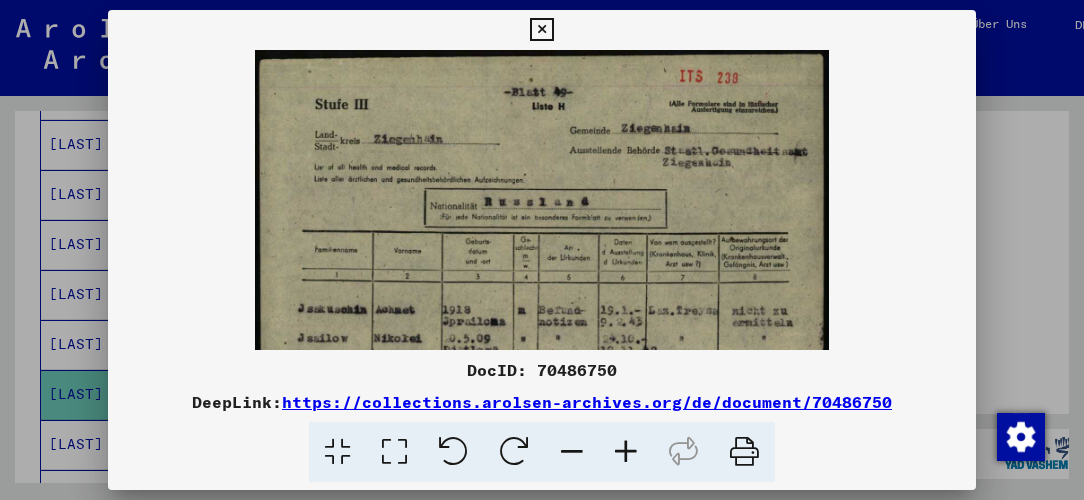 click at bounding box center (626, 452) 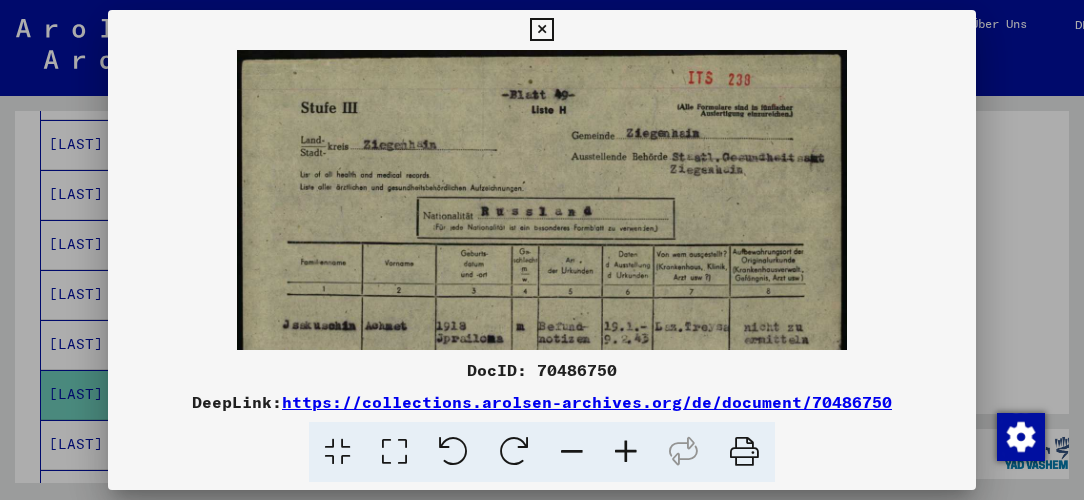 click at bounding box center [626, 452] 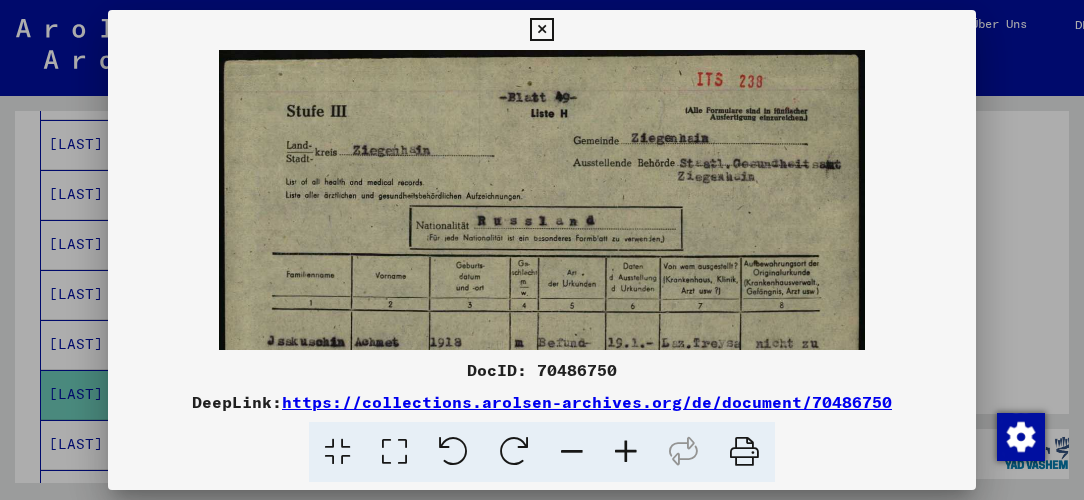 click at bounding box center [626, 452] 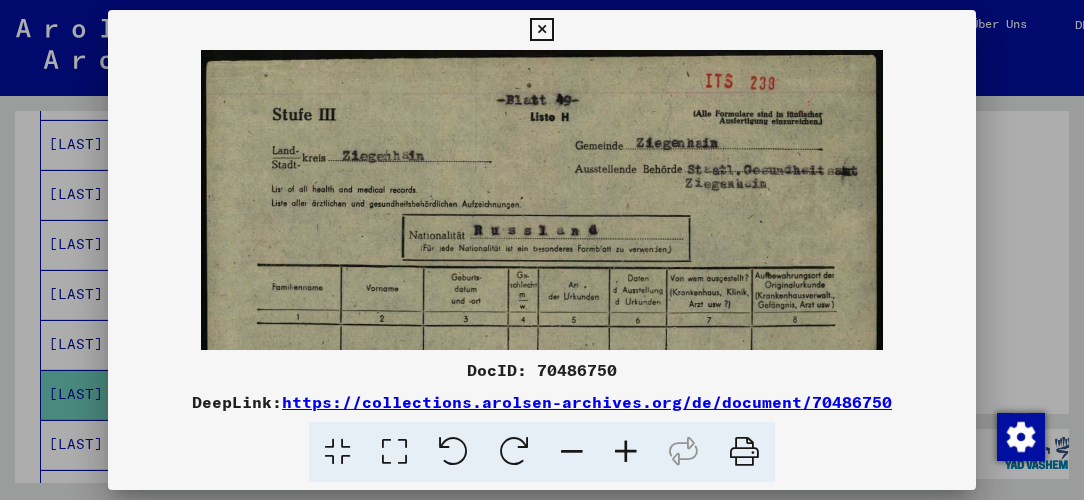 click at bounding box center (626, 452) 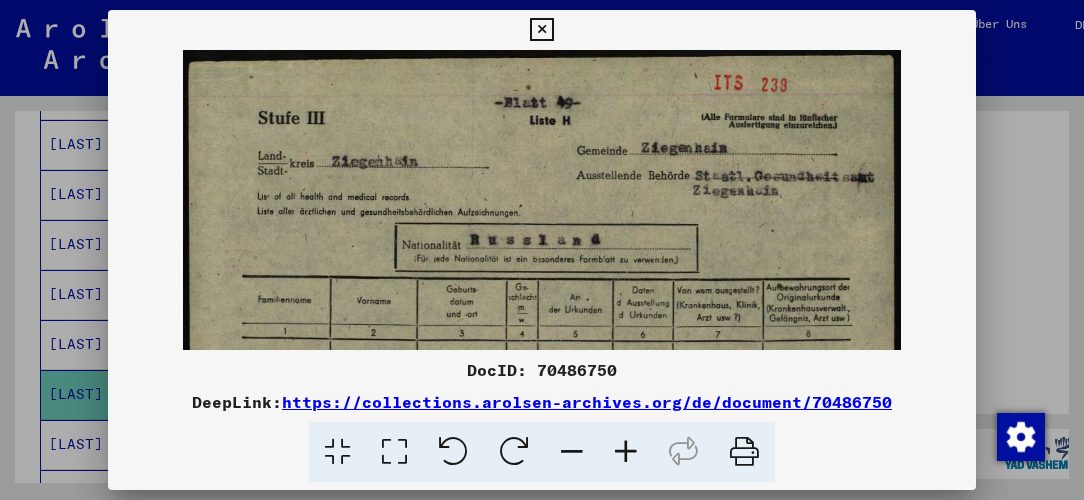 click at bounding box center (626, 452) 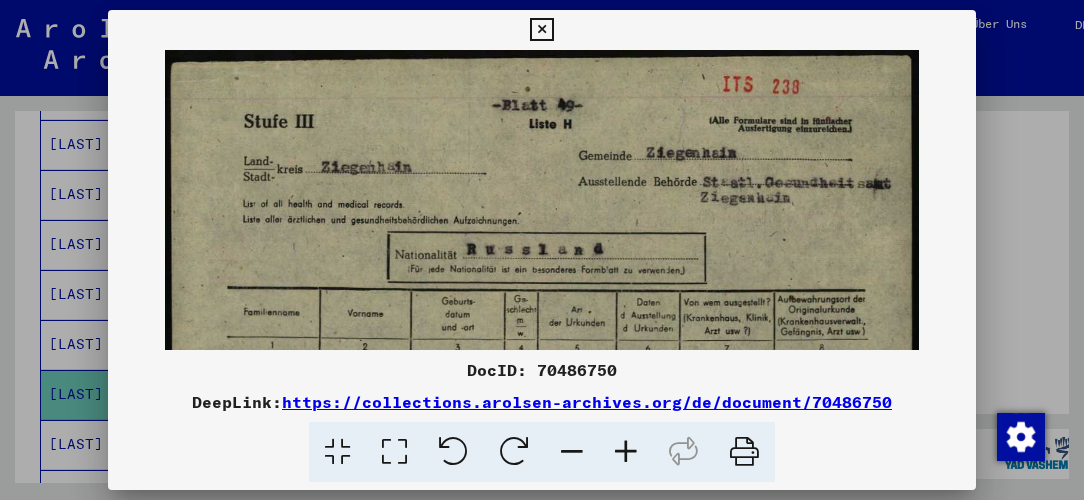 click at bounding box center (626, 452) 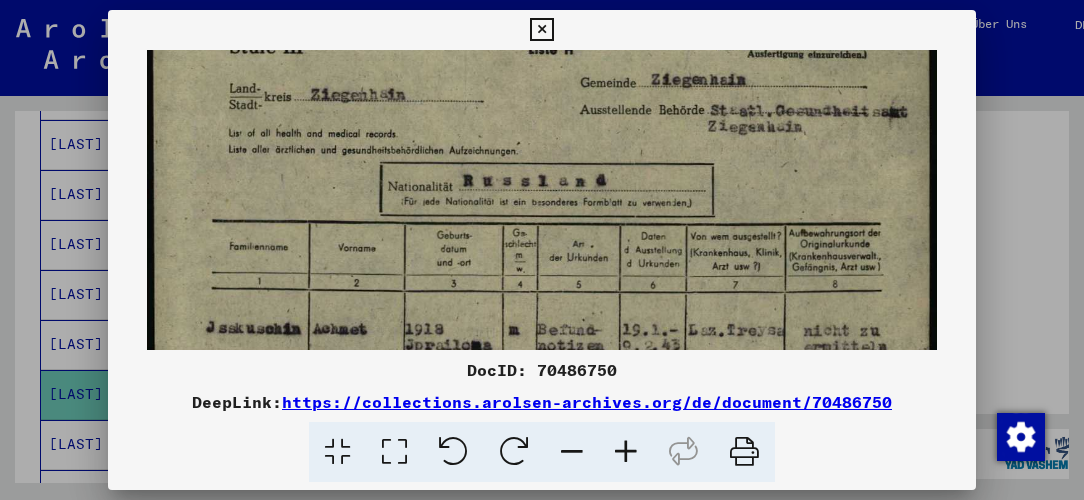 scroll, scrollTop: 108, scrollLeft: 0, axis: vertical 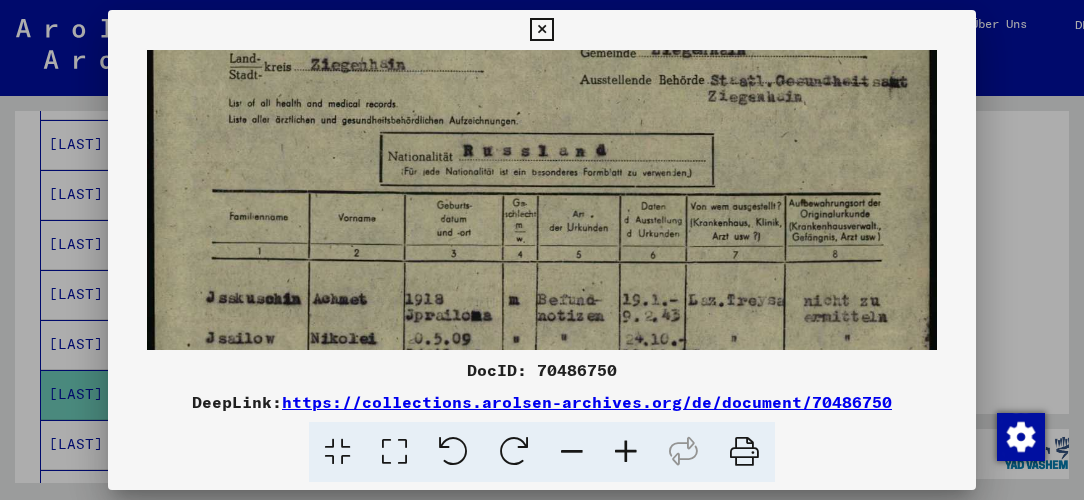 drag, startPoint x: 792, startPoint y: 277, endPoint x: 782, endPoint y: 170, distance: 107.46627 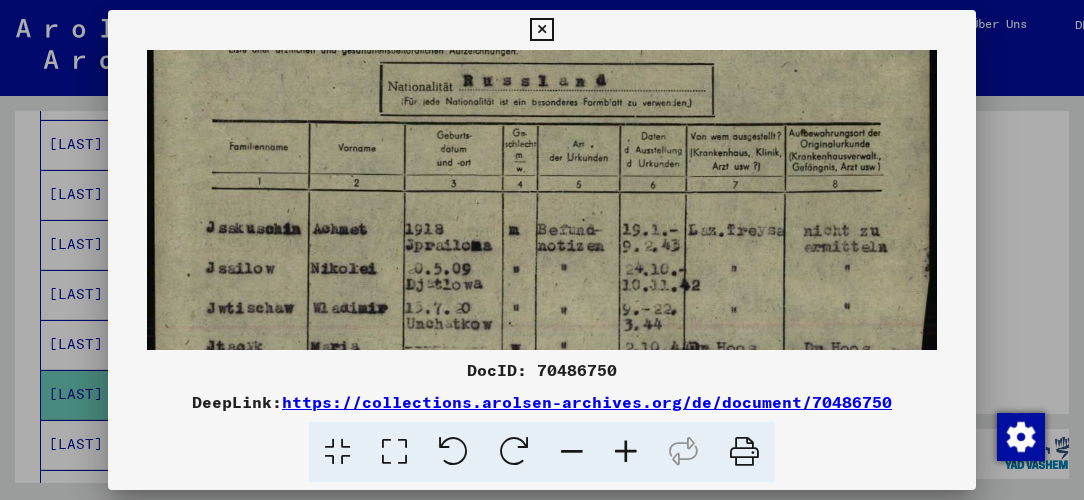 scroll, scrollTop: 252, scrollLeft: 0, axis: vertical 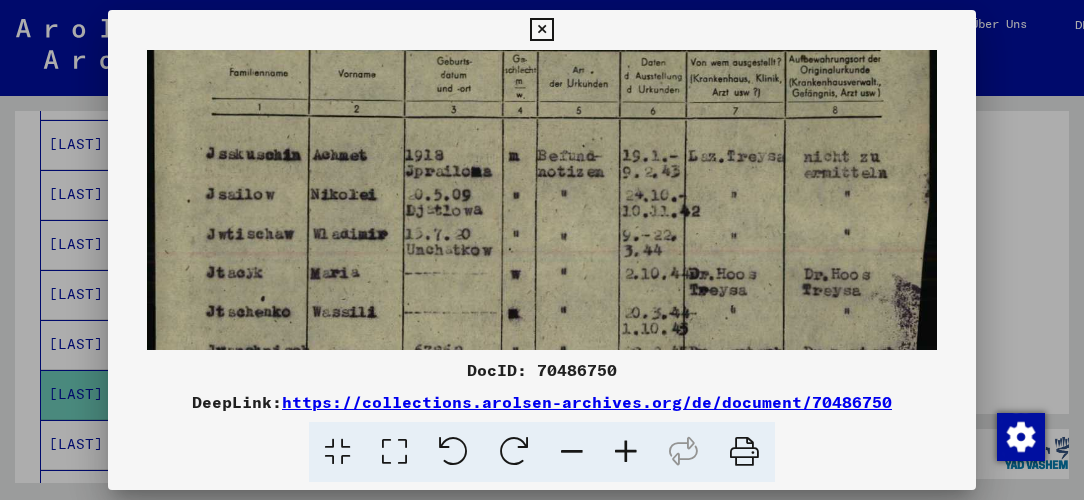 drag, startPoint x: 732, startPoint y: 319, endPoint x: 718, endPoint y: 177, distance: 142.68848 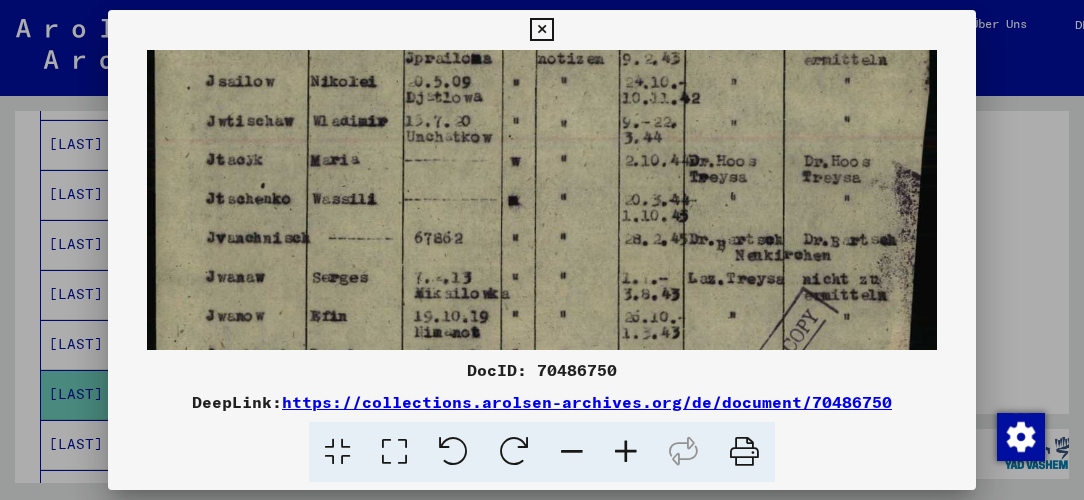 scroll, scrollTop: 378, scrollLeft: 0, axis: vertical 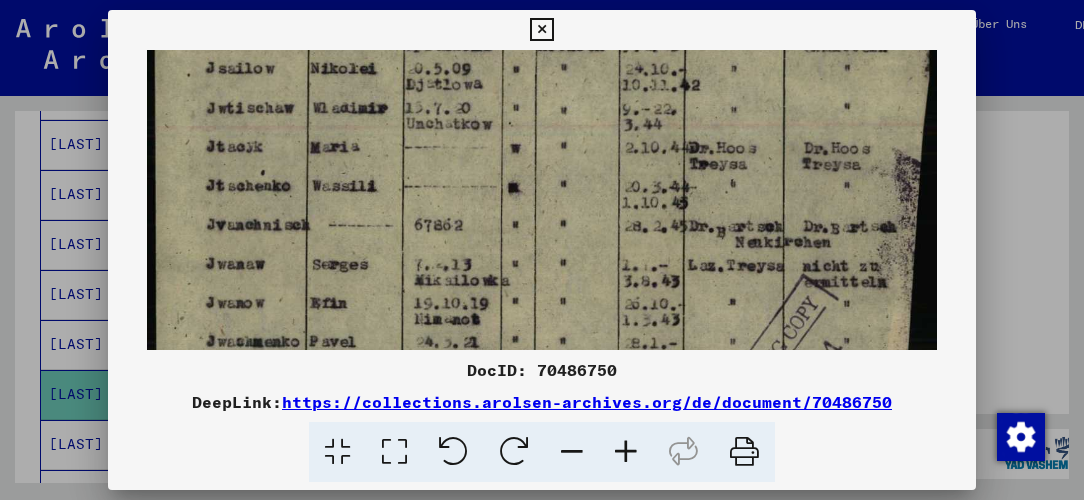 drag, startPoint x: 713, startPoint y: 323, endPoint x: 726, endPoint y: 202, distance: 121.69634 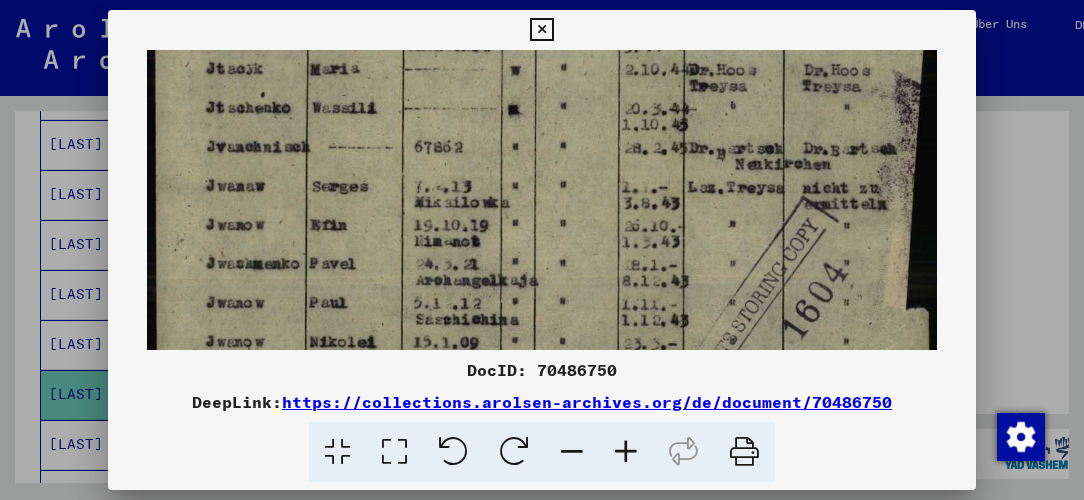 scroll, scrollTop: 458, scrollLeft: 0, axis: vertical 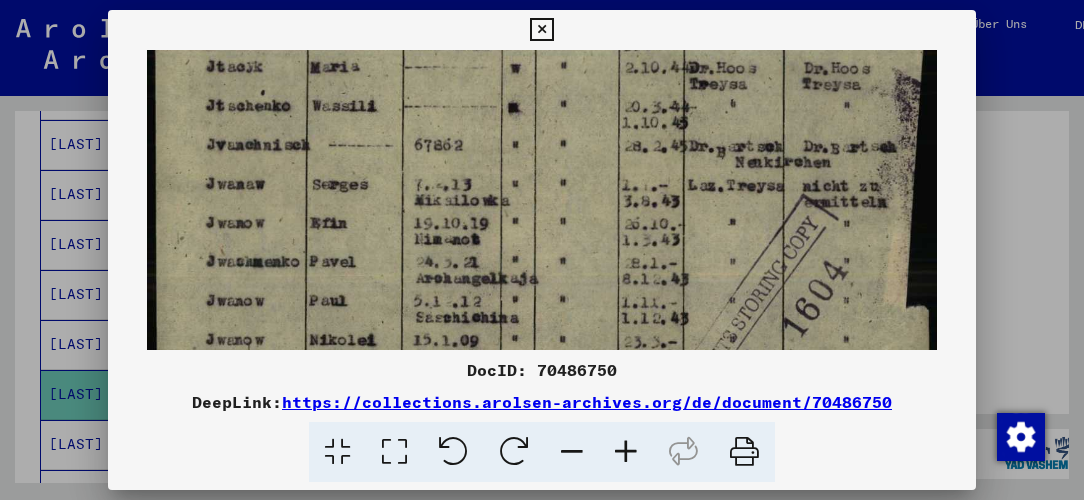 drag, startPoint x: 725, startPoint y: 301, endPoint x: 726, endPoint y: 224, distance: 77.00649 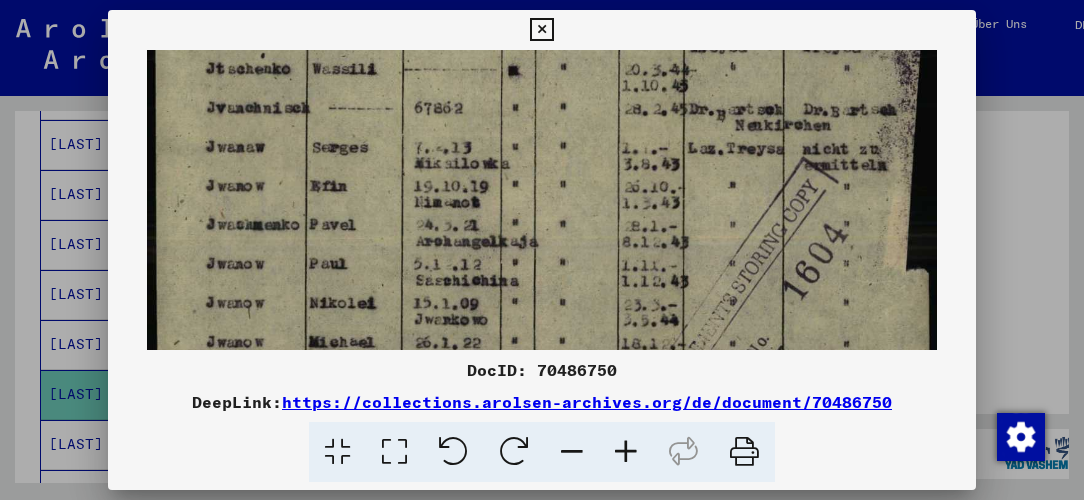 scroll, scrollTop: 537, scrollLeft: 0, axis: vertical 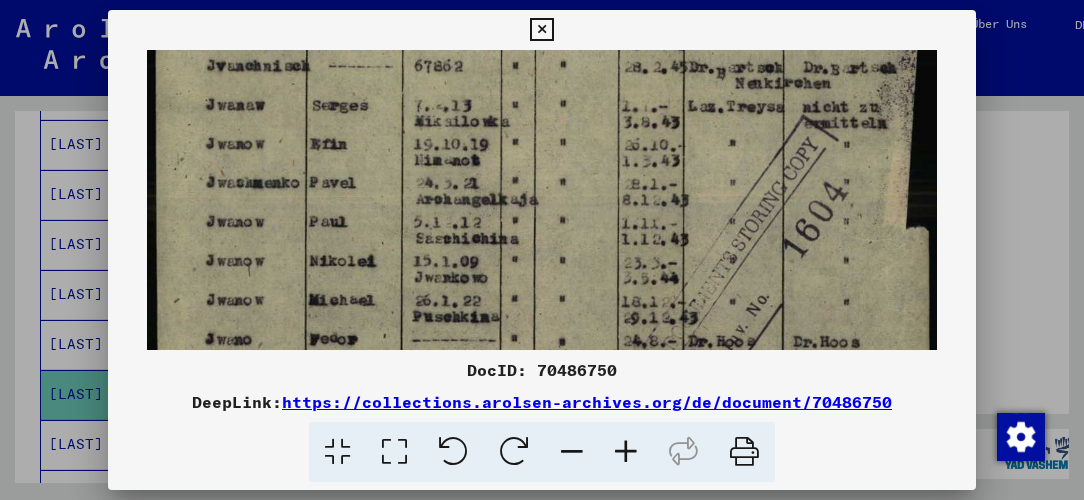drag, startPoint x: 712, startPoint y: 284, endPoint x: 714, endPoint y: 206, distance: 78.025635 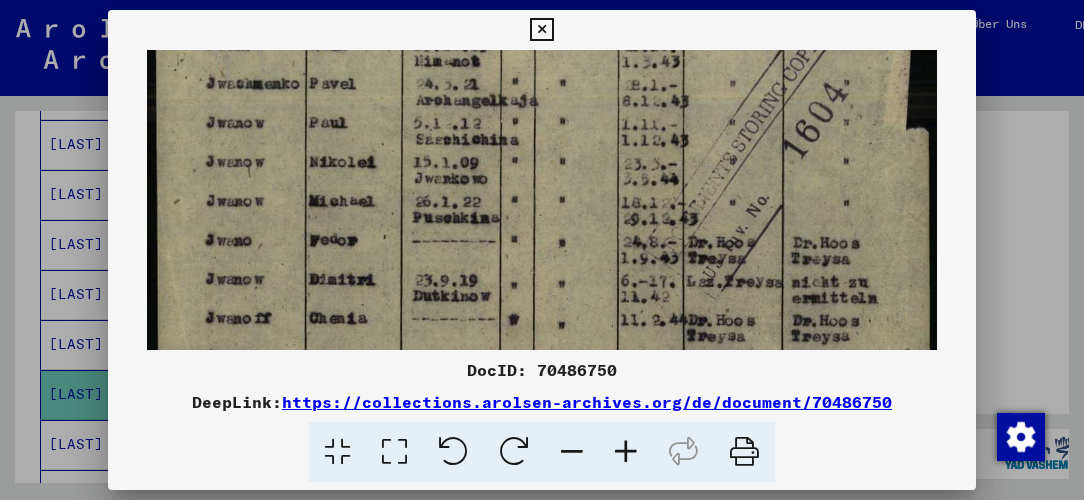 drag, startPoint x: 723, startPoint y: 273, endPoint x: 726, endPoint y: 180, distance: 93.04838 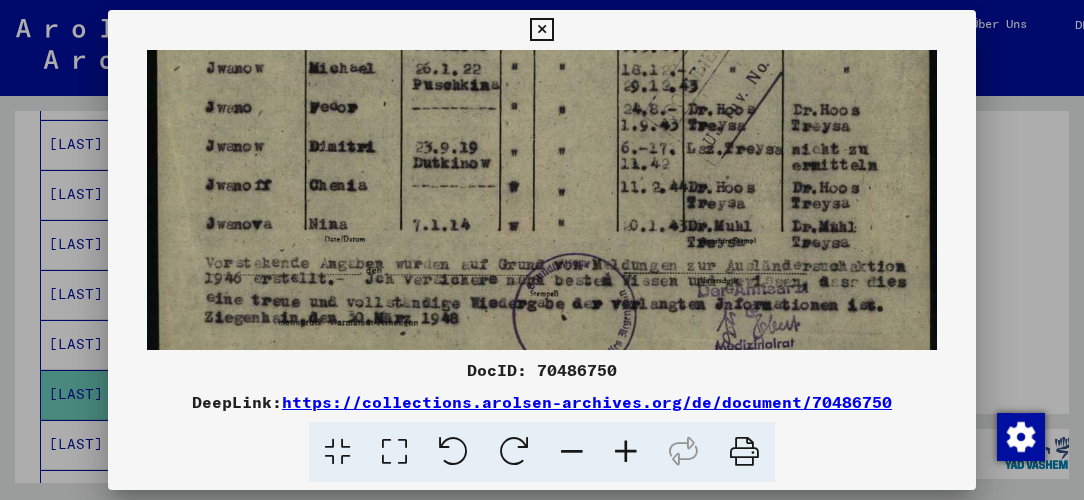 scroll, scrollTop: 772, scrollLeft: 0, axis: vertical 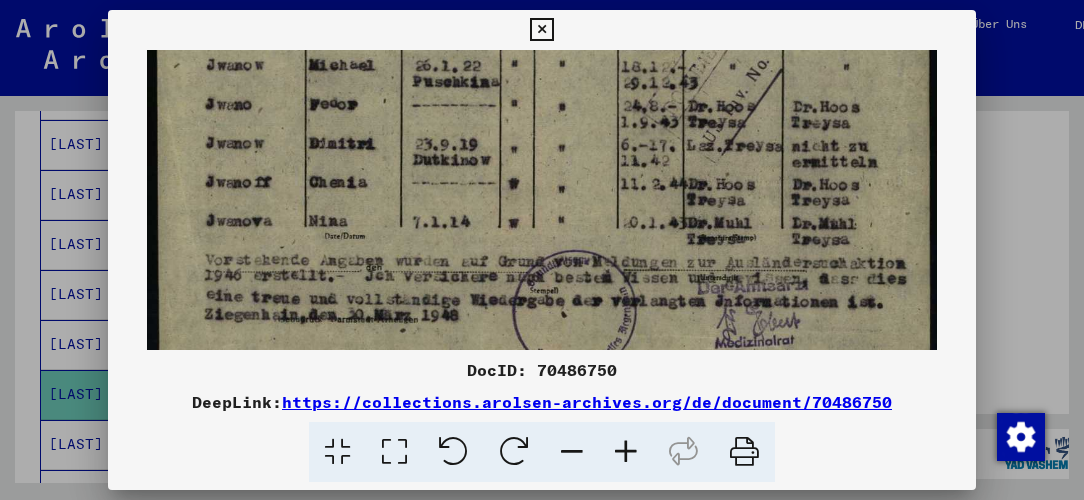 drag, startPoint x: 736, startPoint y: 284, endPoint x: 728, endPoint y: 151, distance: 133.24039 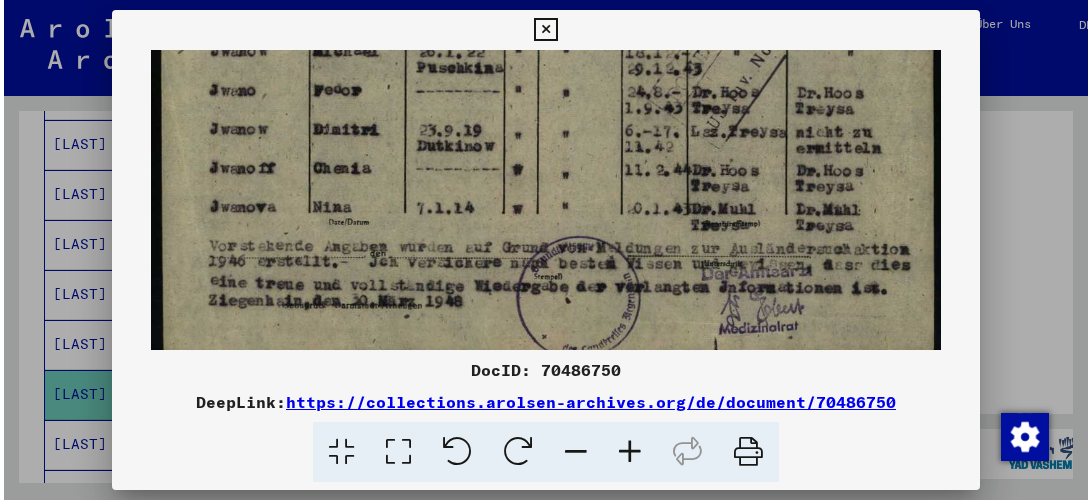 scroll, scrollTop: 800, scrollLeft: 0, axis: vertical 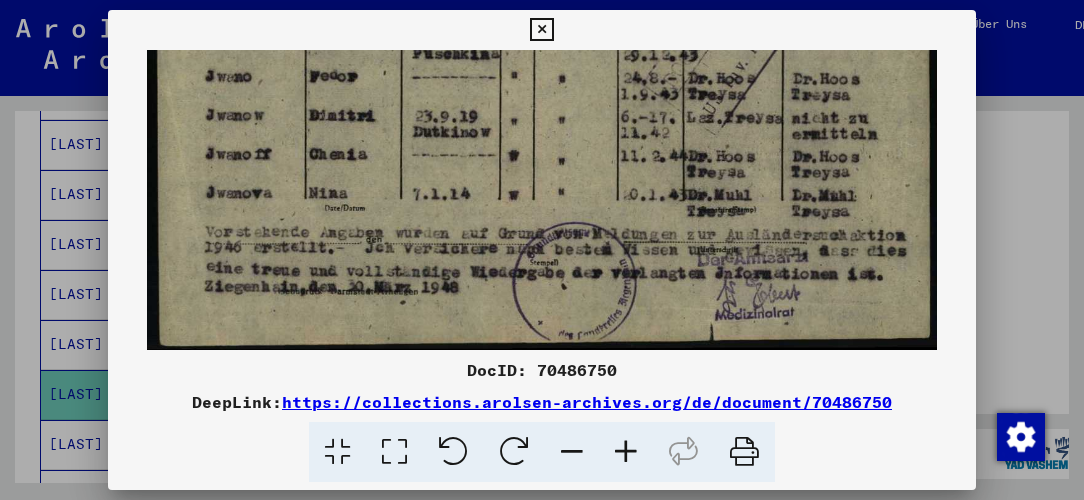 drag, startPoint x: 694, startPoint y: 206, endPoint x: 696, endPoint y: 161, distance: 45.044422 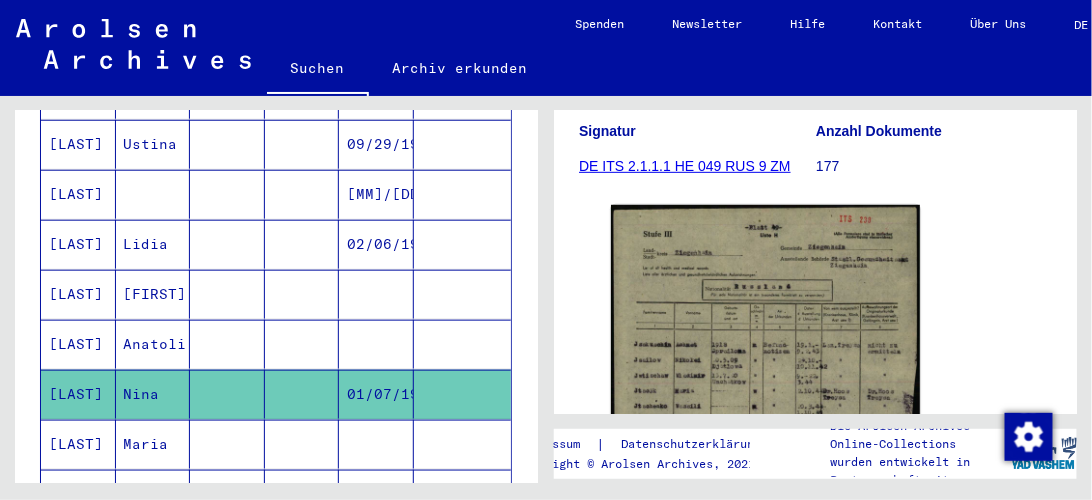 click at bounding box center [463, 494] 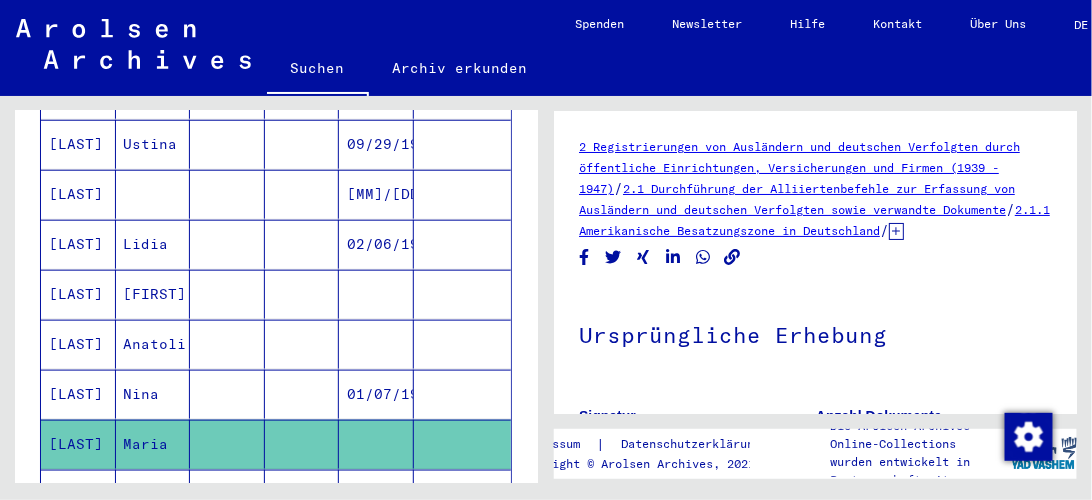 scroll, scrollTop: 0, scrollLeft: 0, axis: both 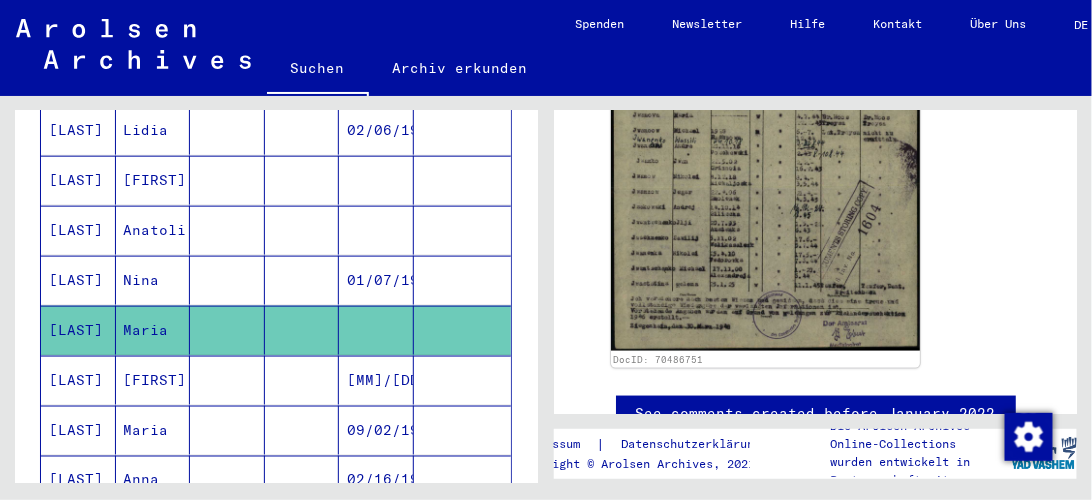 click at bounding box center [463, 430] 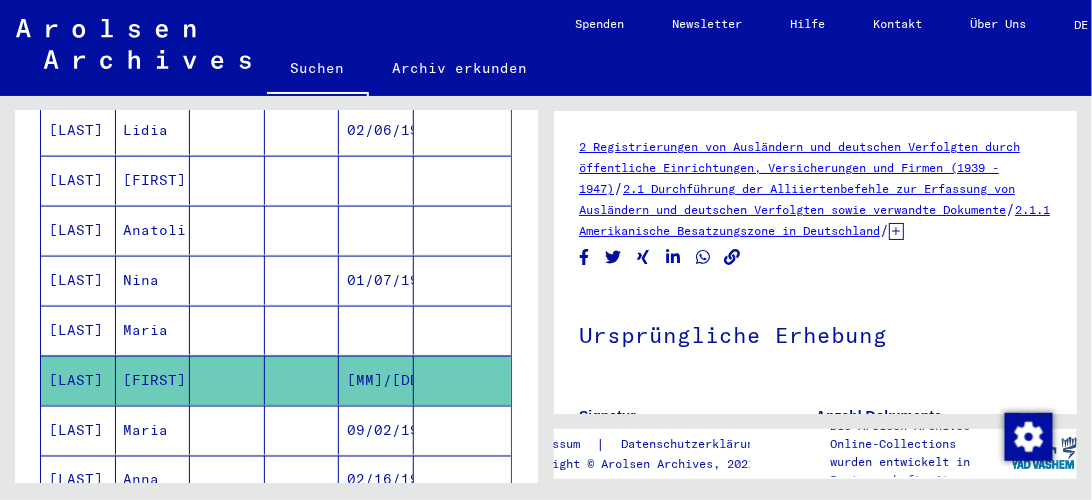 scroll, scrollTop: 0, scrollLeft: 0, axis: both 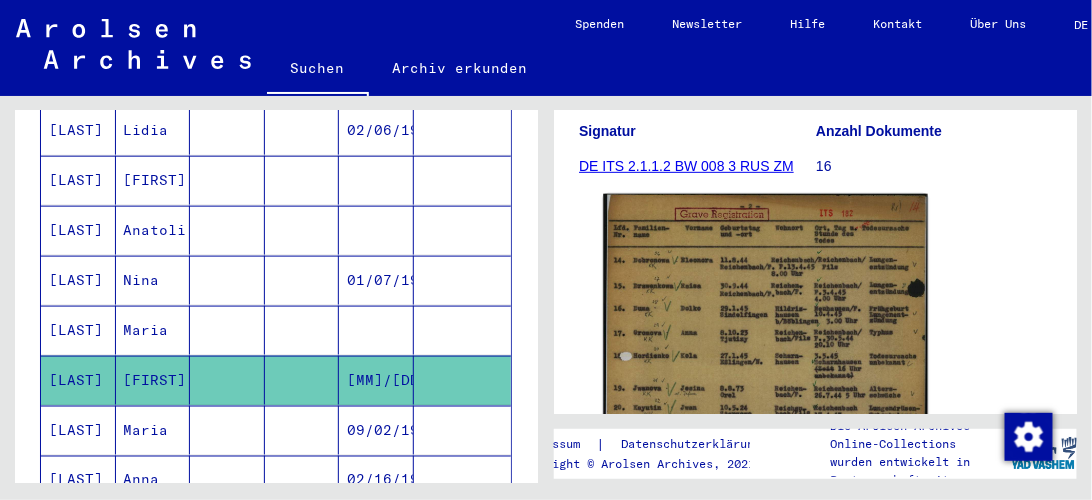 click 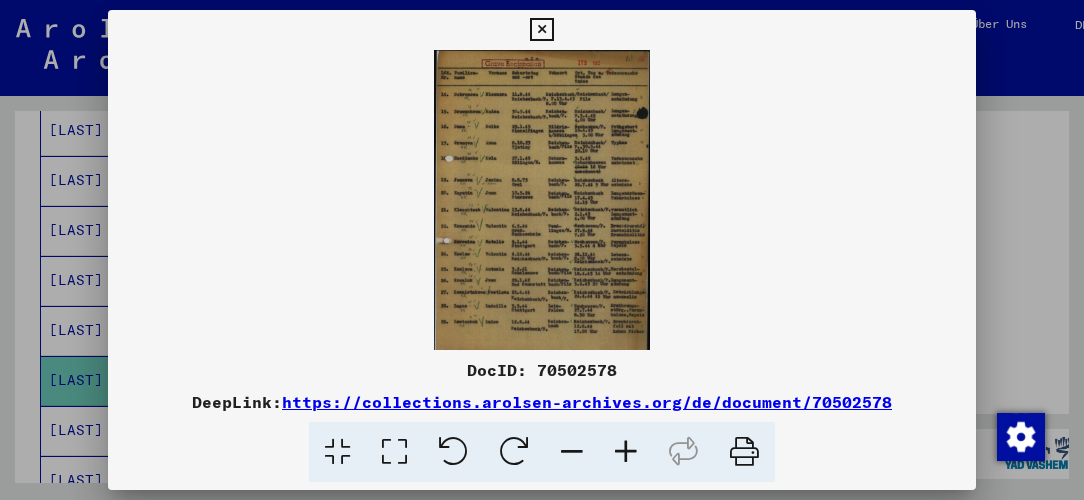 click at bounding box center [626, 452] 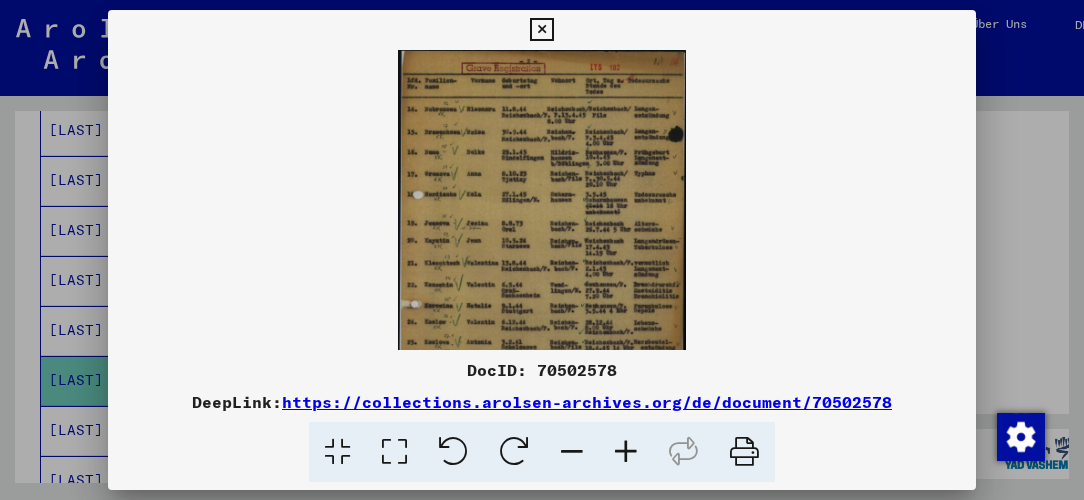 click at bounding box center [626, 452] 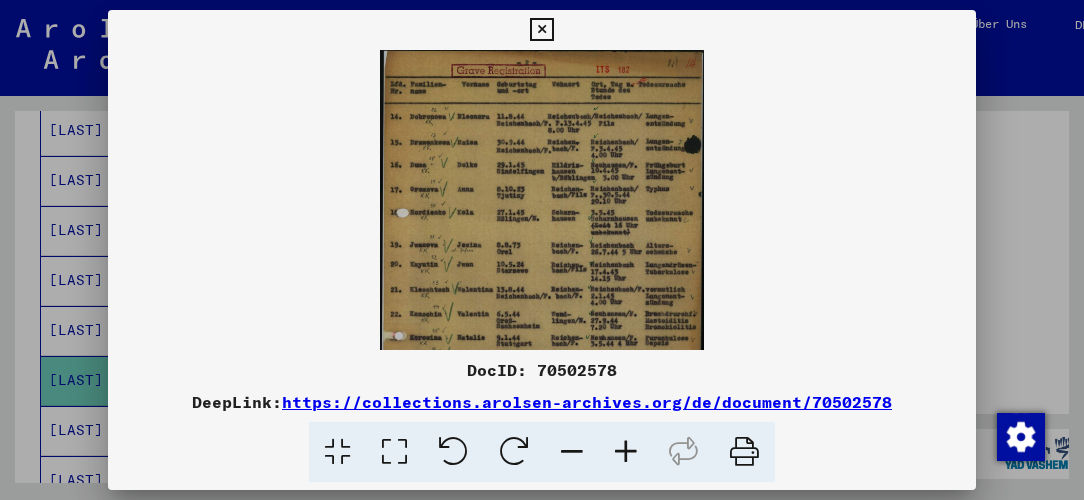 click at bounding box center (626, 452) 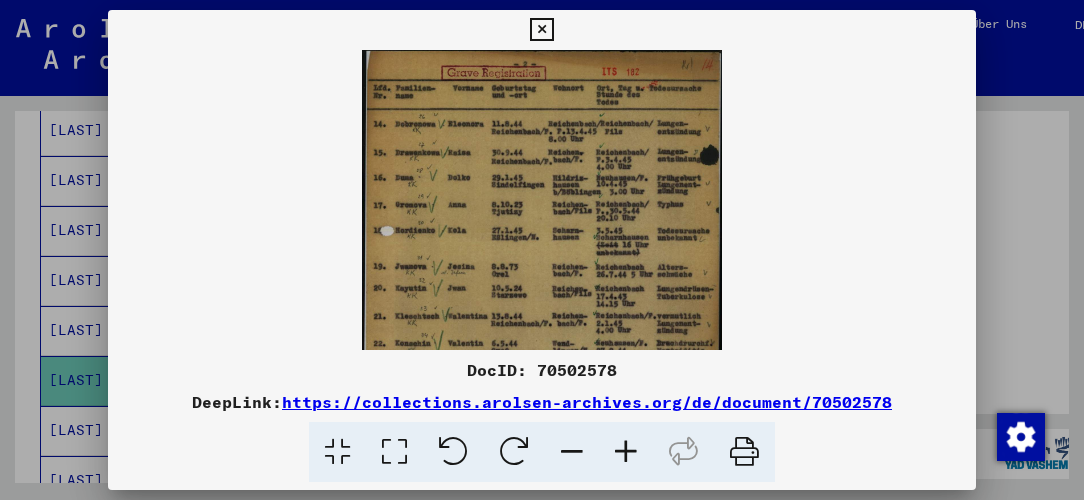 click at bounding box center [626, 452] 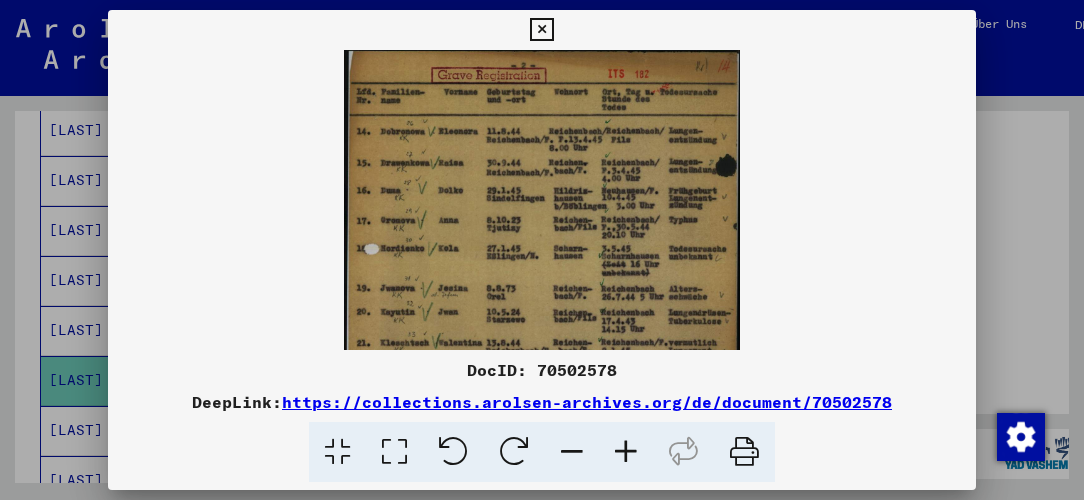 click at bounding box center [626, 452] 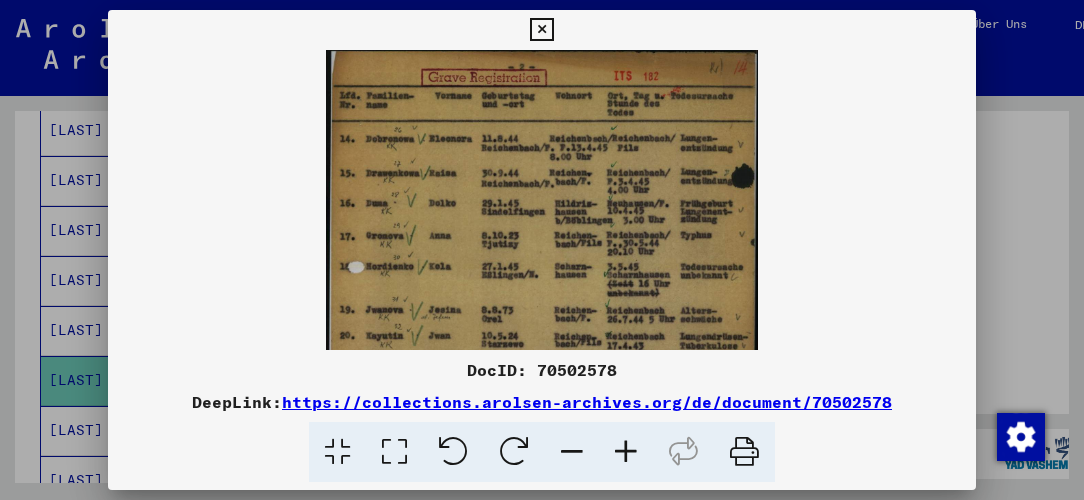 click at bounding box center (626, 452) 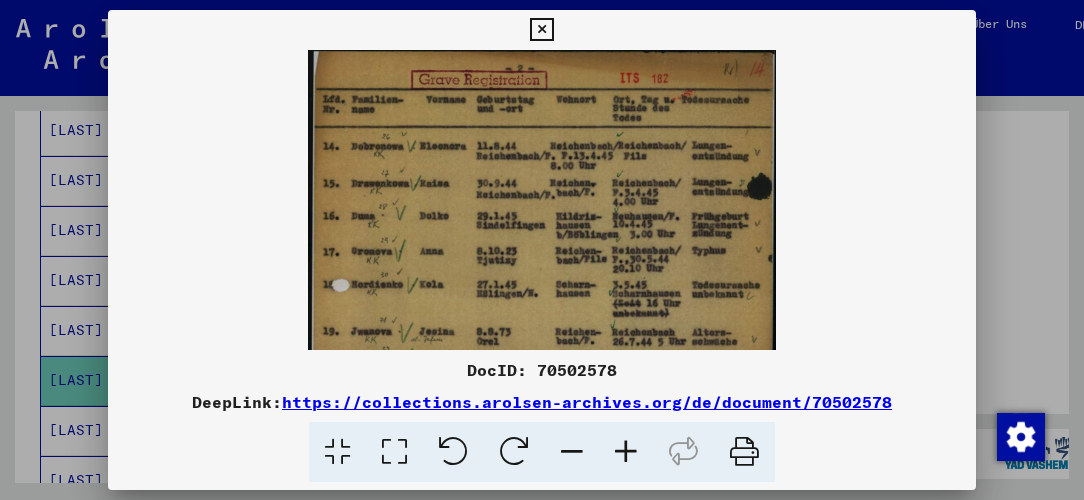 click at bounding box center (626, 452) 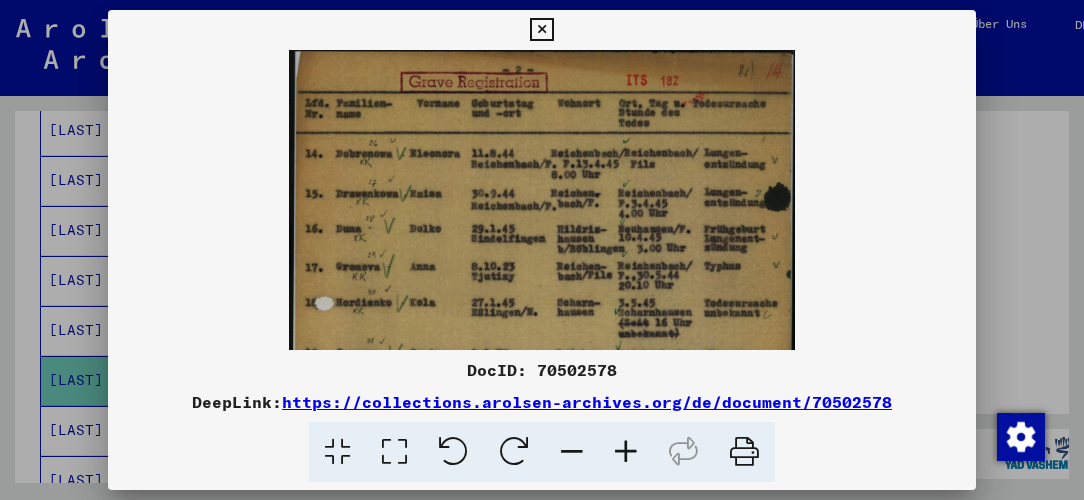 click at bounding box center [626, 452] 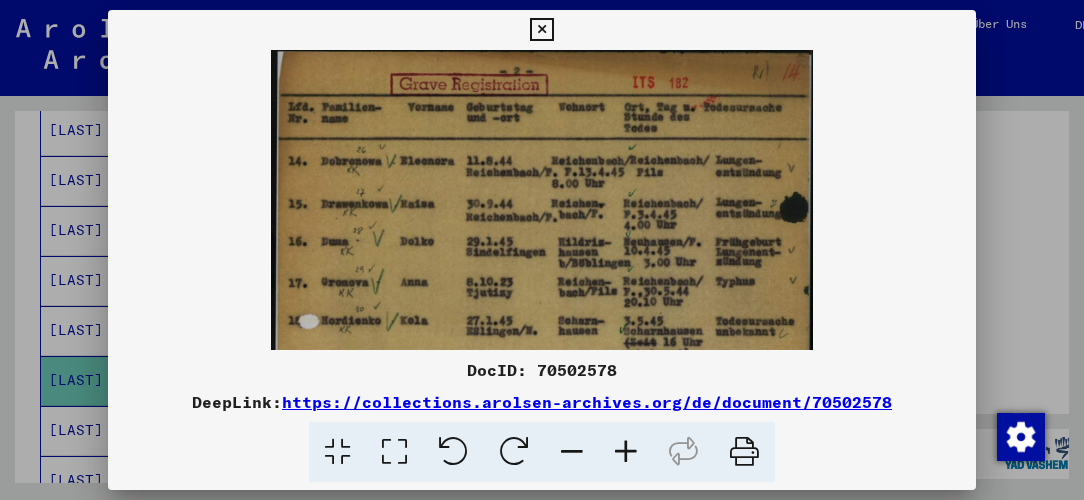 click at bounding box center [626, 452] 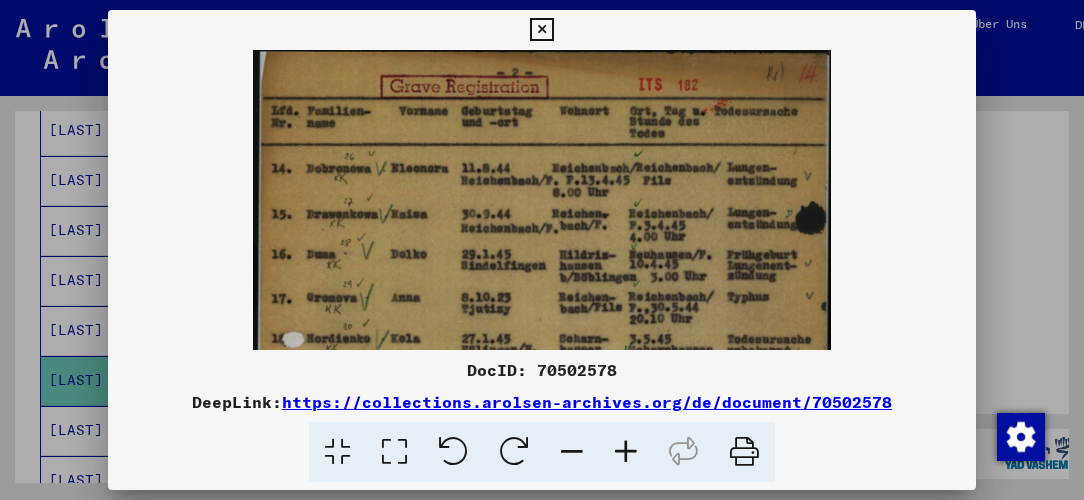 click at bounding box center (626, 452) 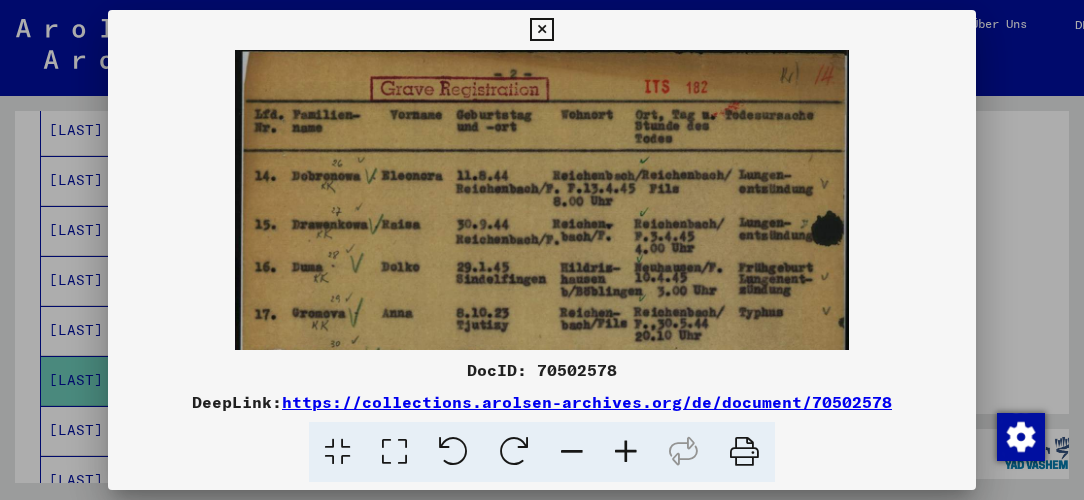 click at bounding box center [626, 452] 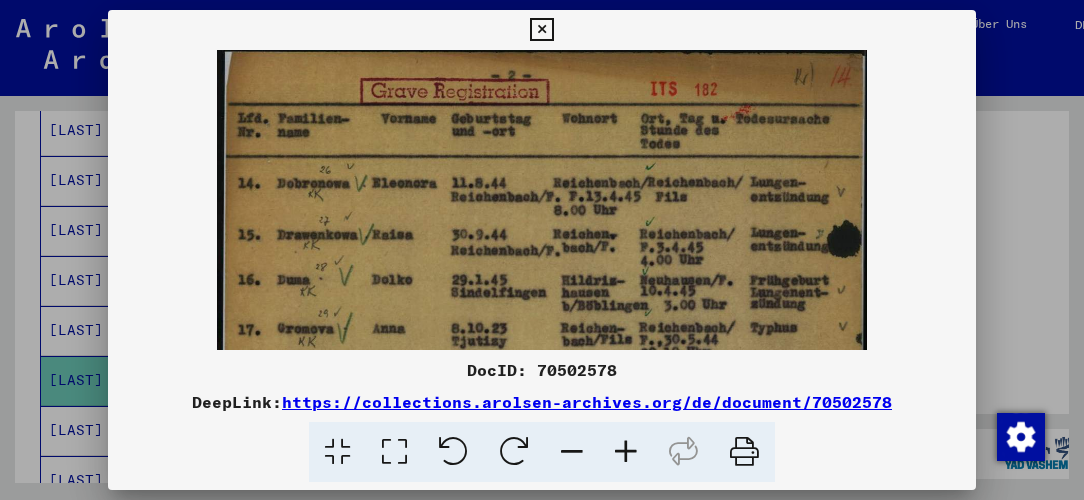 click at bounding box center [626, 452] 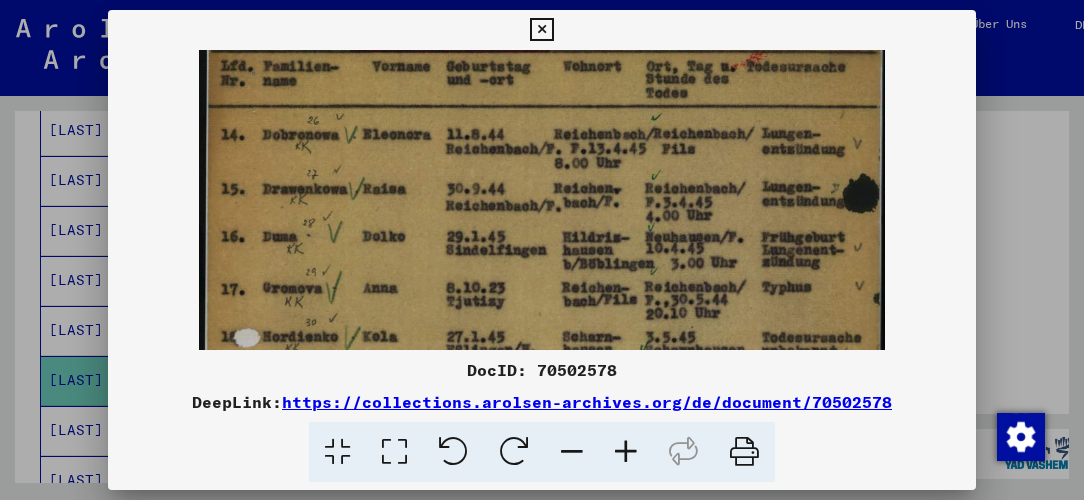 scroll, scrollTop: 127, scrollLeft: 0, axis: vertical 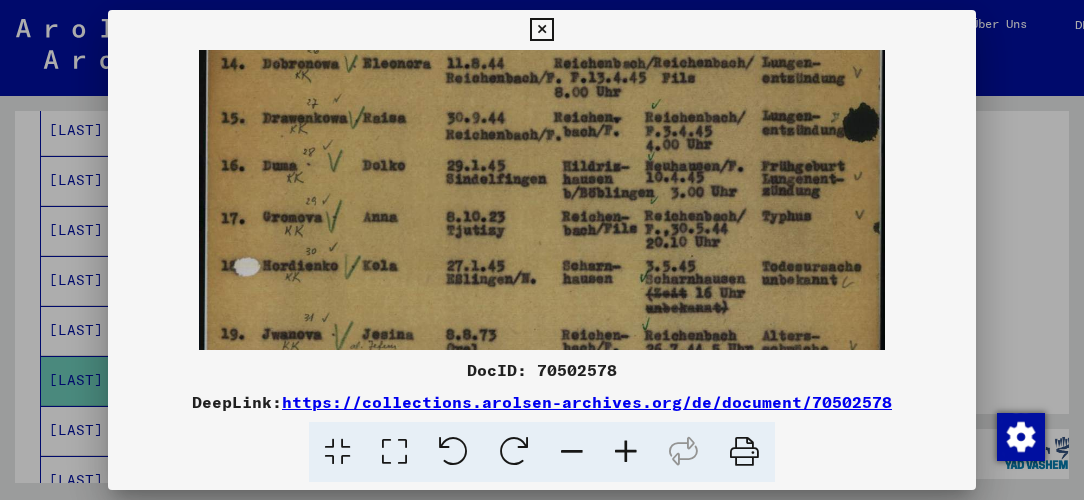 drag, startPoint x: 665, startPoint y: 293, endPoint x: 665, endPoint y: 174, distance: 119 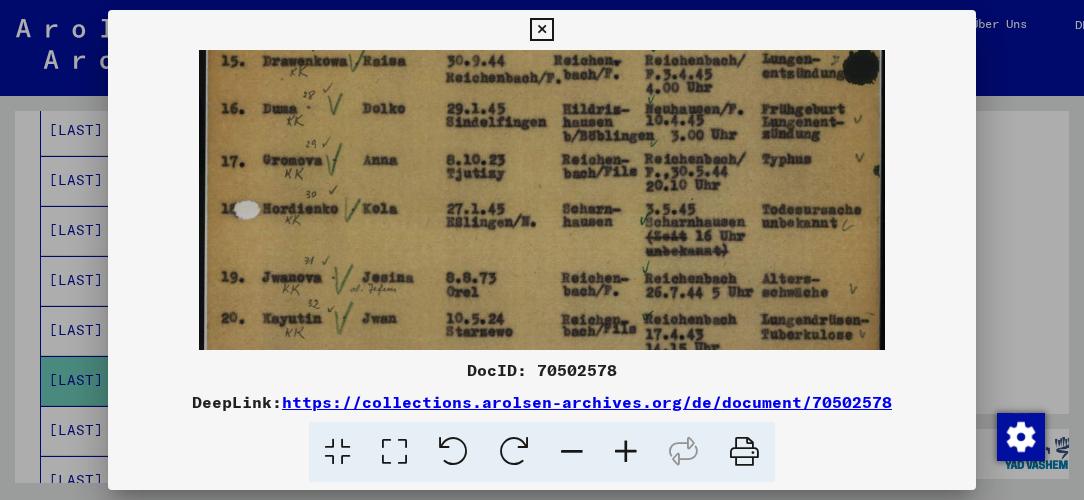 scroll, scrollTop: 223, scrollLeft: 0, axis: vertical 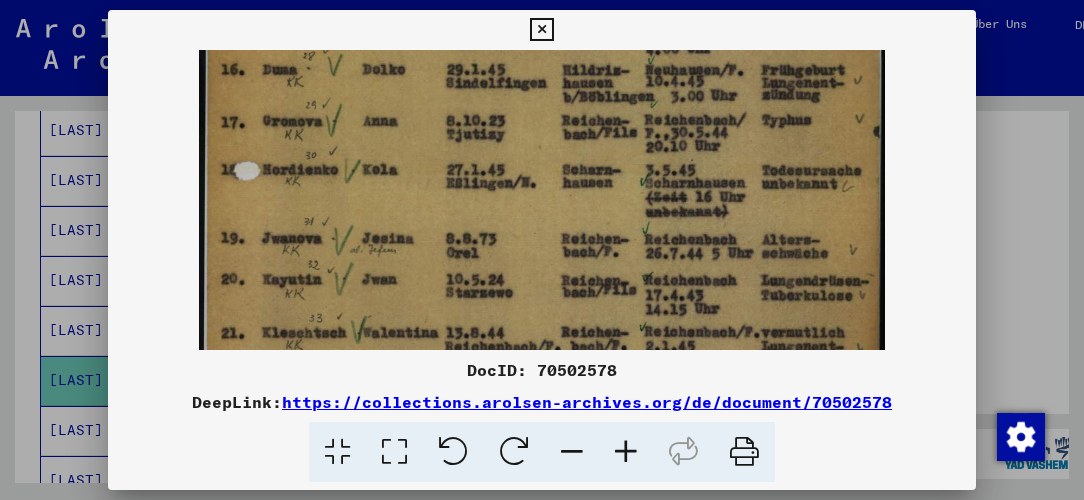 drag, startPoint x: 644, startPoint y: 285, endPoint x: 641, endPoint y: 190, distance: 95.047356 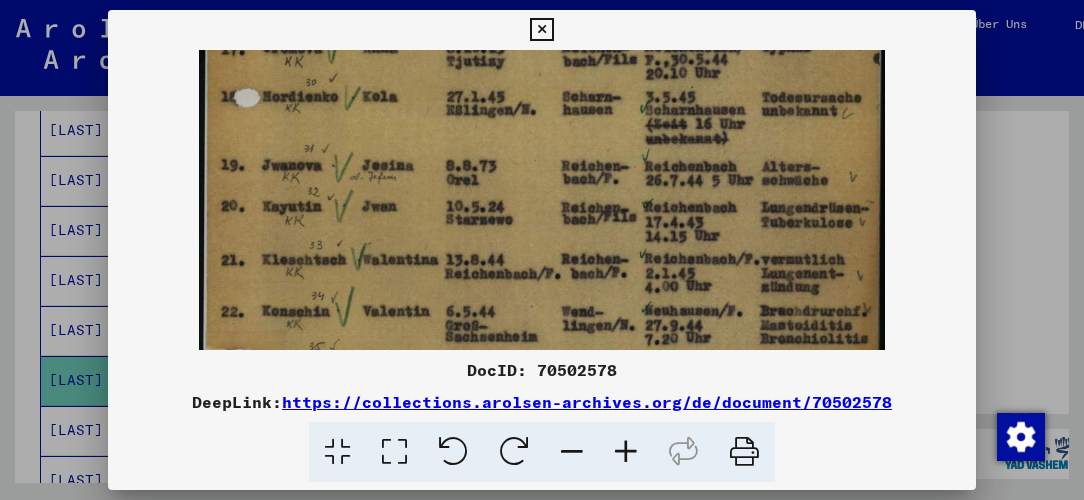 scroll, scrollTop: 299, scrollLeft: 0, axis: vertical 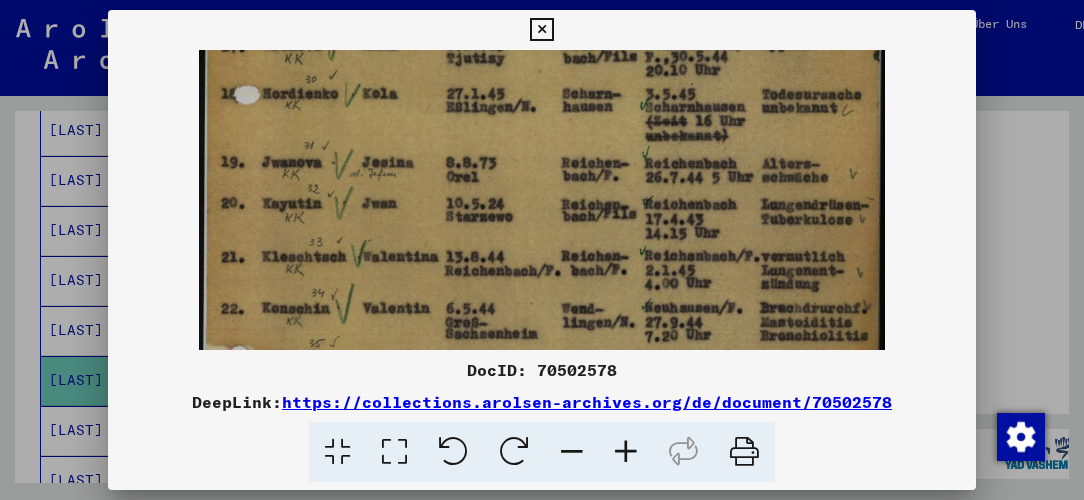 drag, startPoint x: 632, startPoint y: 257, endPoint x: 634, endPoint y: 193, distance: 64.03124 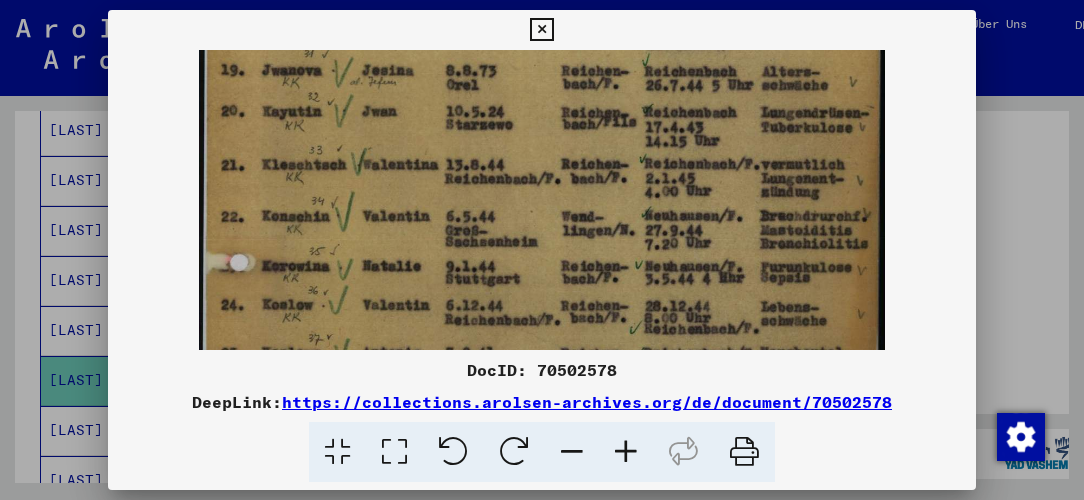 scroll, scrollTop: 401, scrollLeft: 0, axis: vertical 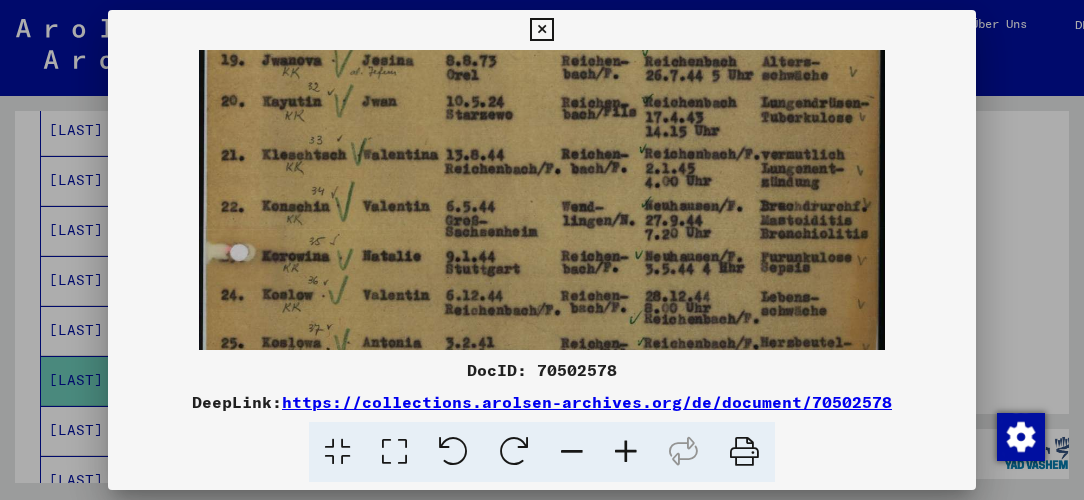 drag, startPoint x: 628, startPoint y: 245, endPoint x: 631, endPoint y: 202, distance: 43.104523 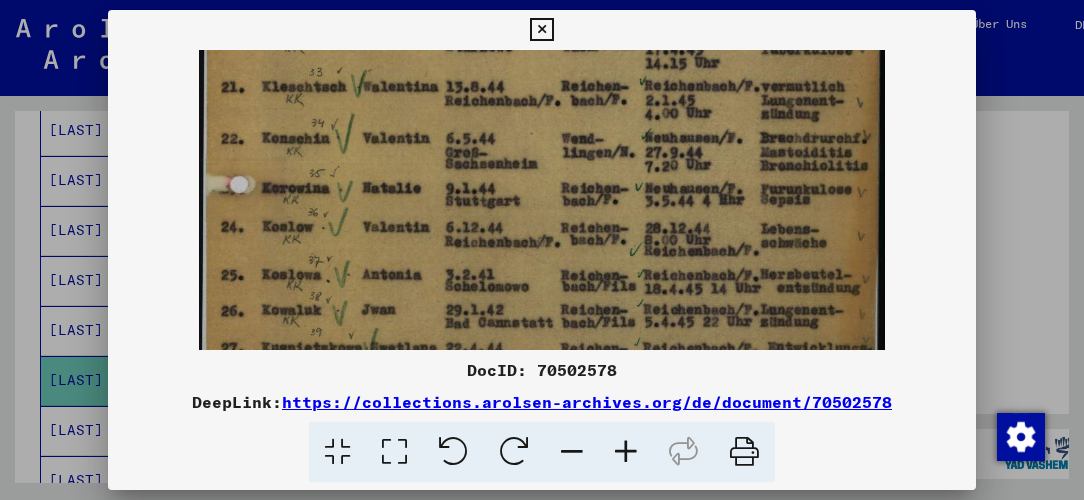 scroll, scrollTop: 552, scrollLeft: 0, axis: vertical 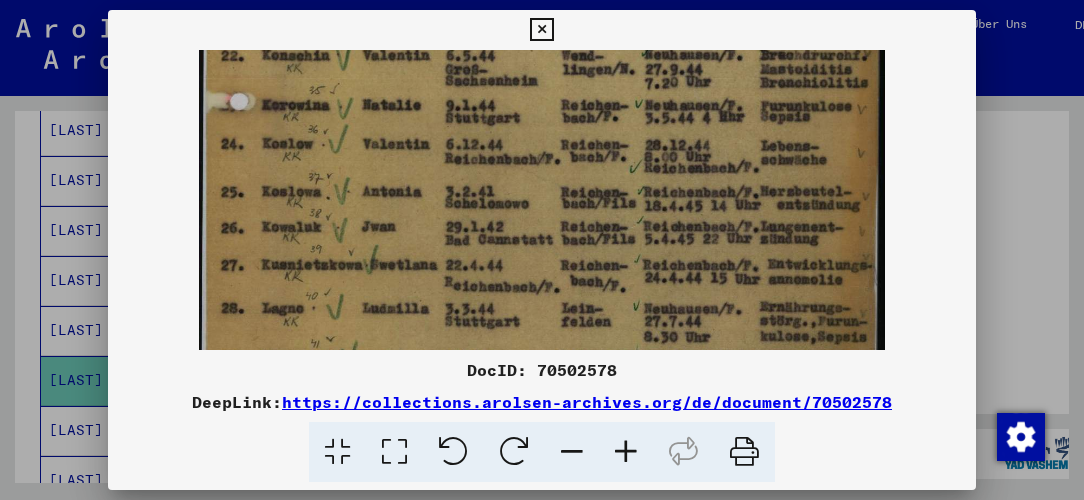 drag, startPoint x: 628, startPoint y: 273, endPoint x: 624, endPoint y: 123, distance: 150.05333 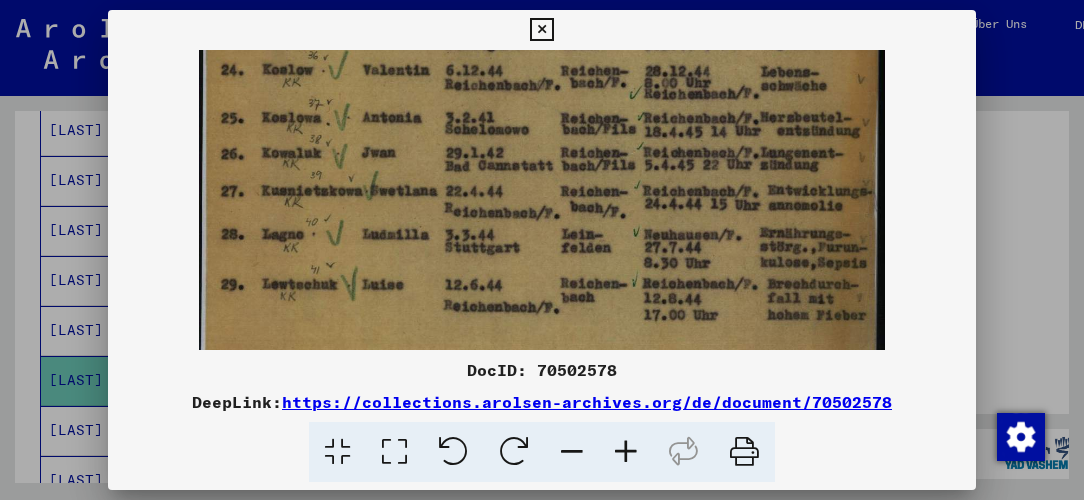 scroll, scrollTop: 650, scrollLeft: 0, axis: vertical 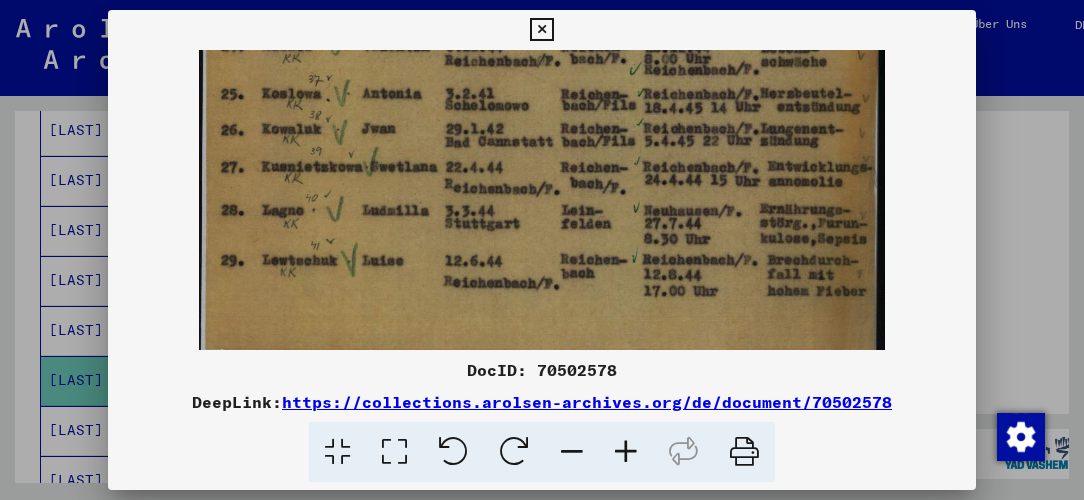 drag, startPoint x: 633, startPoint y: 277, endPoint x: 632, endPoint y: 148, distance: 129.00388 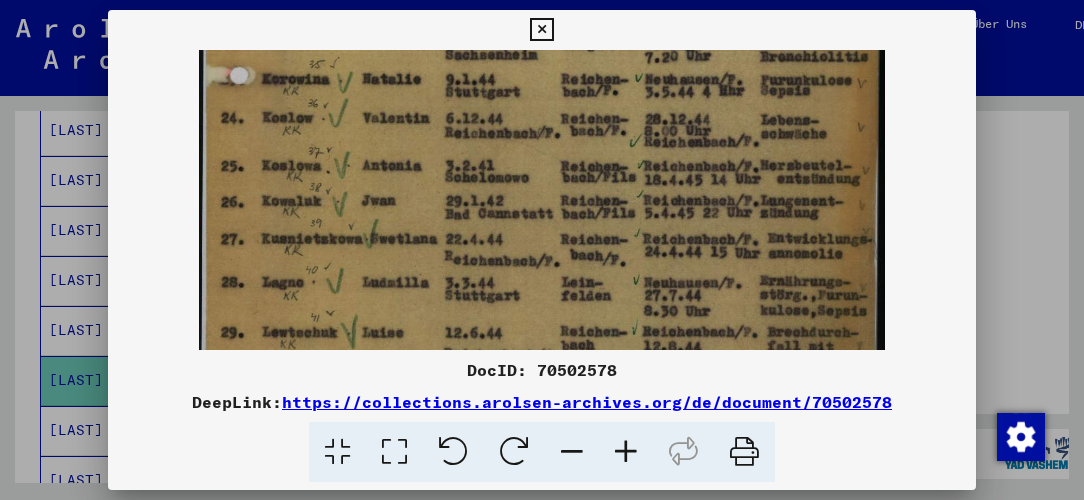 scroll, scrollTop: 560, scrollLeft: 0, axis: vertical 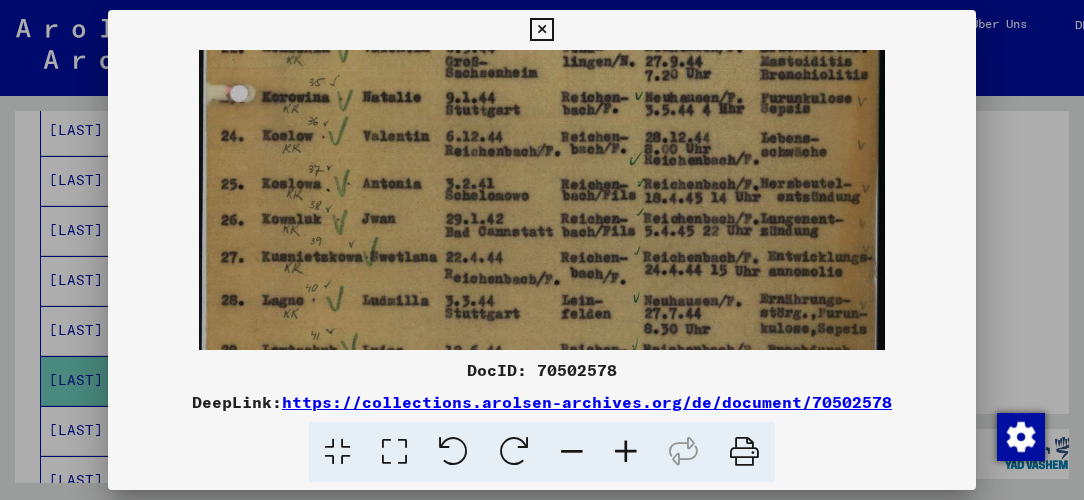 drag, startPoint x: 660, startPoint y: 143, endPoint x: 660, endPoint y: 232, distance: 89 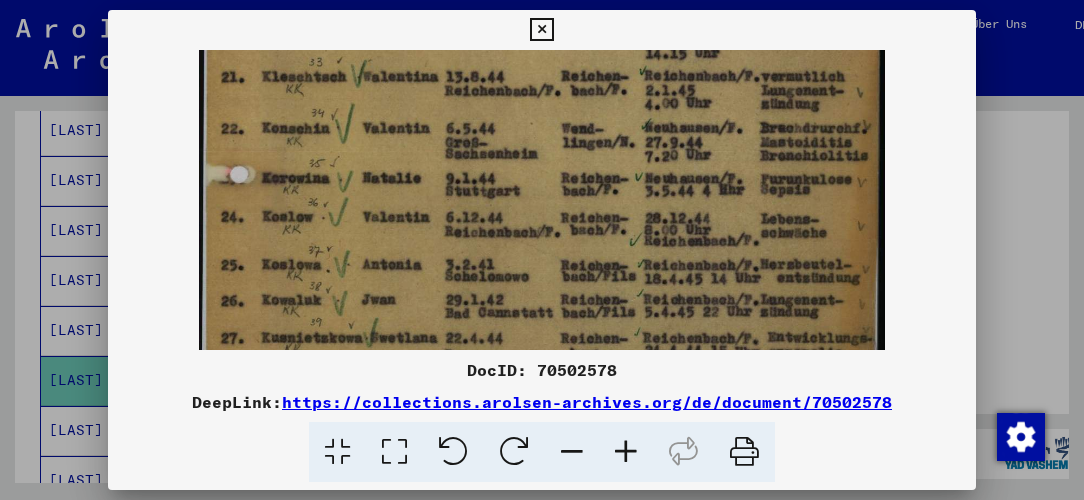 drag, startPoint x: 672, startPoint y: 178, endPoint x: 682, endPoint y: 249, distance: 71.70077 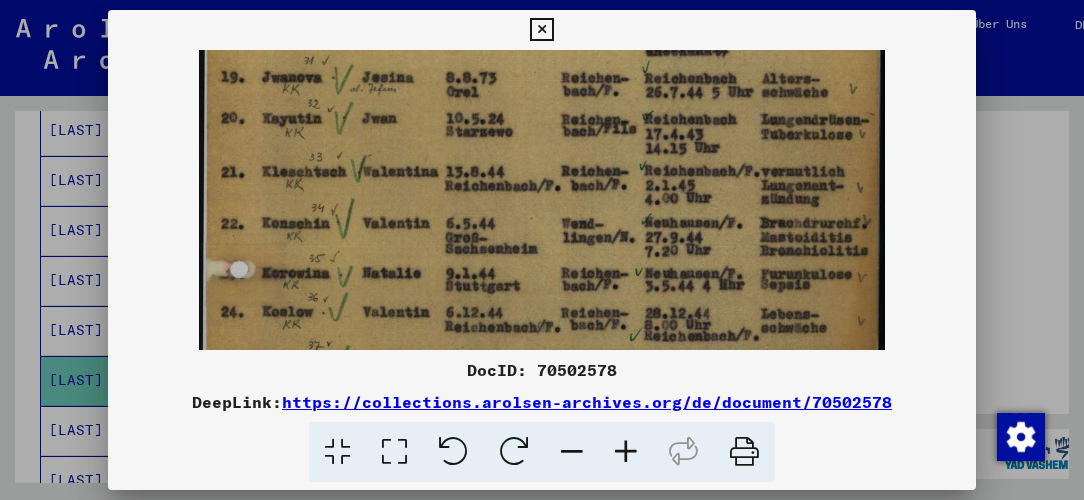scroll, scrollTop: 382, scrollLeft: 0, axis: vertical 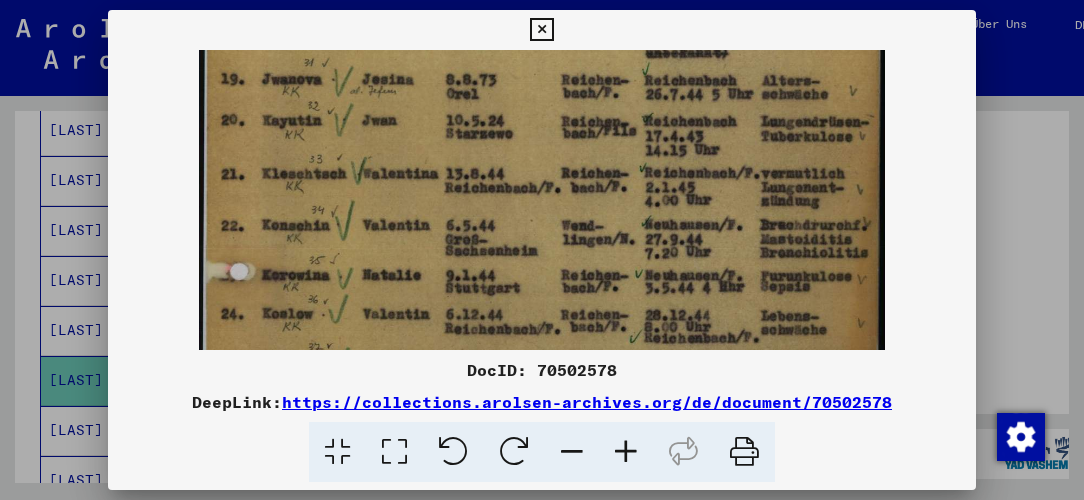drag, startPoint x: 754, startPoint y: 116, endPoint x: 780, endPoint y: 215, distance: 102.357216 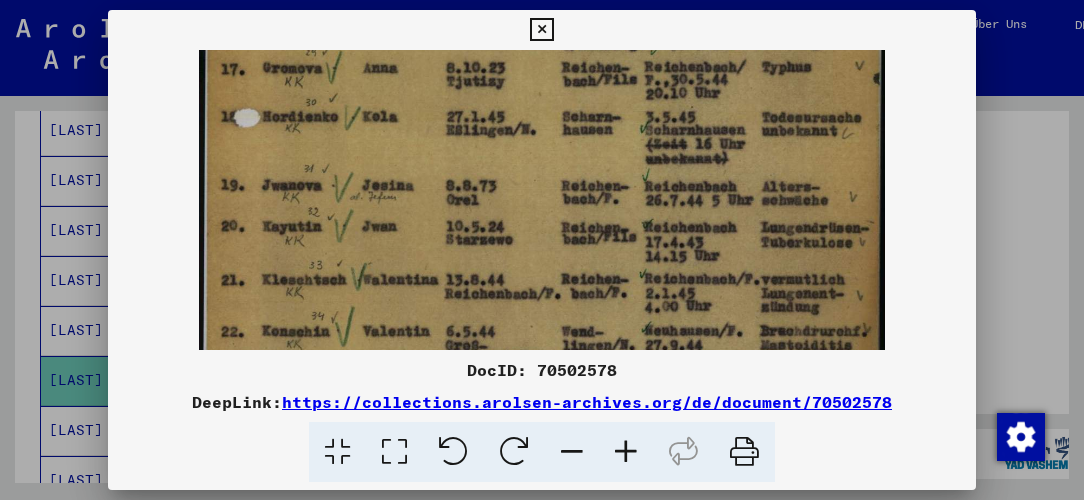 drag, startPoint x: 782, startPoint y: 125, endPoint x: 810, endPoint y: 220, distance: 99.0404 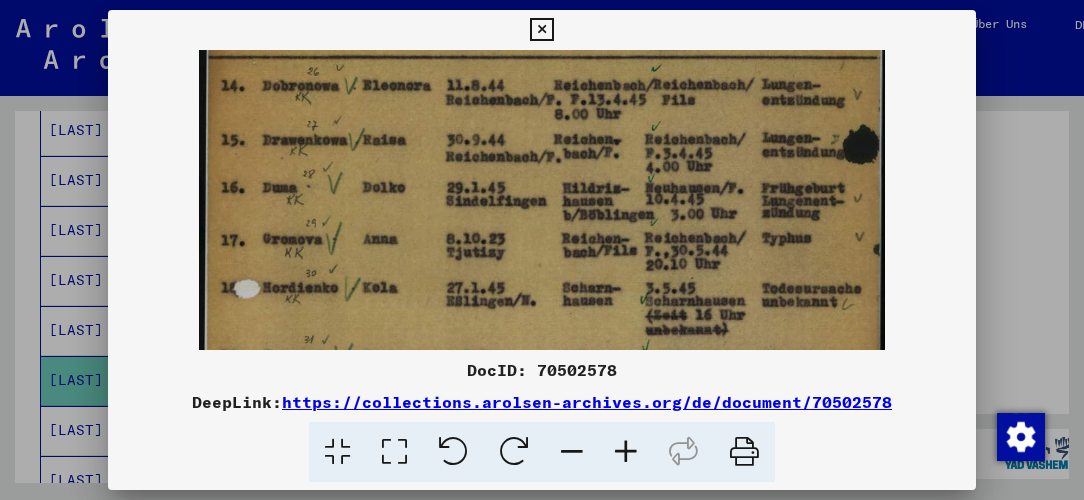 drag, startPoint x: 781, startPoint y: 93, endPoint x: 794, endPoint y: 262, distance: 169.49927 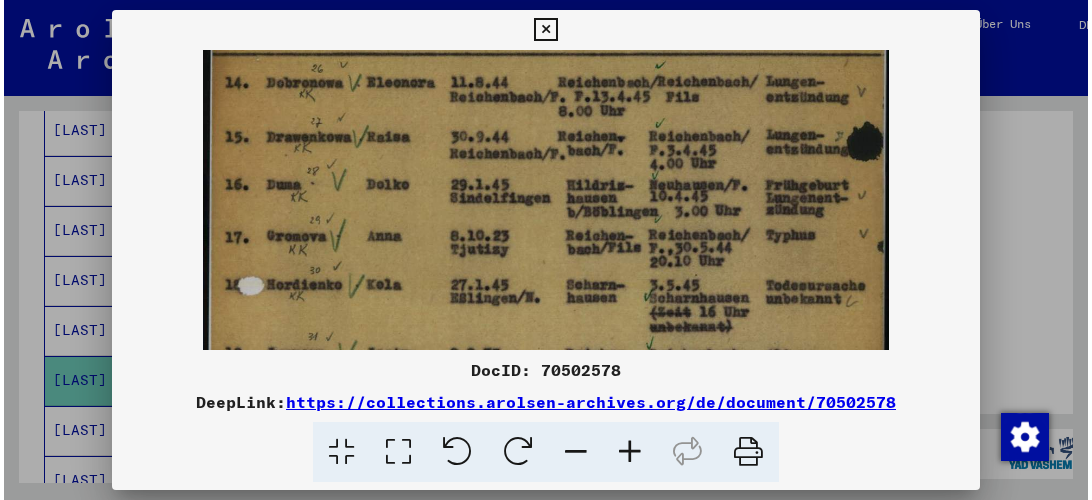scroll, scrollTop: 0, scrollLeft: 0, axis: both 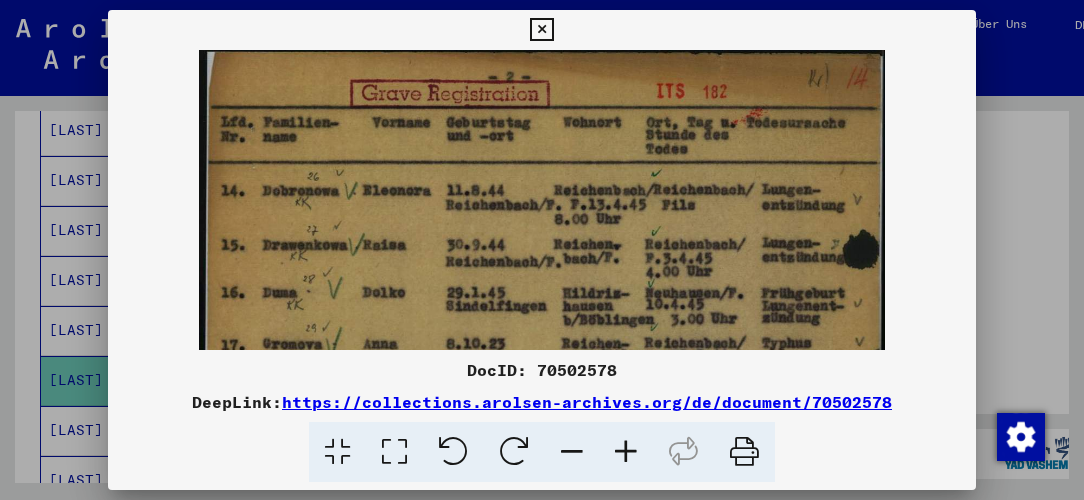 drag, startPoint x: 726, startPoint y: 139, endPoint x: 745, endPoint y: 286, distance: 148.22281 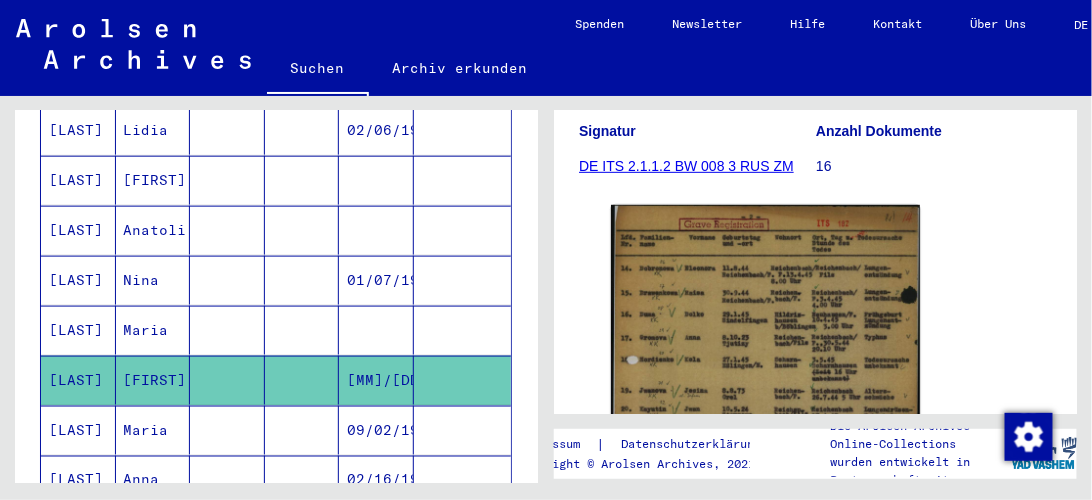 click at bounding box center [463, 480] 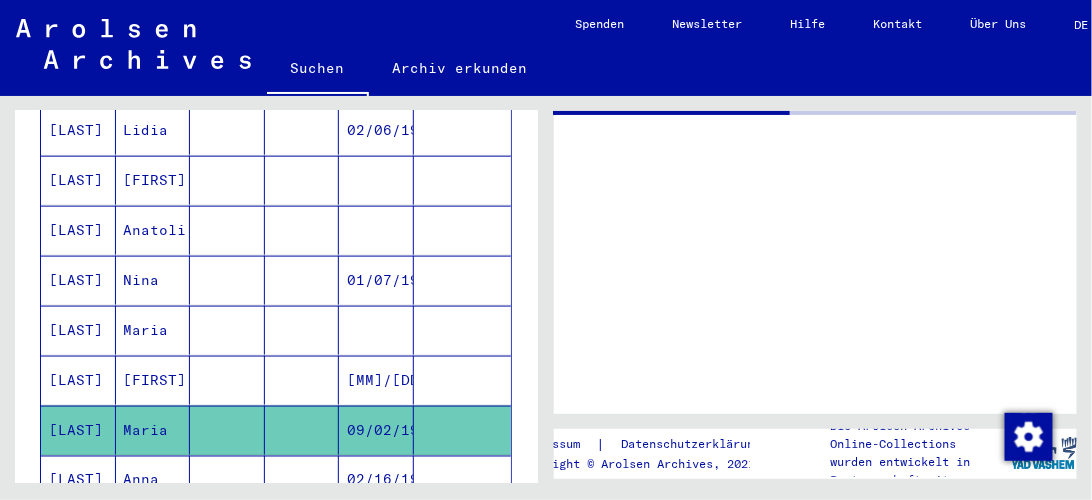 scroll, scrollTop: 0, scrollLeft: 0, axis: both 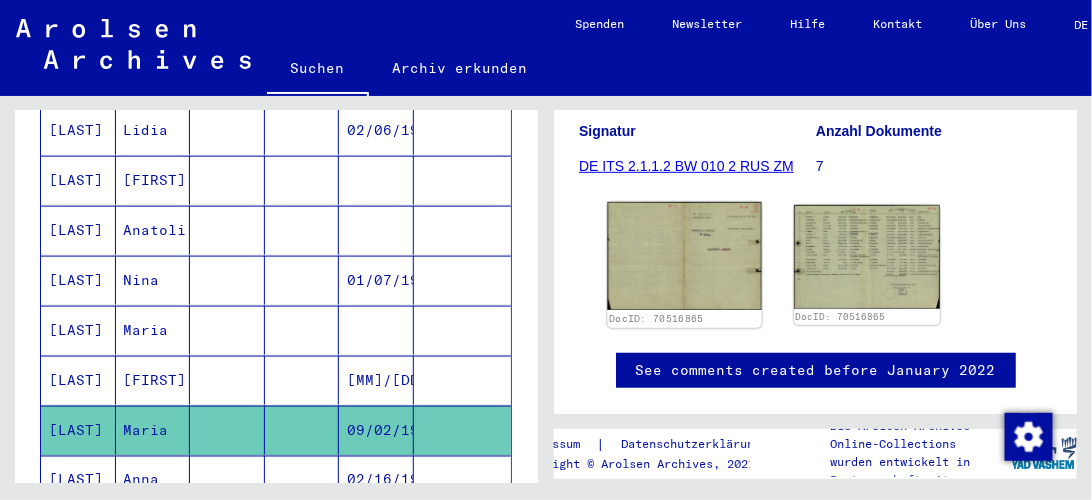 click 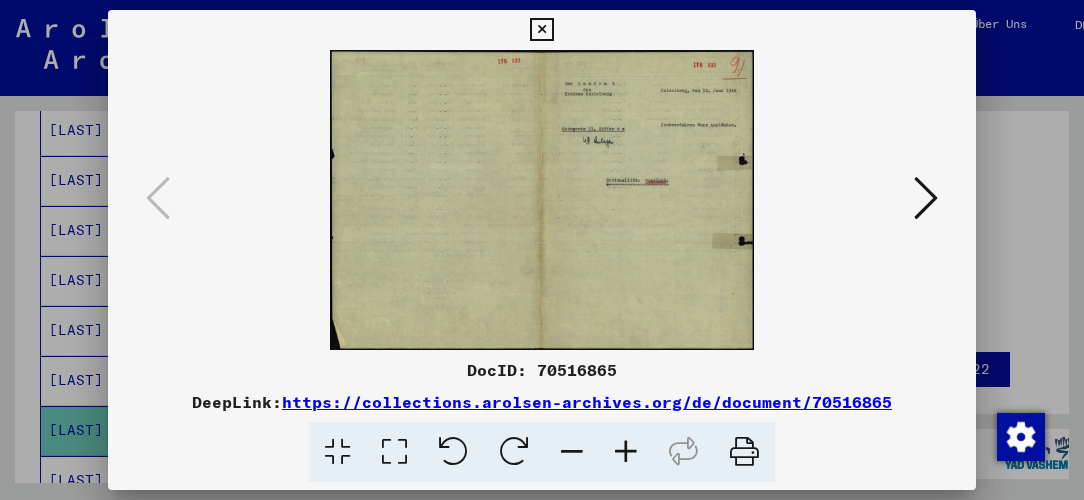 click at bounding box center (626, 452) 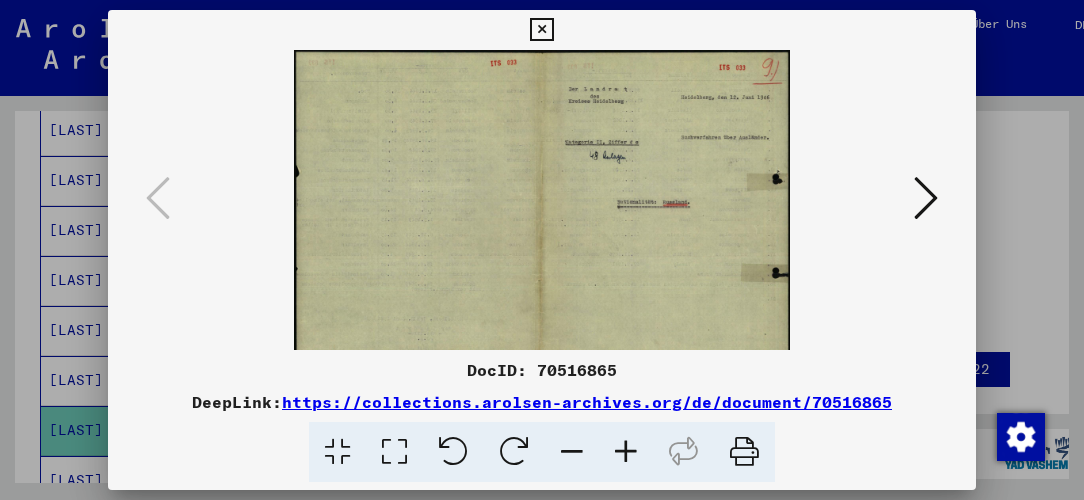 click at bounding box center [626, 452] 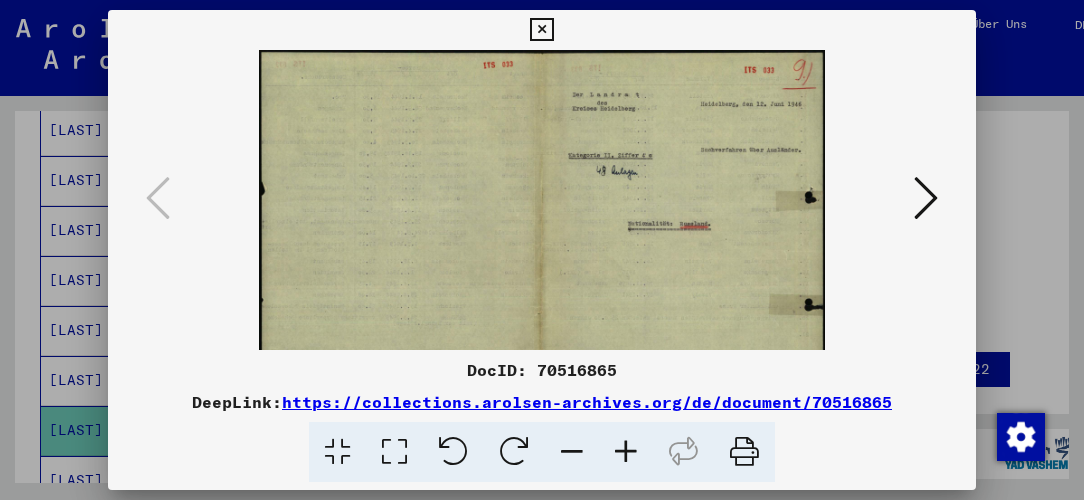 click at bounding box center (626, 452) 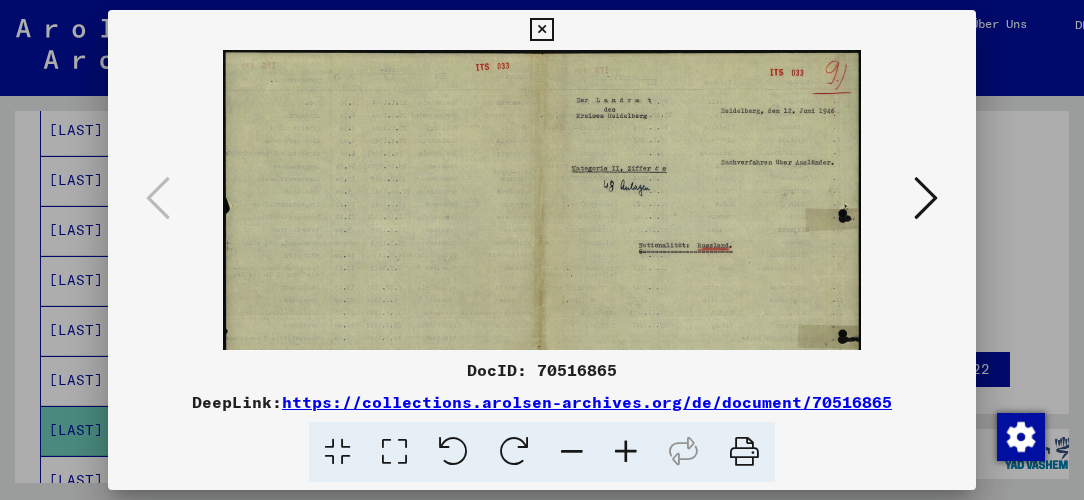 click at bounding box center [626, 452] 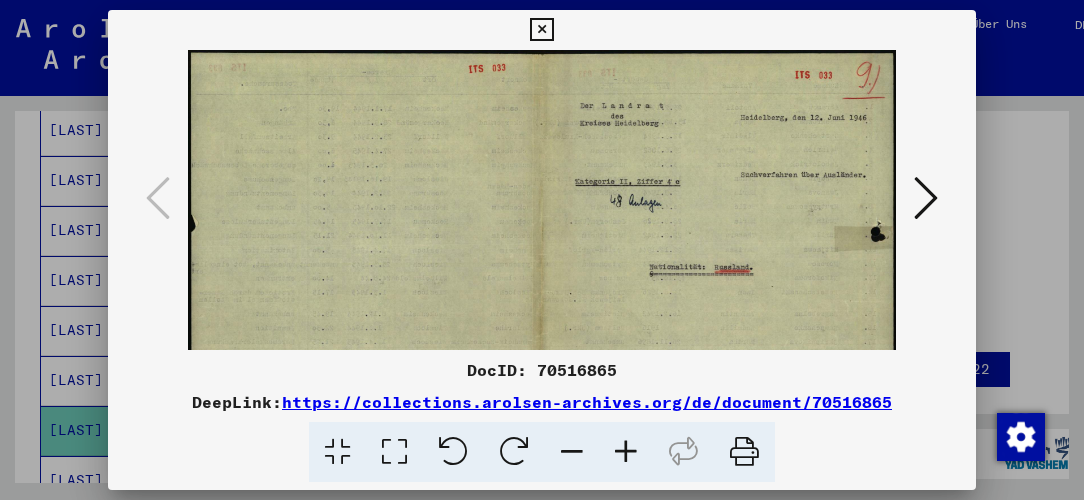click at bounding box center [626, 452] 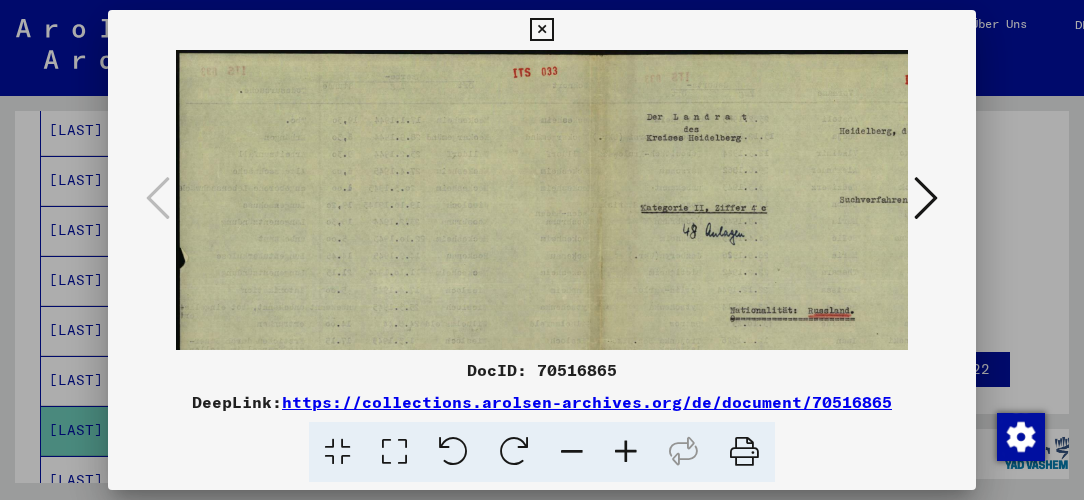 click at bounding box center [626, 452] 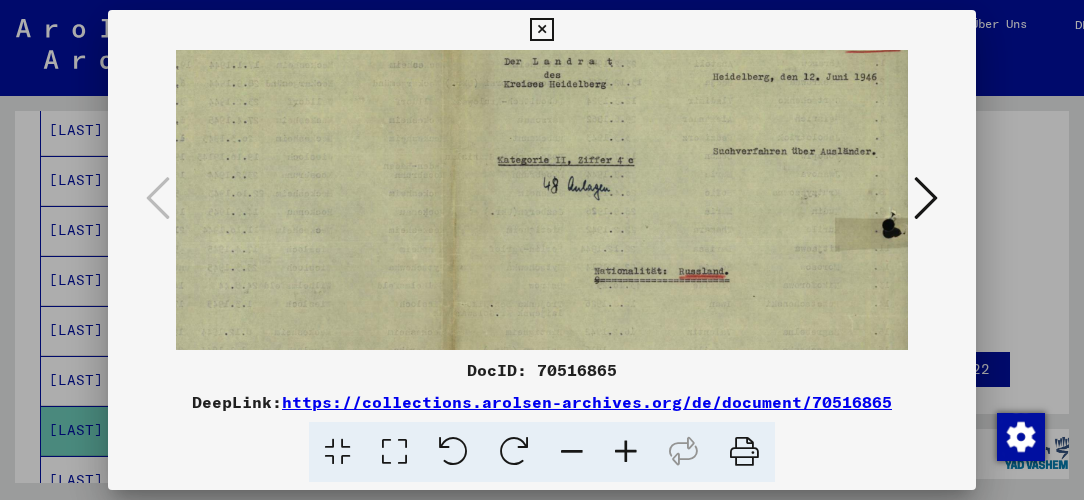 scroll, scrollTop: 62, scrollLeft: 182, axis: both 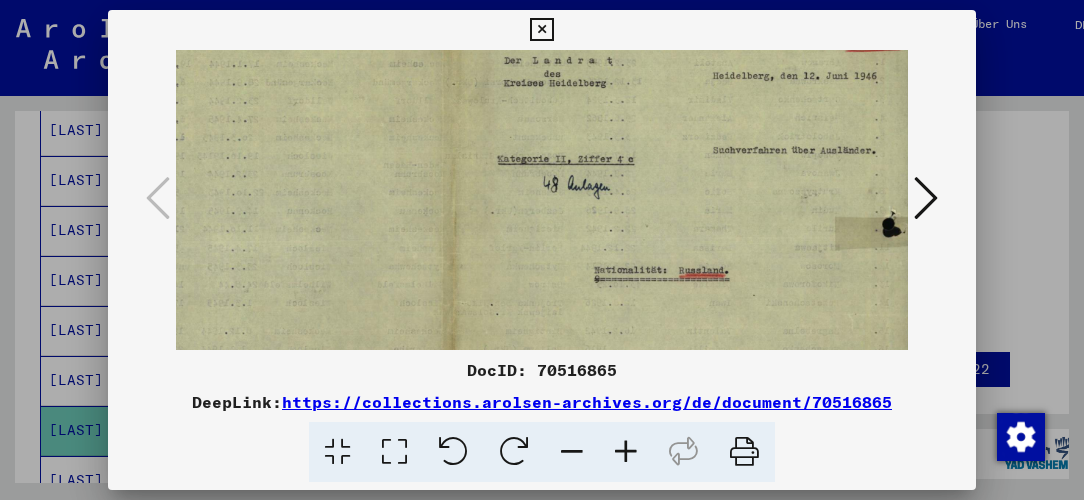 drag, startPoint x: 770, startPoint y: 278, endPoint x: 492, endPoint y: 237, distance: 281.0071 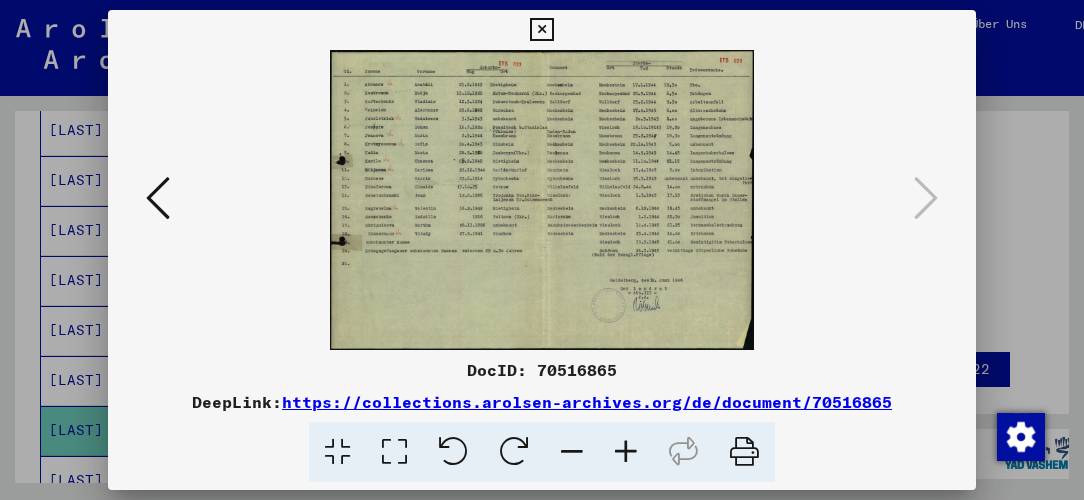 scroll, scrollTop: 0, scrollLeft: 0, axis: both 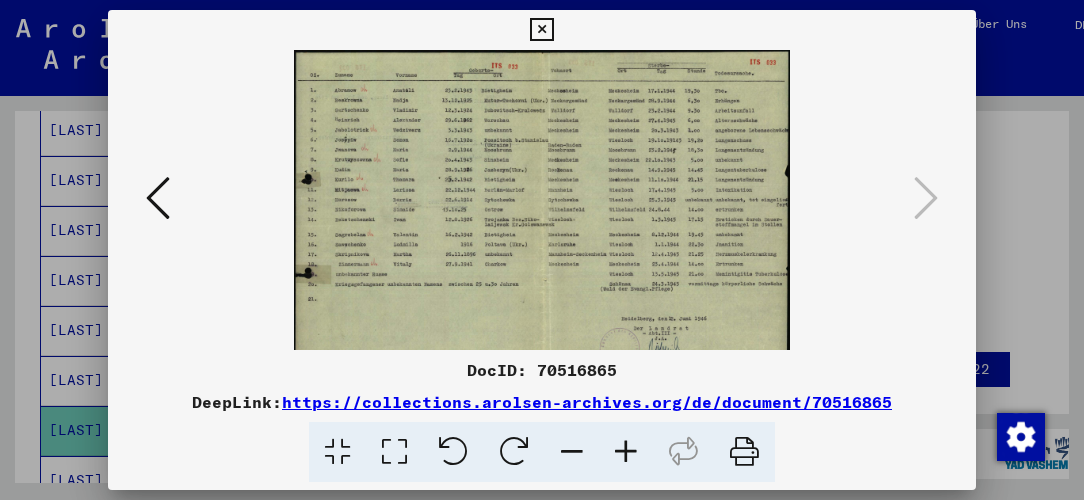 click at bounding box center (626, 452) 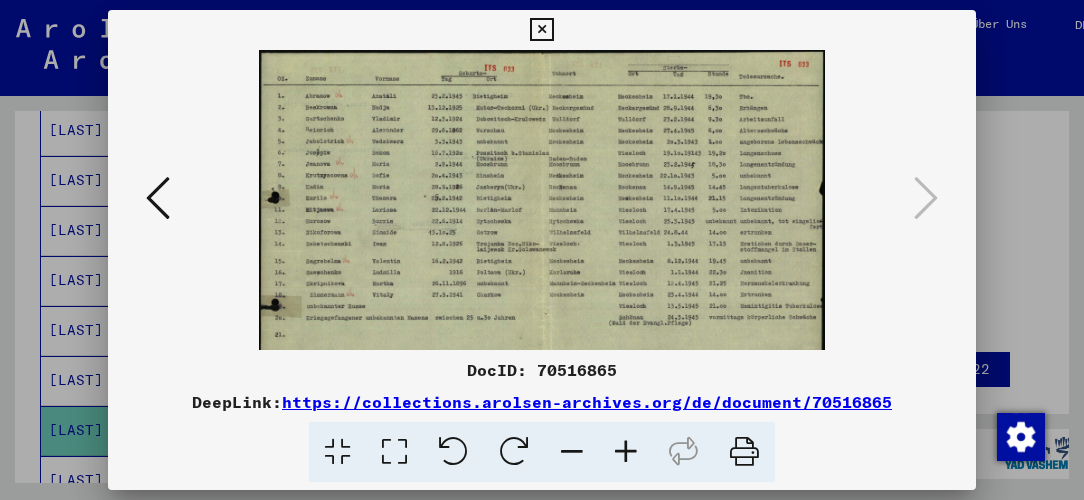 click at bounding box center (626, 452) 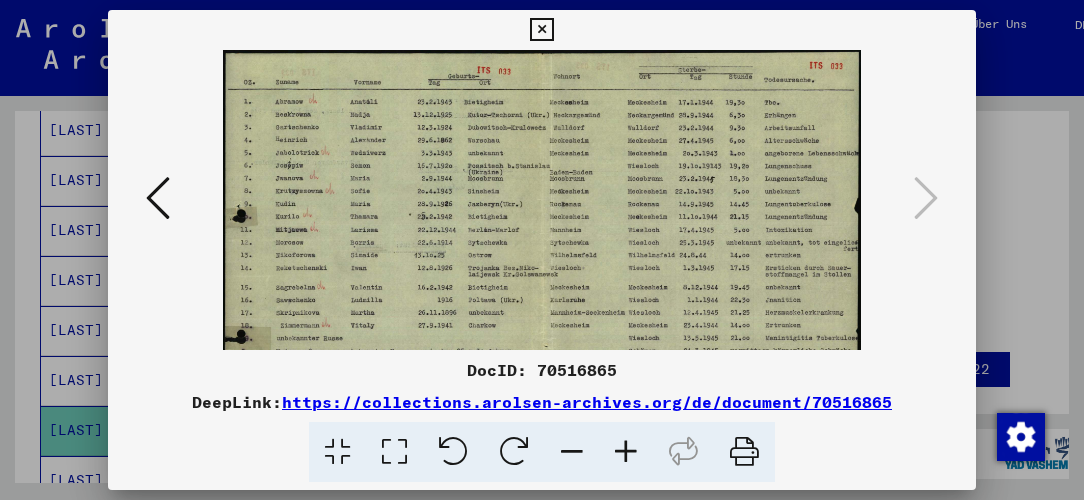 click at bounding box center [626, 452] 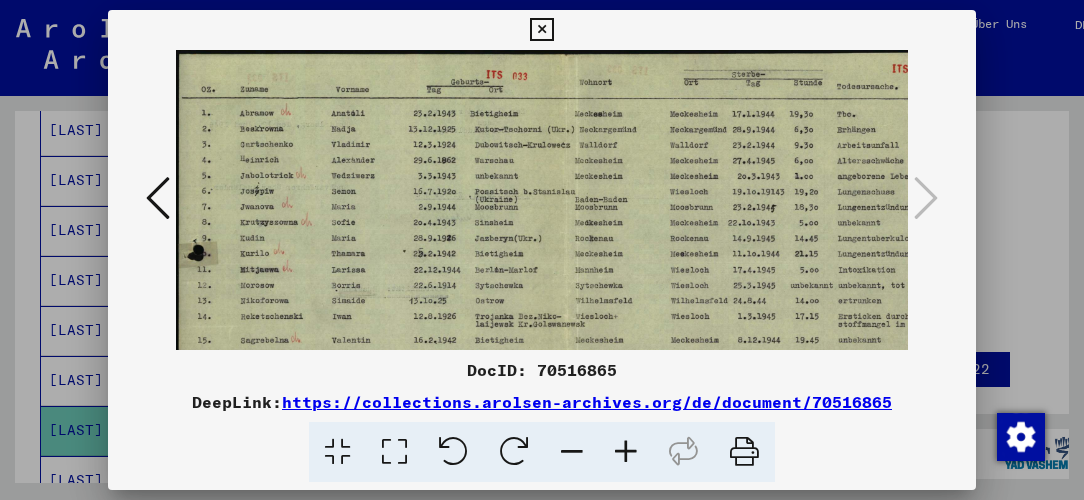 click at bounding box center [626, 452] 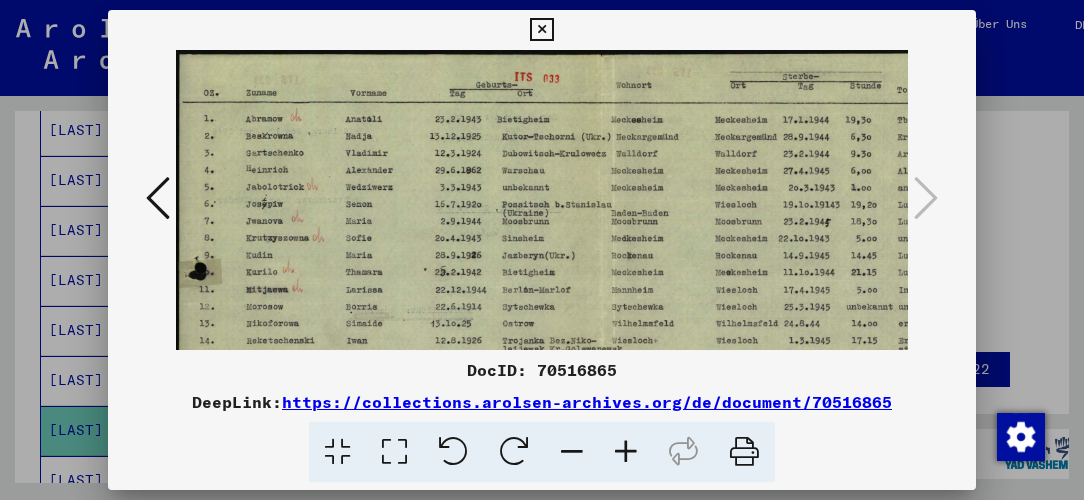 click at bounding box center (626, 452) 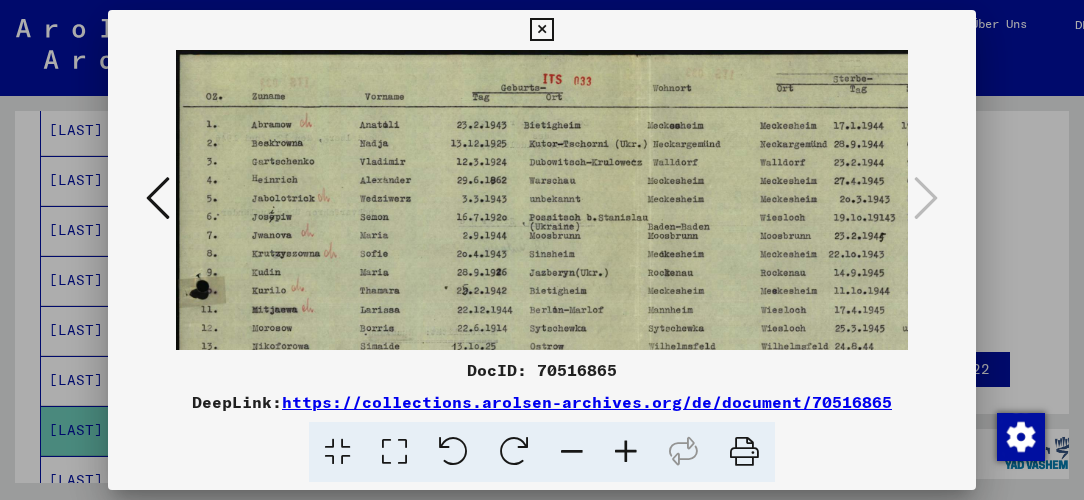 click at bounding box center (626, 452) 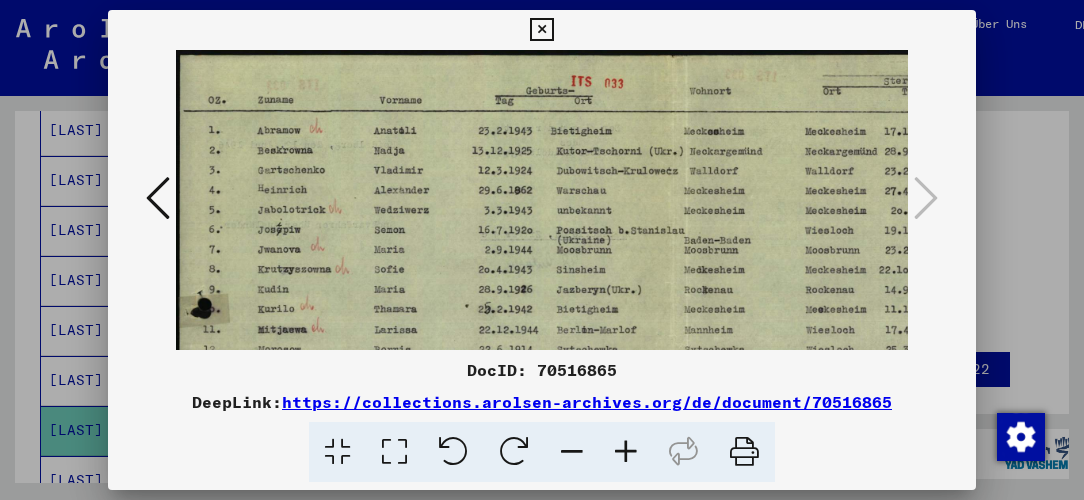click at bounding box center [626, 452] 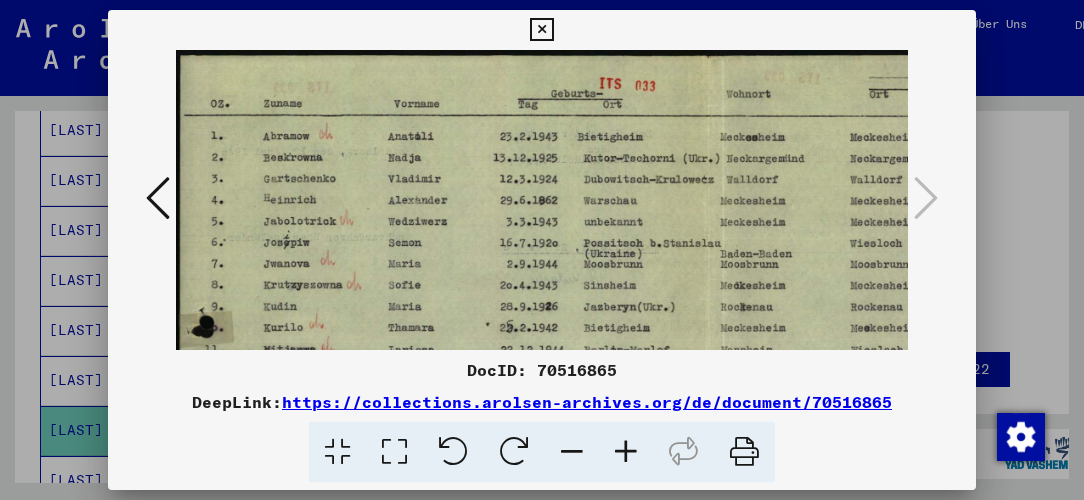 click at bounding box center [626, 452] 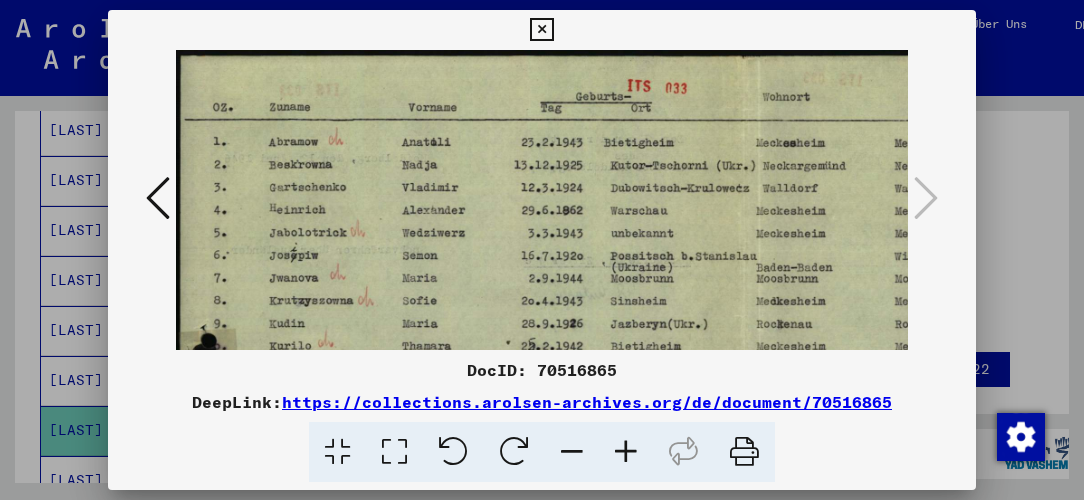 click at bounding box center (626, 452) 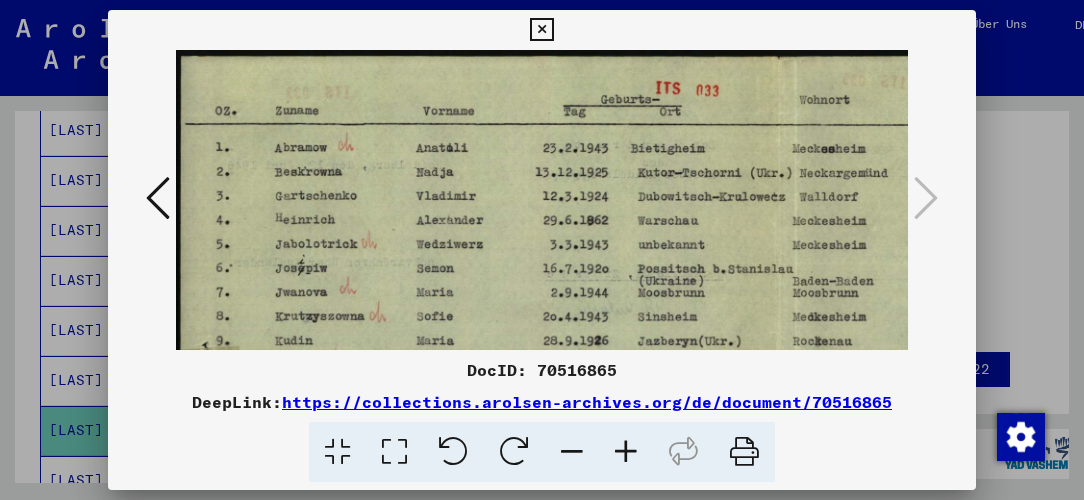 click at bounding box center (626, 452) 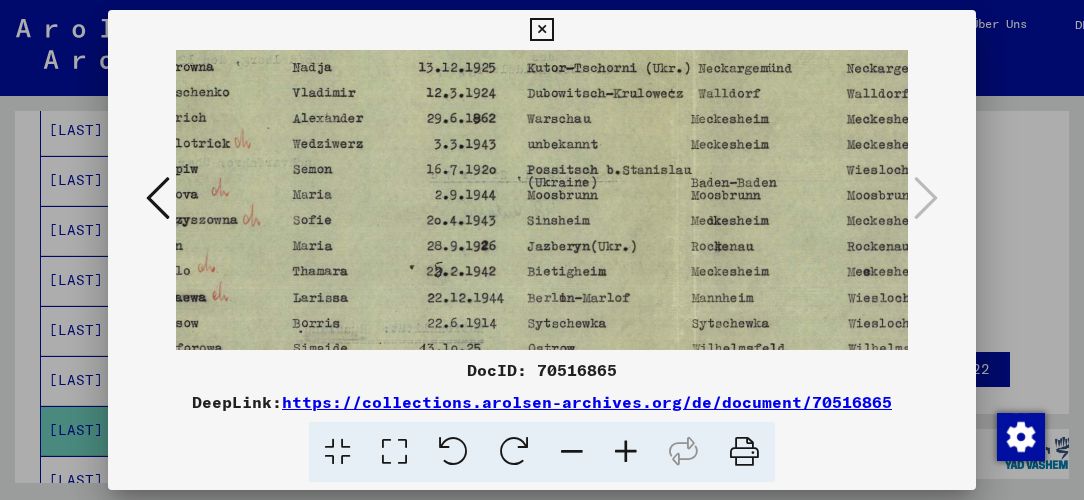 scroll, scrollTop: 128, scrollLeft: 142, axis: both 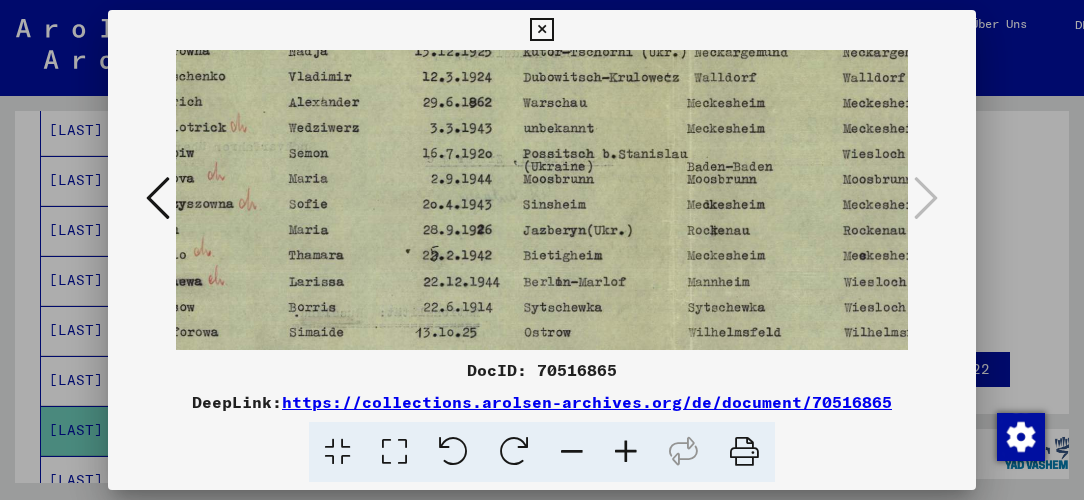 drag, startPoint x: 804, startPoint y: 298, endPoint x: 666, endPoint y: 172, distance: 186.86894 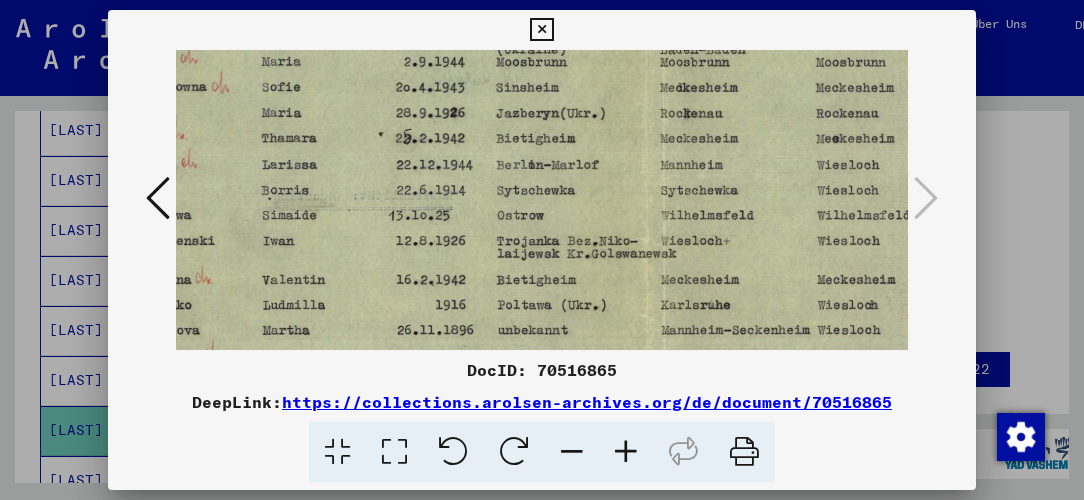 scroll, scrollTop: 256, scrollLeft: 172, axis: both 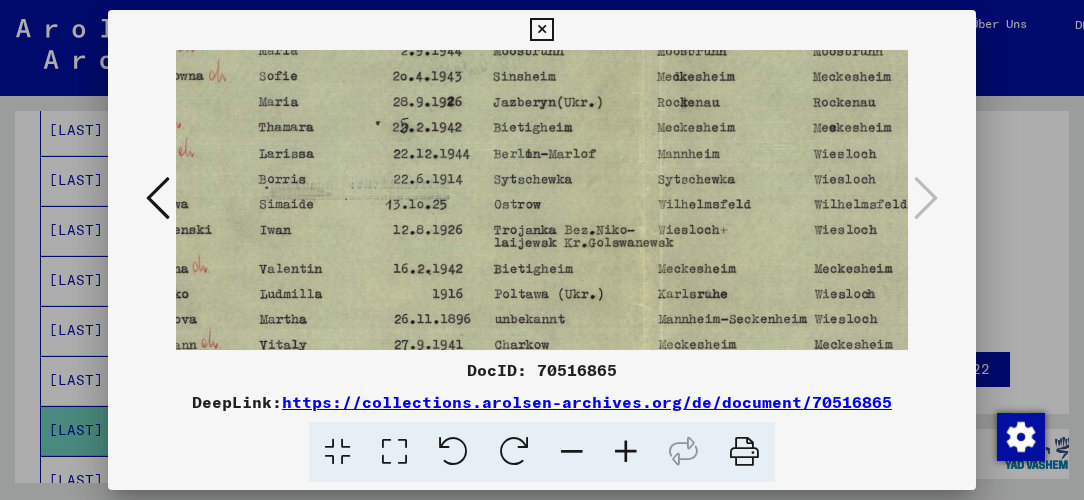 drag, startPoint x: 671, startPoint y: 294, endPoint x: 643, endPoint y: 168, distance: 129.07362 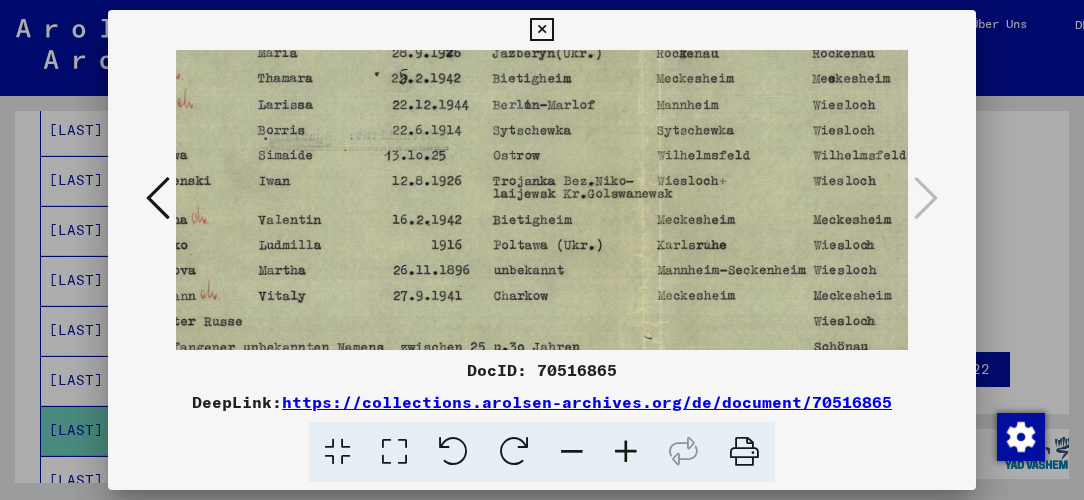 scroll, scrollTop: 340, scrollLeft: 179, axis: both 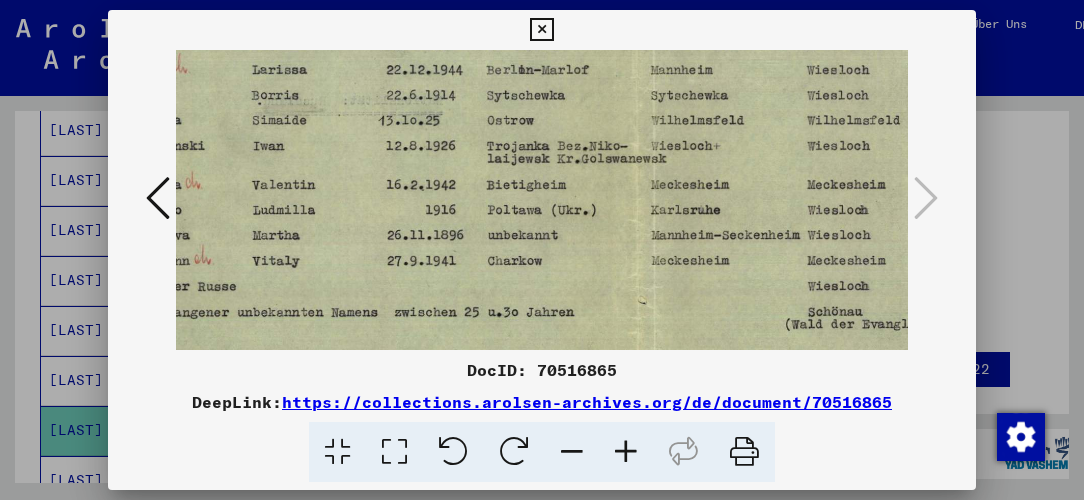 drag, startPoint x: 633, startPoint y: 284, endPoint x: 626, endPoint y: 198, distance: 86.28442 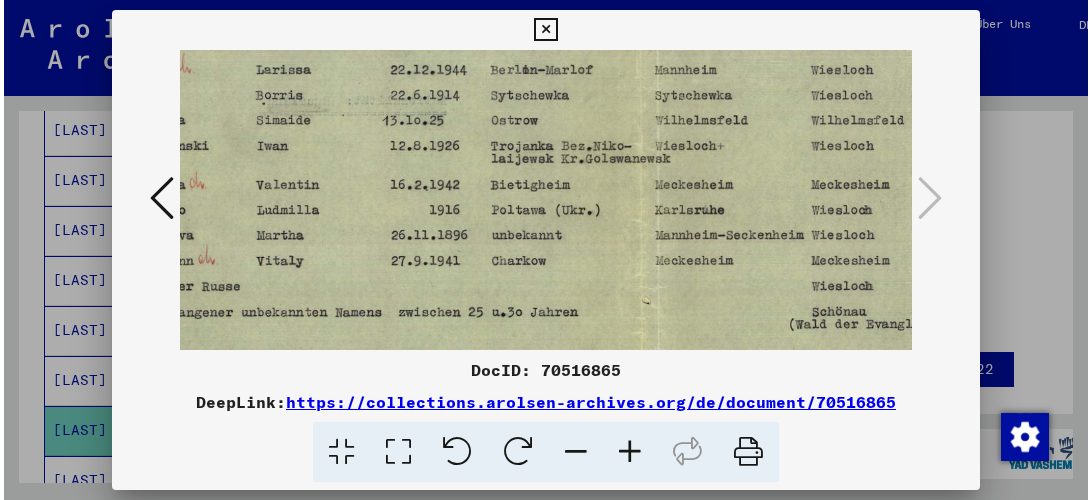 scroll, scrollTop: 342, scrollLeft: 179, axis: both 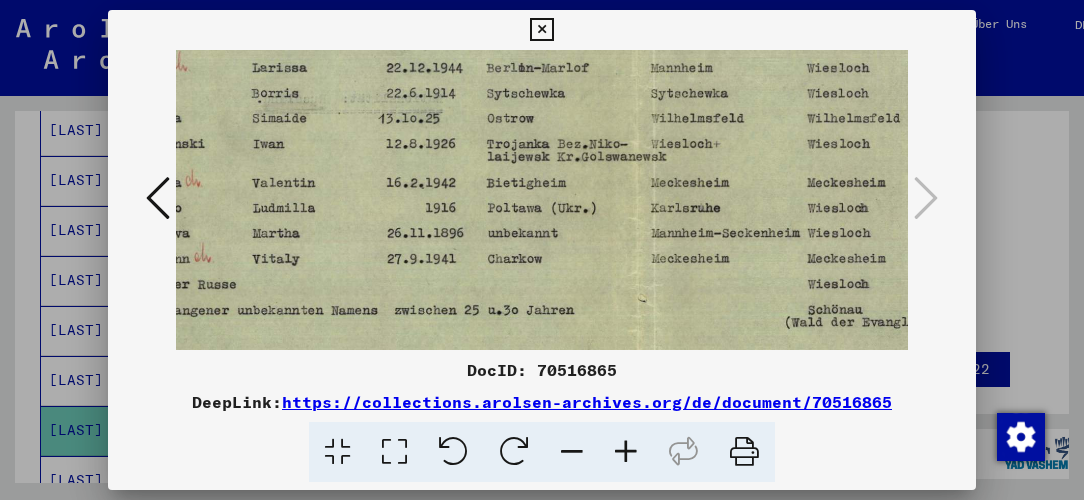 click at bounding box center (541, 30) 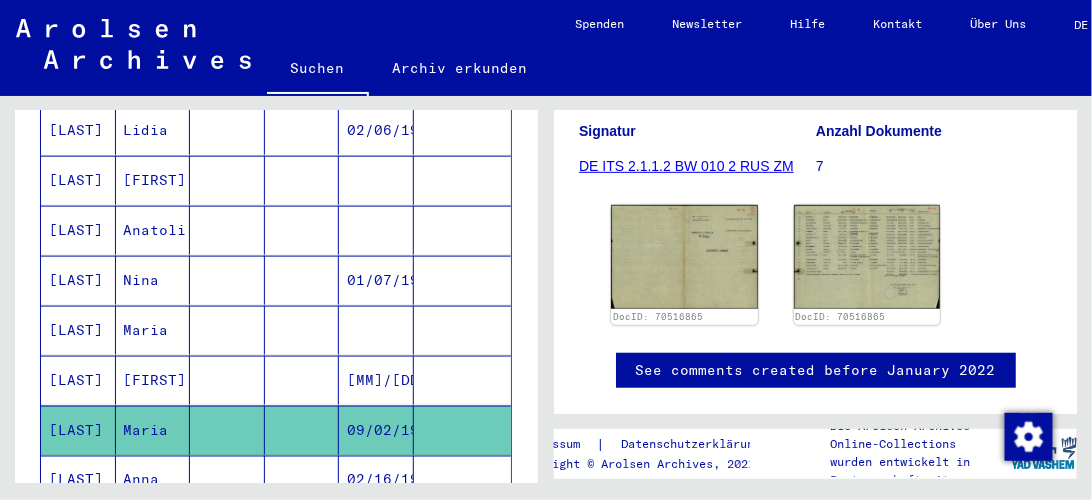 click at bounding box center [463, 530] 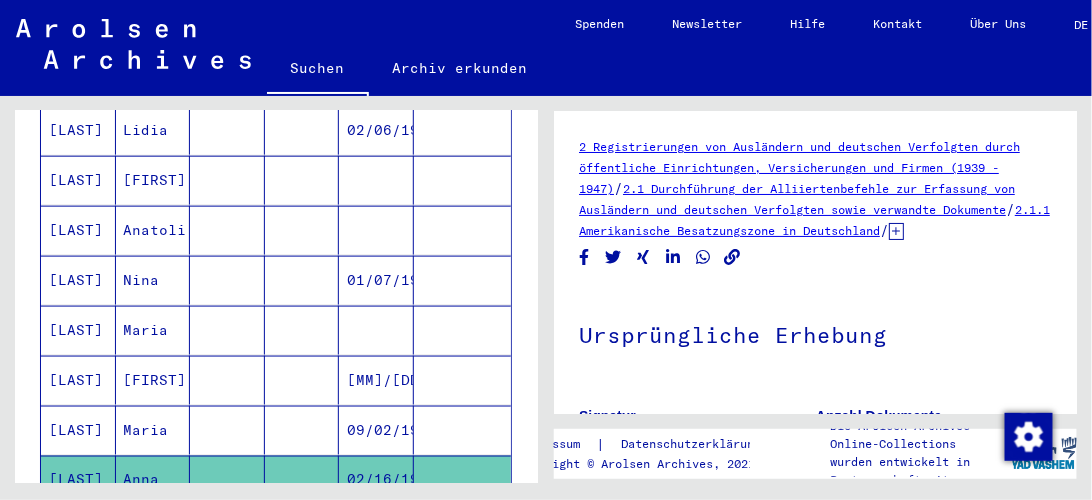 scroll, scrollTop: 0, scrollLeft: 0, axis: both 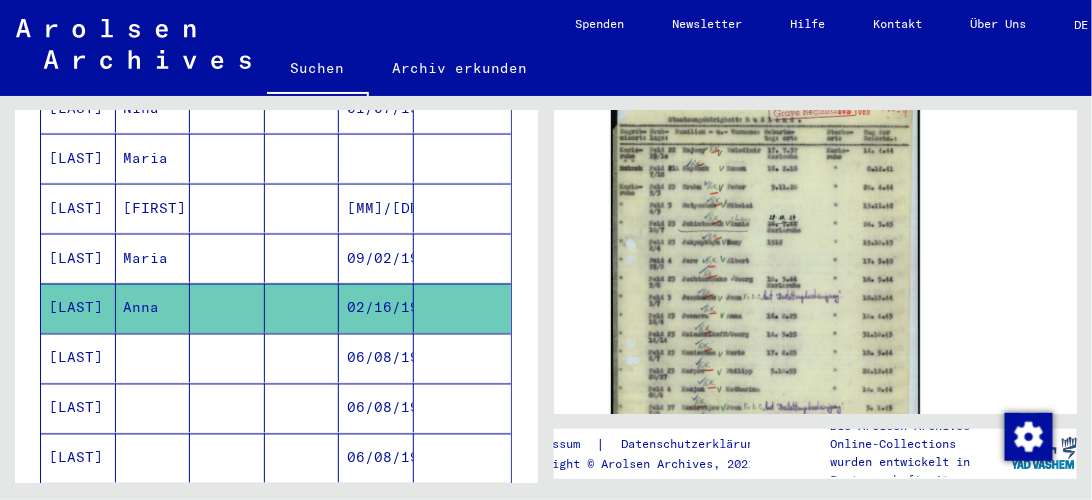click at bounding box center [463, 408] 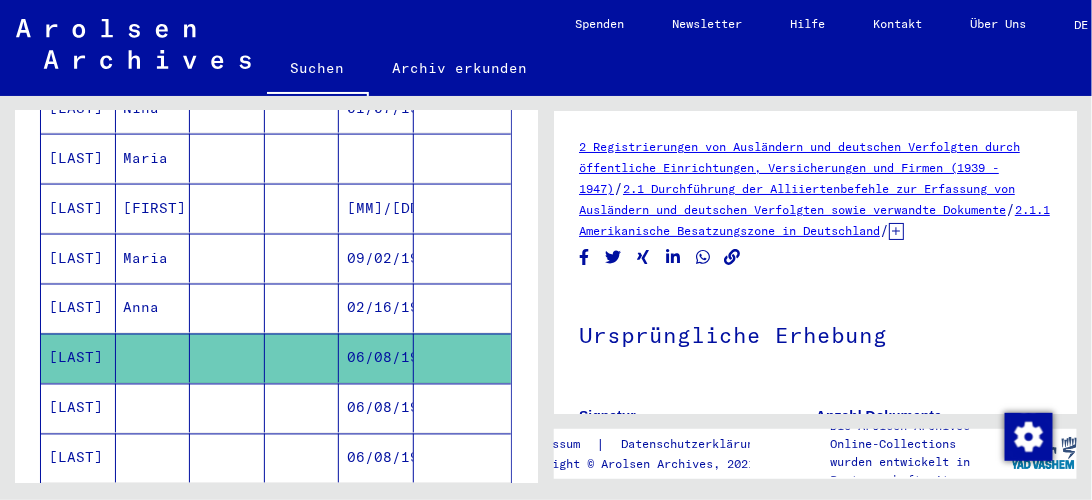 scroll, scrollTop: 0, scrollLeft: 0, axis: both 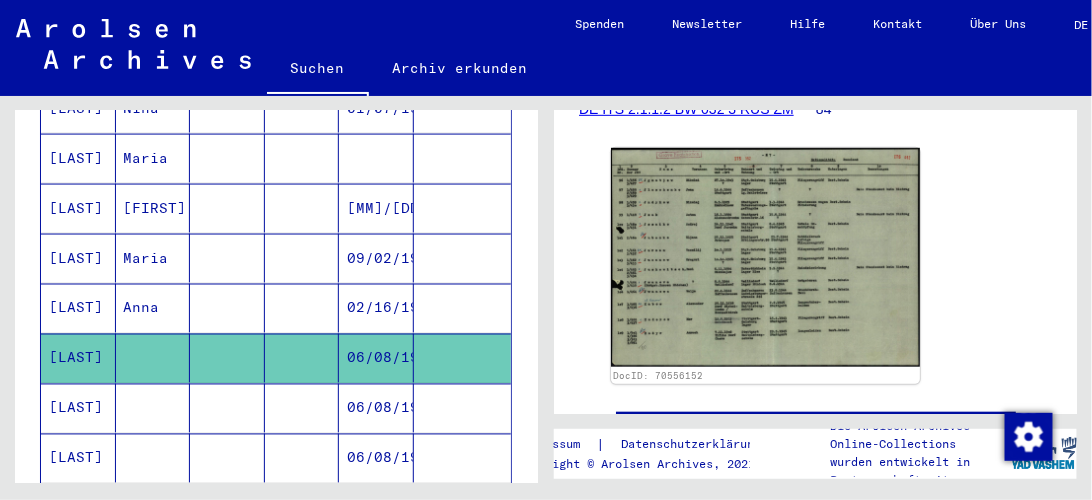 click at bounding box center (463, 458) 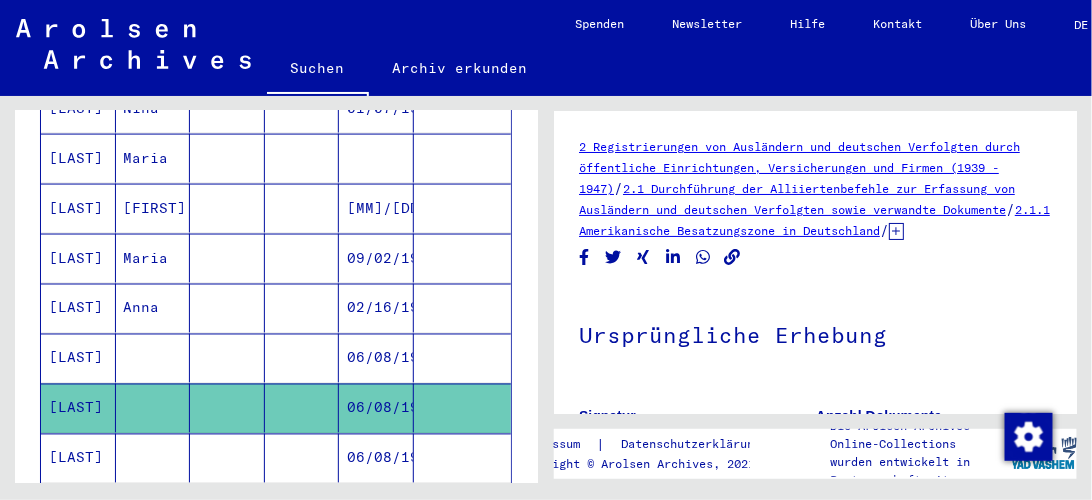 scroll, scrollTop: 0, scrollLeft: 0, axis: both 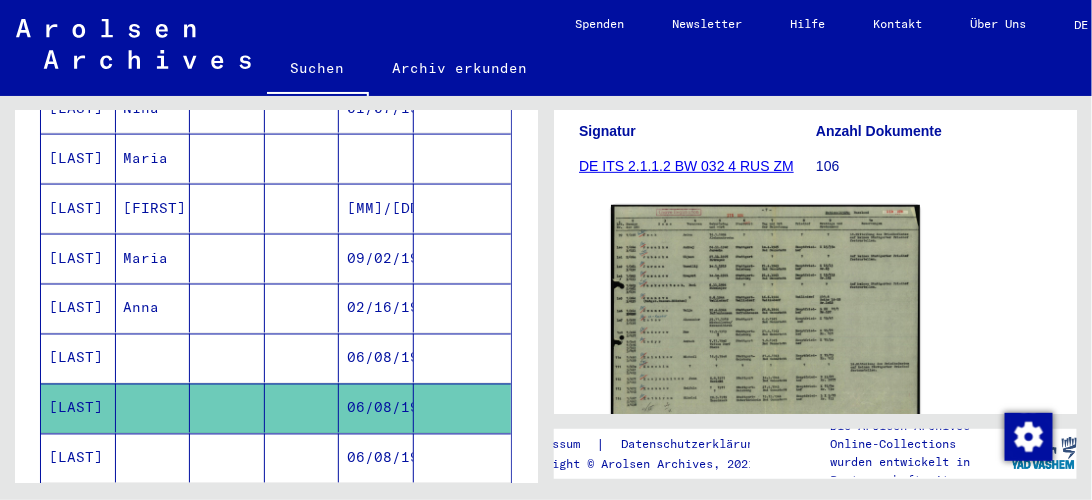 click at bounding box center [463, 508] 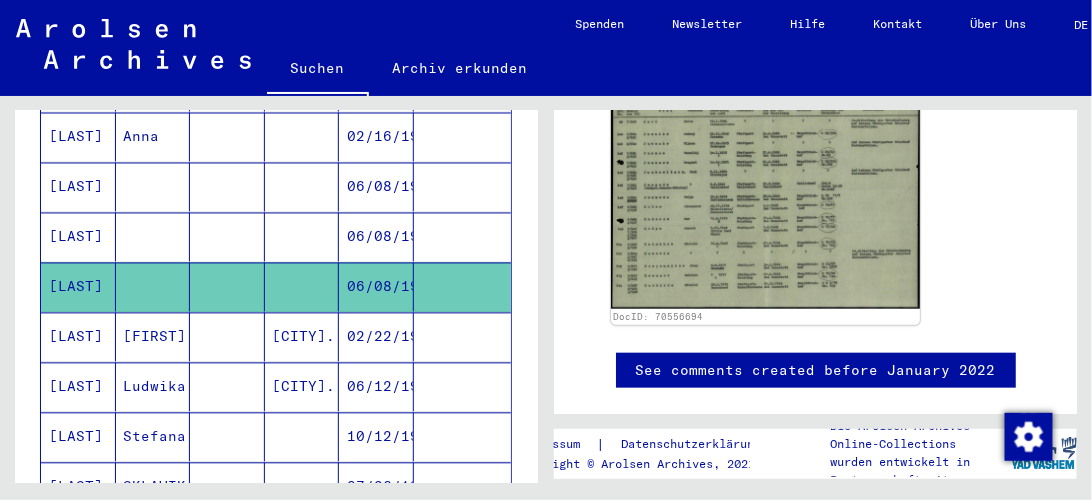 click at bounding box center (463, 387) 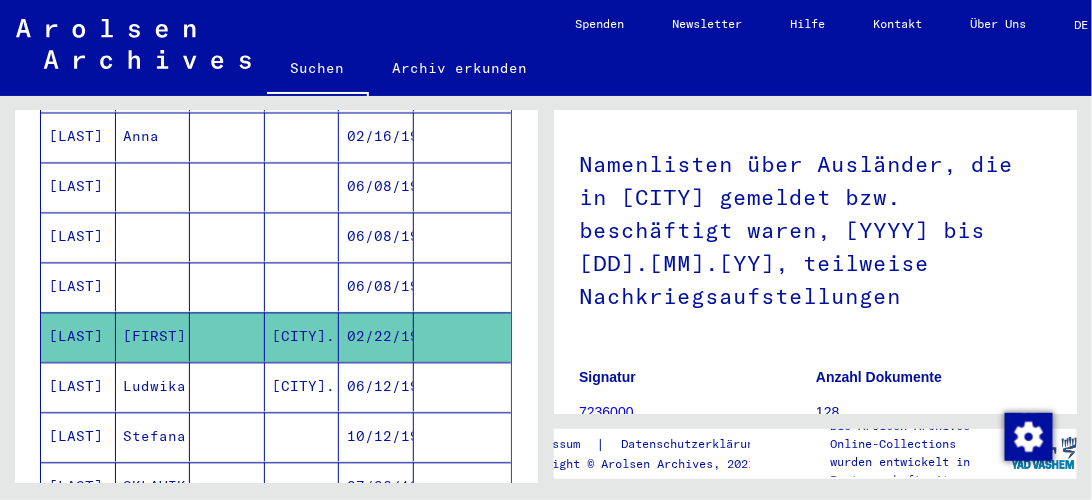 click at bounding box center [463, 437] 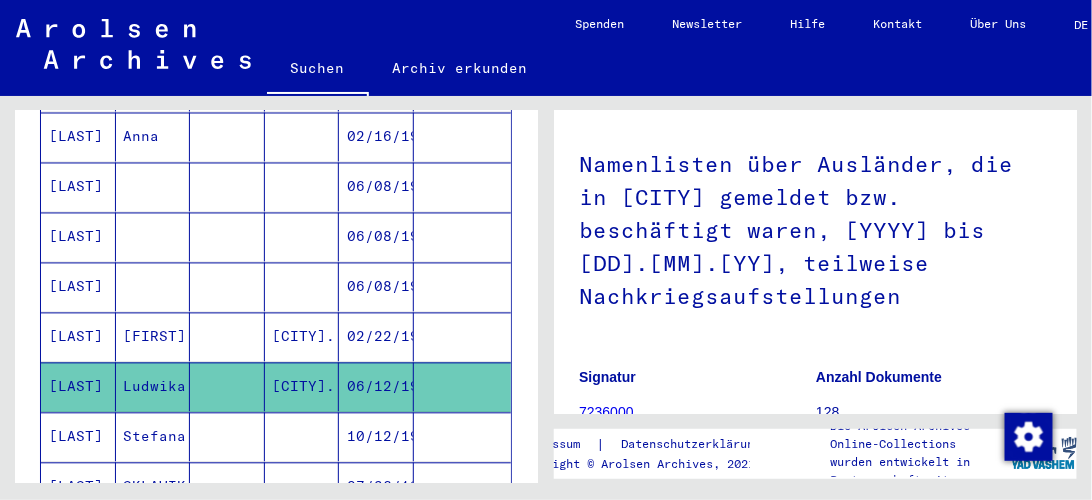 click at bounding box center (463, 487) 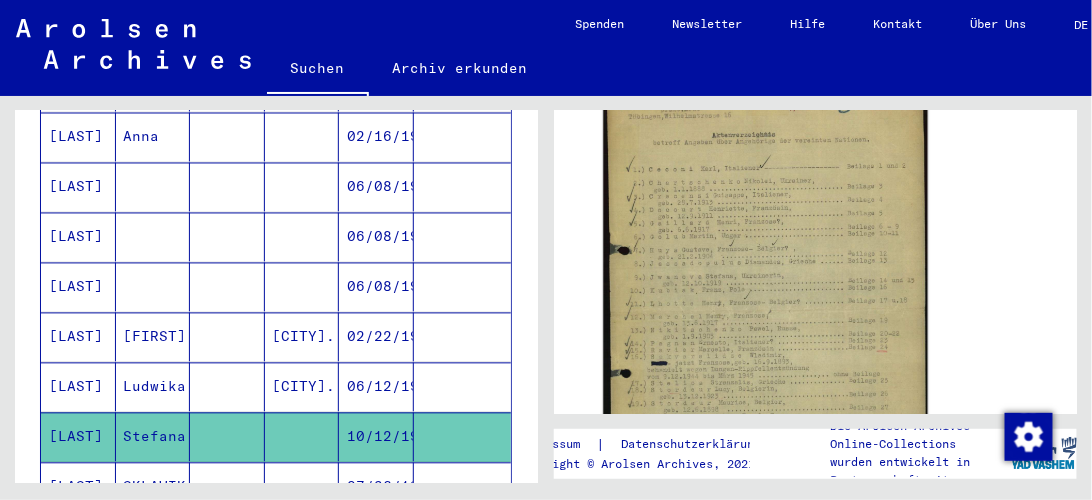 click 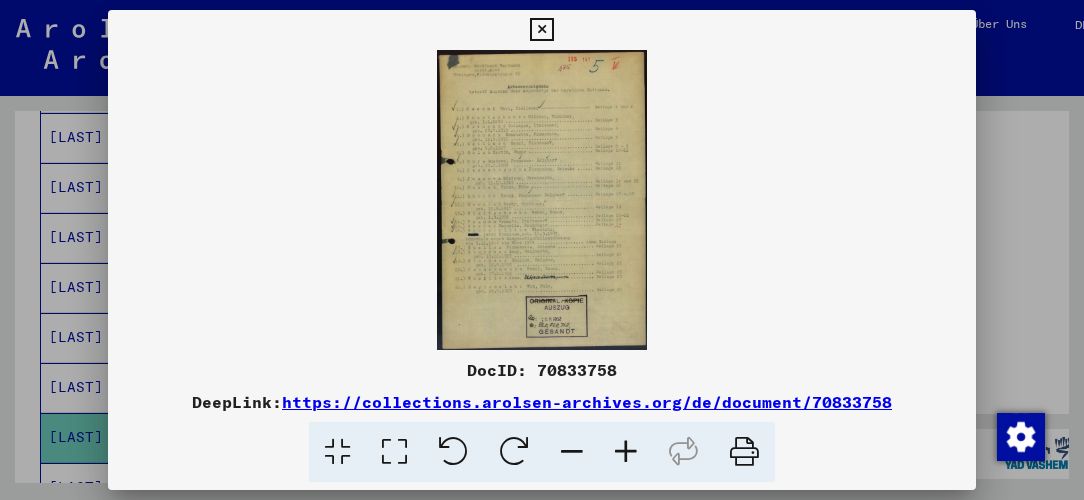 click at bounding box center (626, 452) 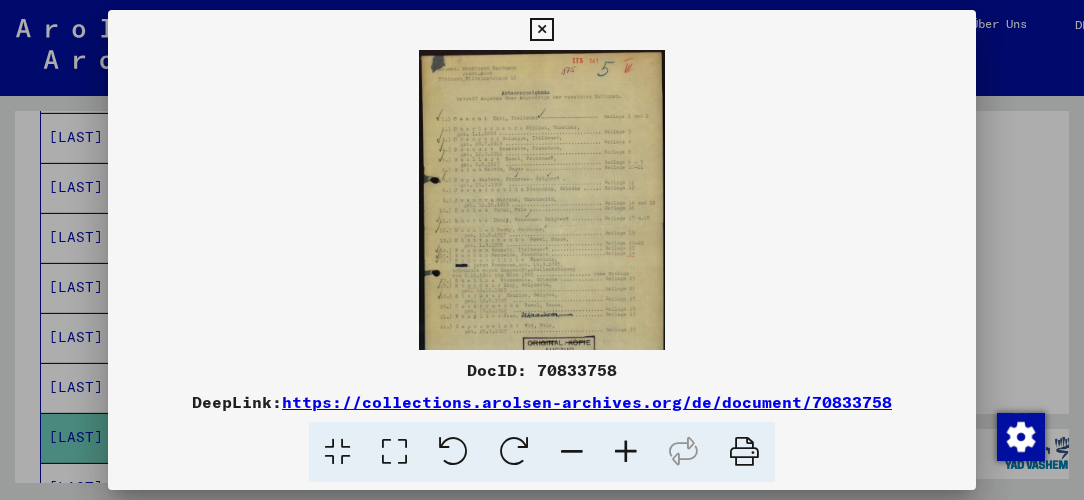 click at bounding box center [626, 452] 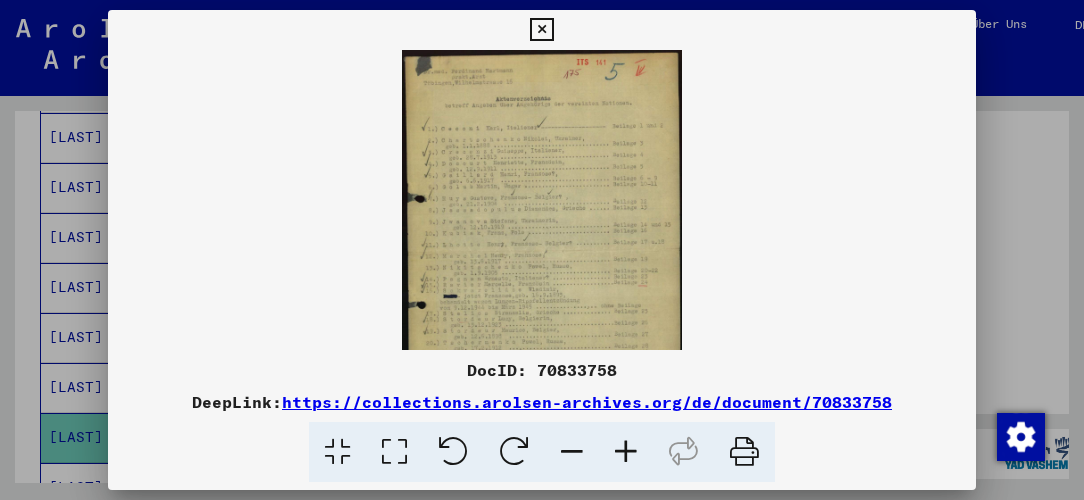 click at bounding box center (626, 452) 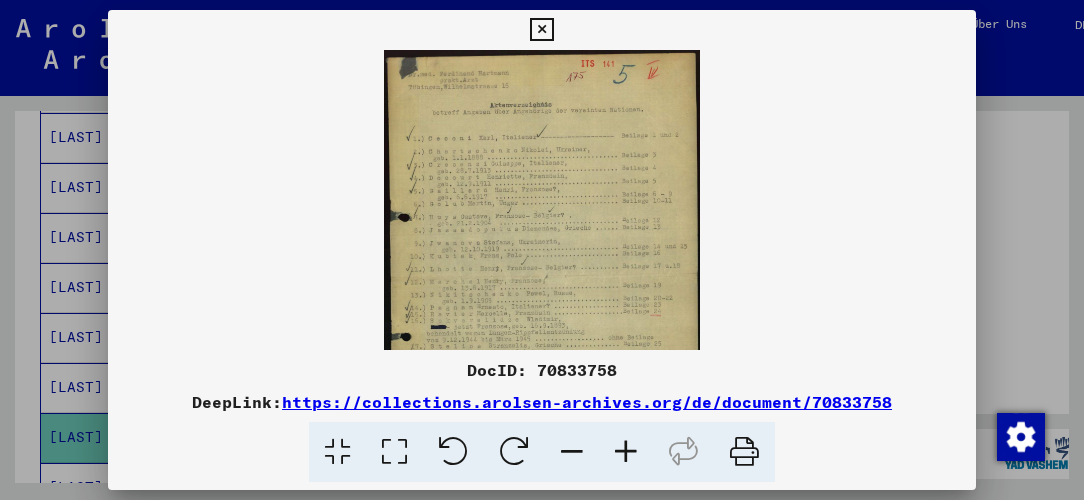 click at bounding box center [626, 452] 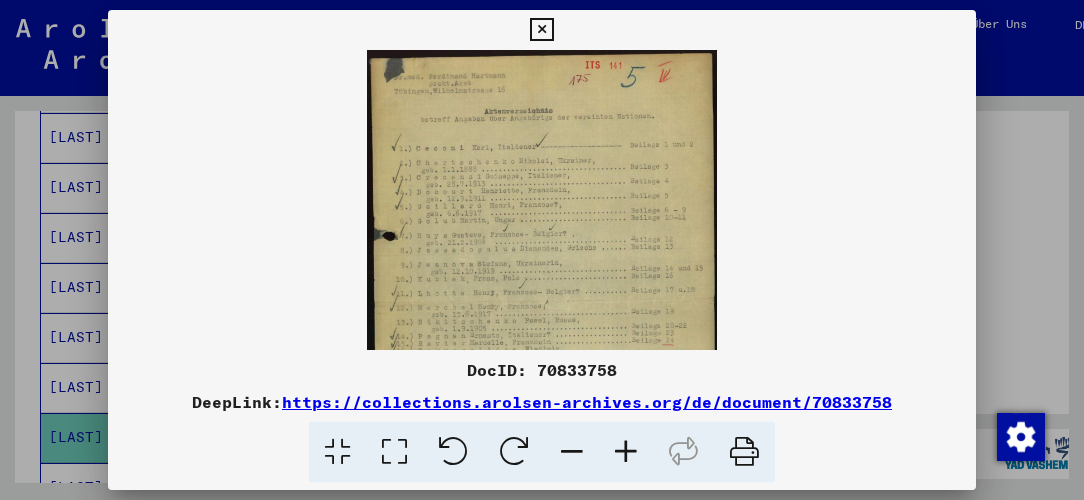 click at bounding box center [626, 452] 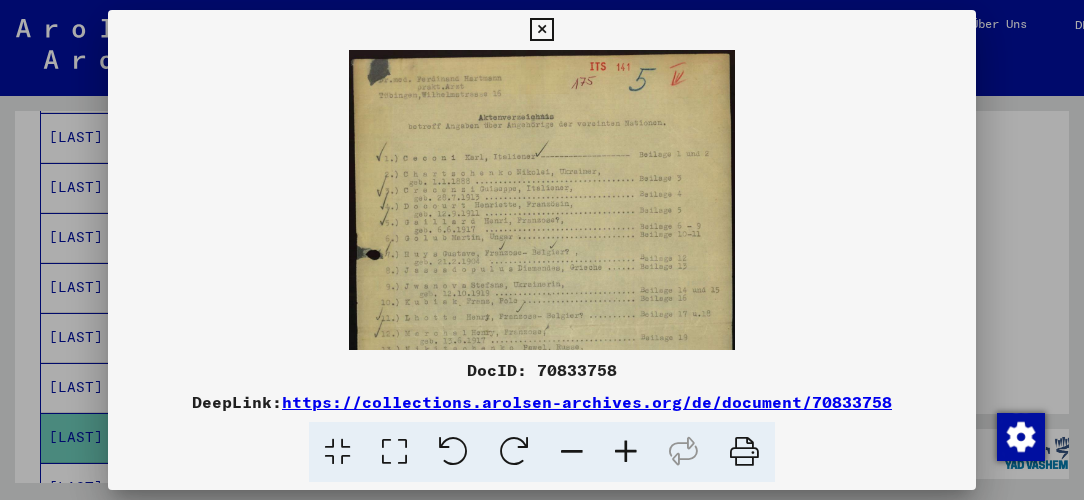 click at bounding box center [626, 452] 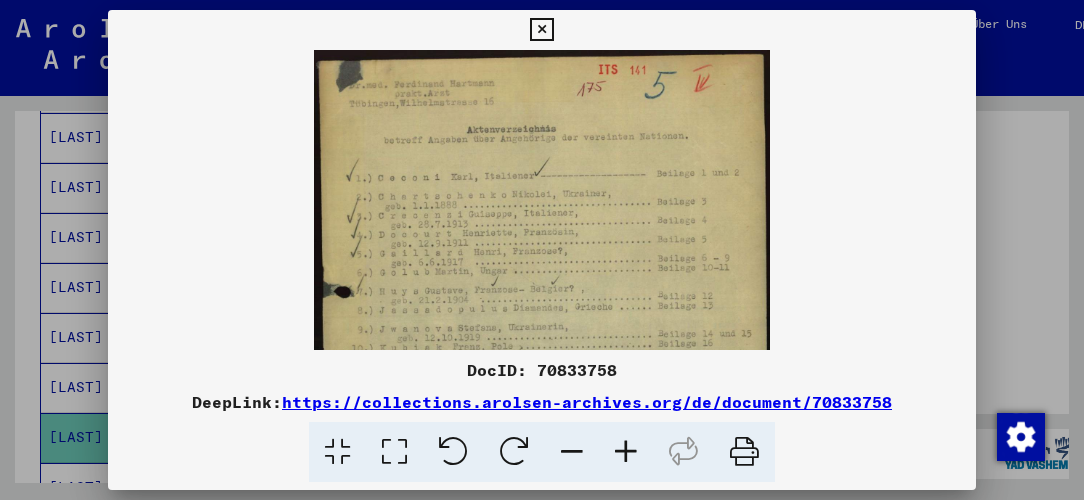 click at bounding box center (626, 452) 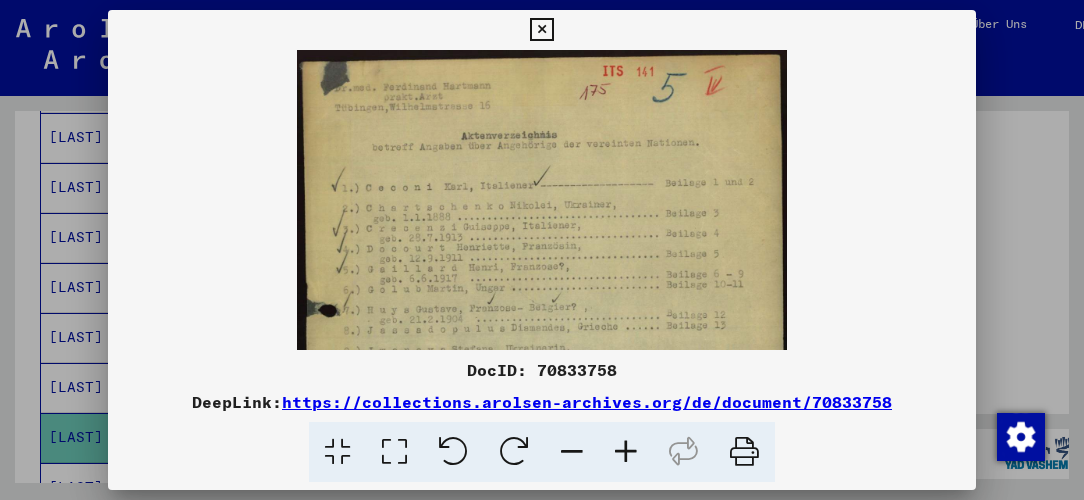 click at bounding box center [626, 452] 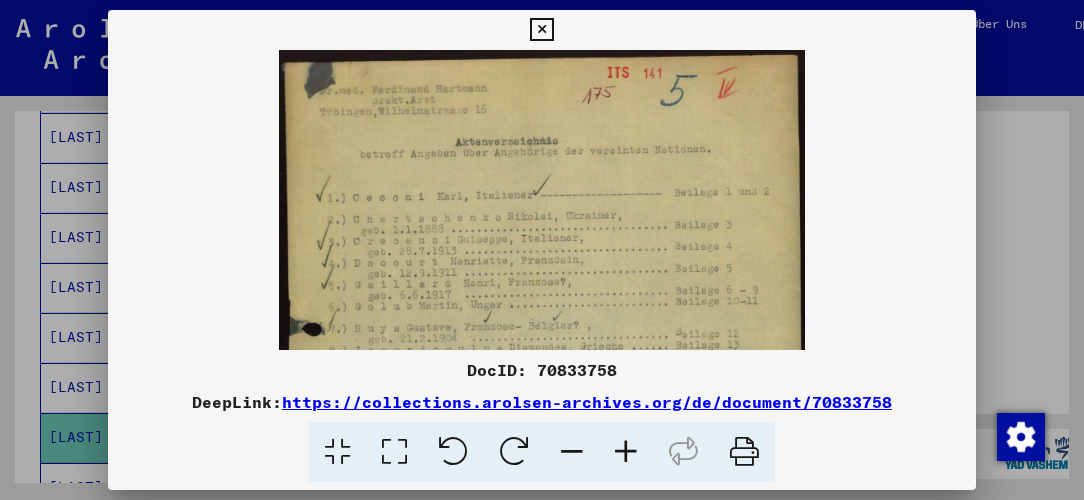 click at bounding box center (626, 452) 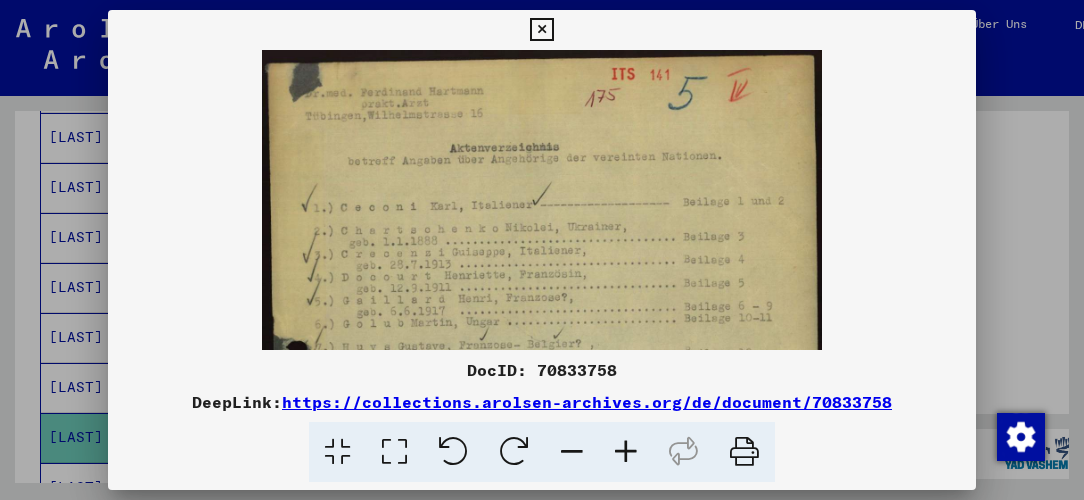 click at bounding box center (626, 452) 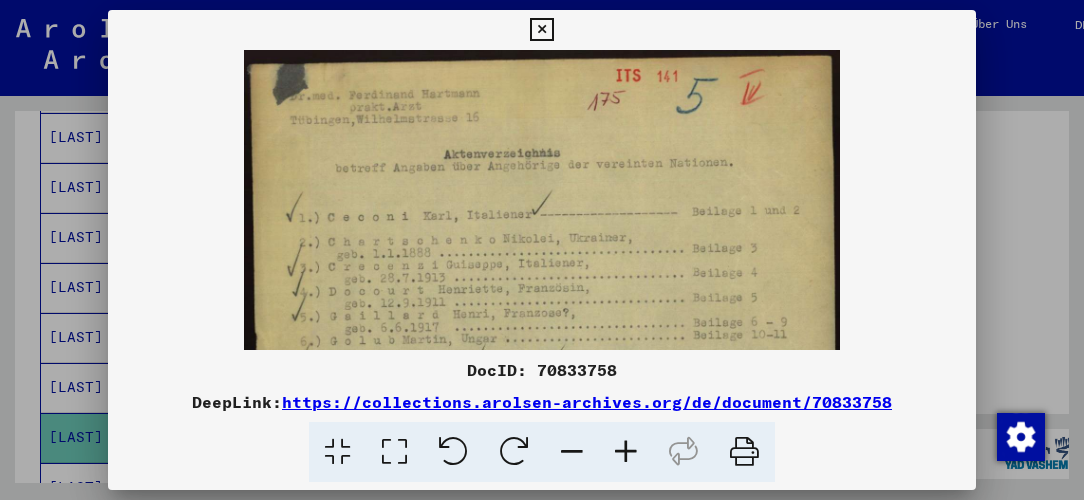 click at bounding box center [626, 452] 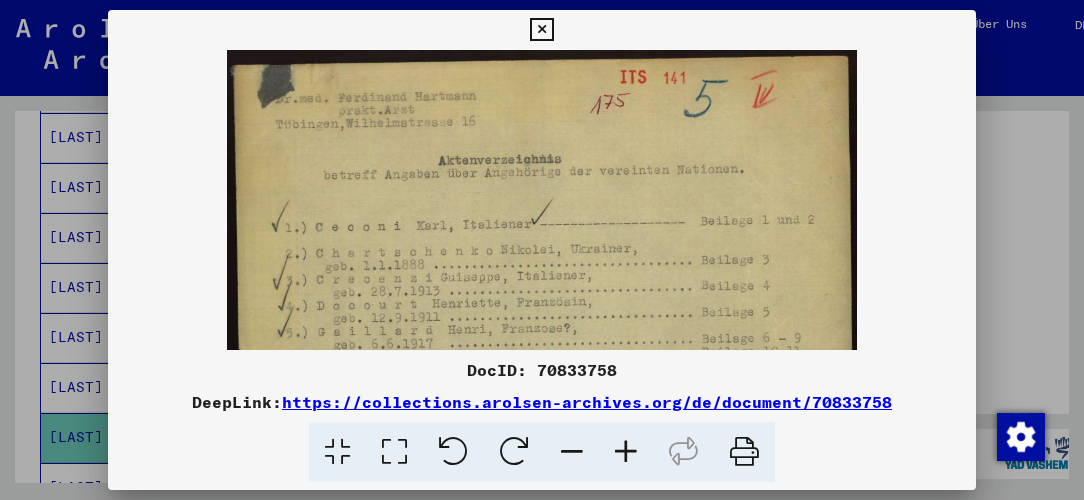 click at bounding box center (626, 452) 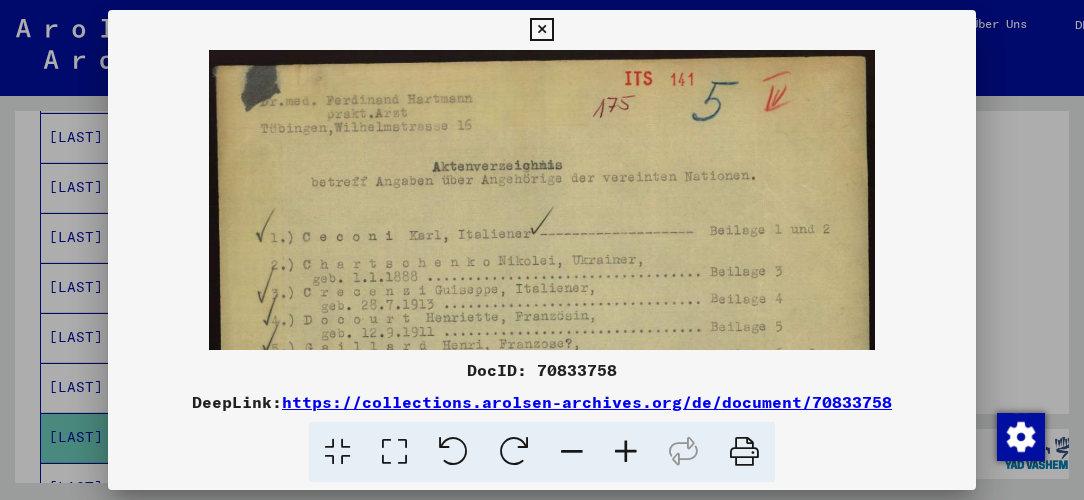 click at bounding box center [626, 452] 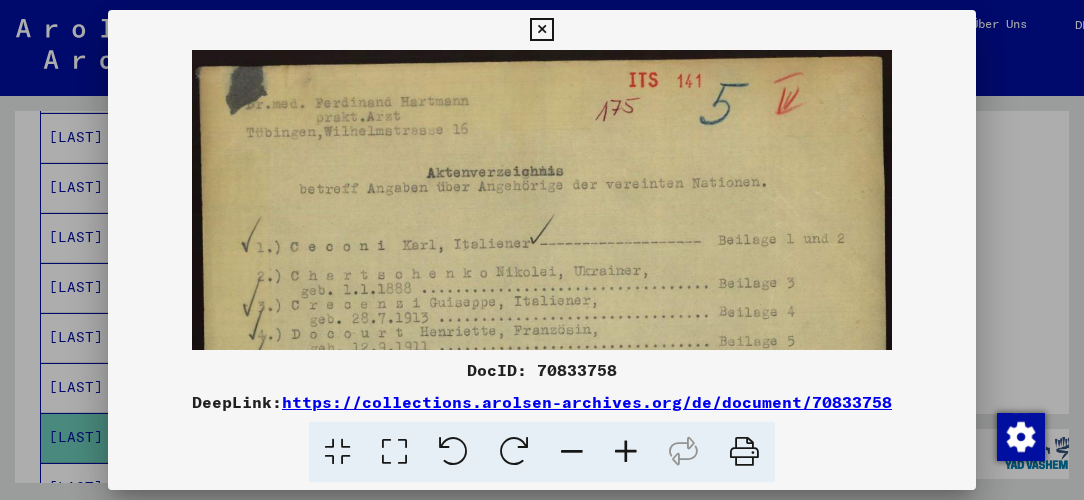 click at bounding box center [626, 452] 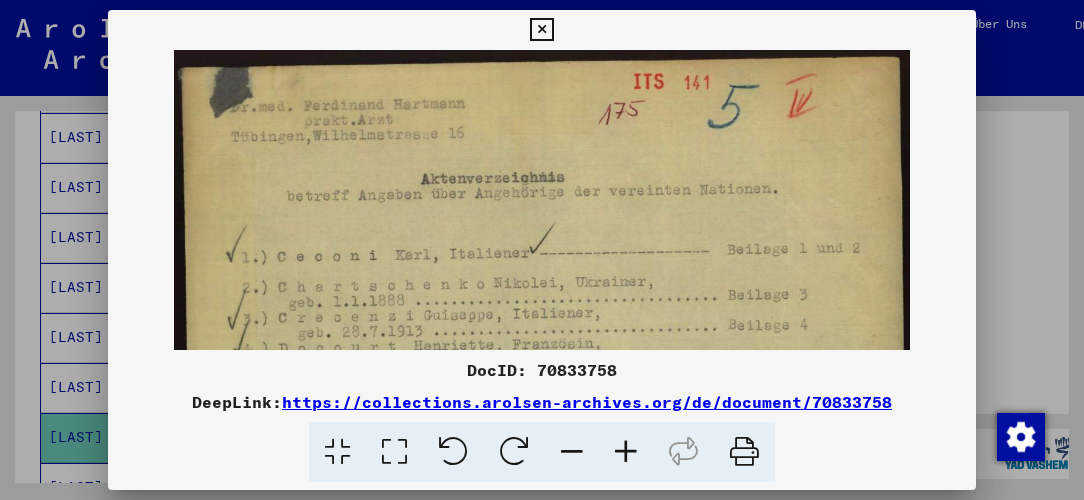 click at bounding box center (626, 452) 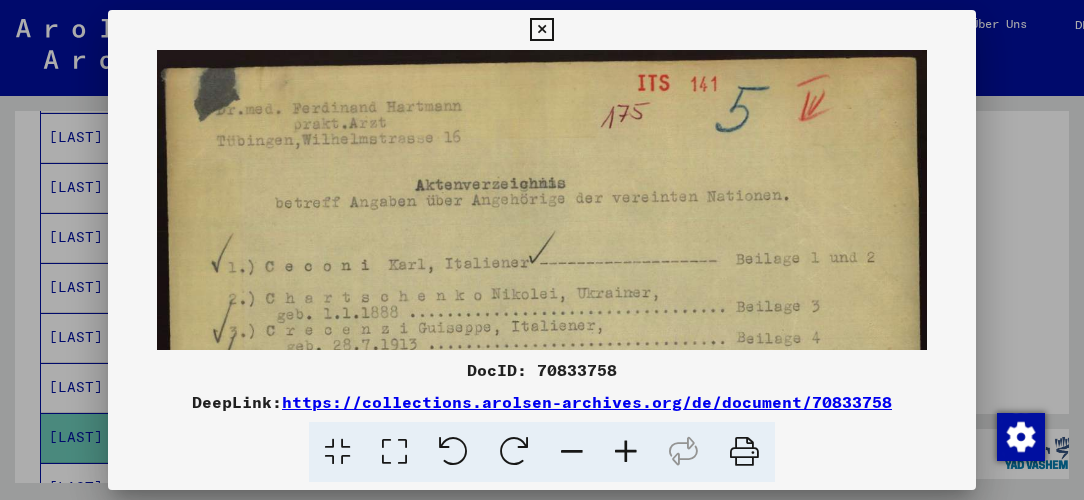 click at bounding box center [626, 452] 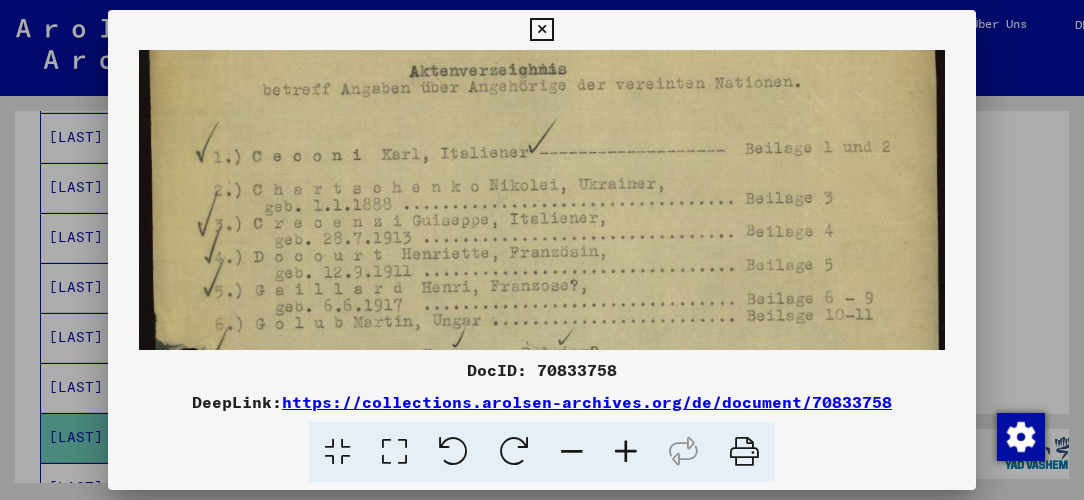 drag, startPoint x: 708, startPoint y: 307, endPoint x: 700, endPoint y: 188, distance: 119.26861 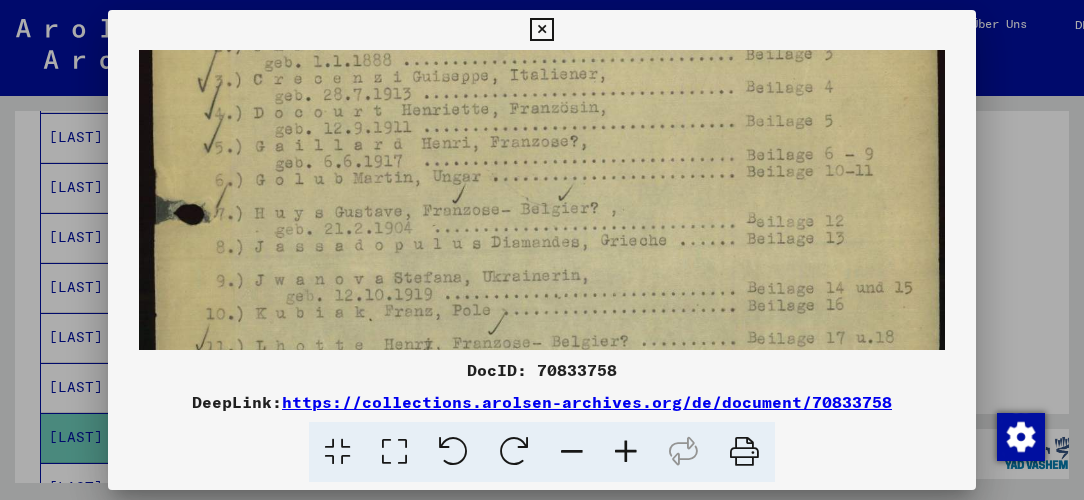 drag, startPoint x: 692, startPoint y: 264, endPoint x: 693, endPoint y: 126, distance: 138.00362 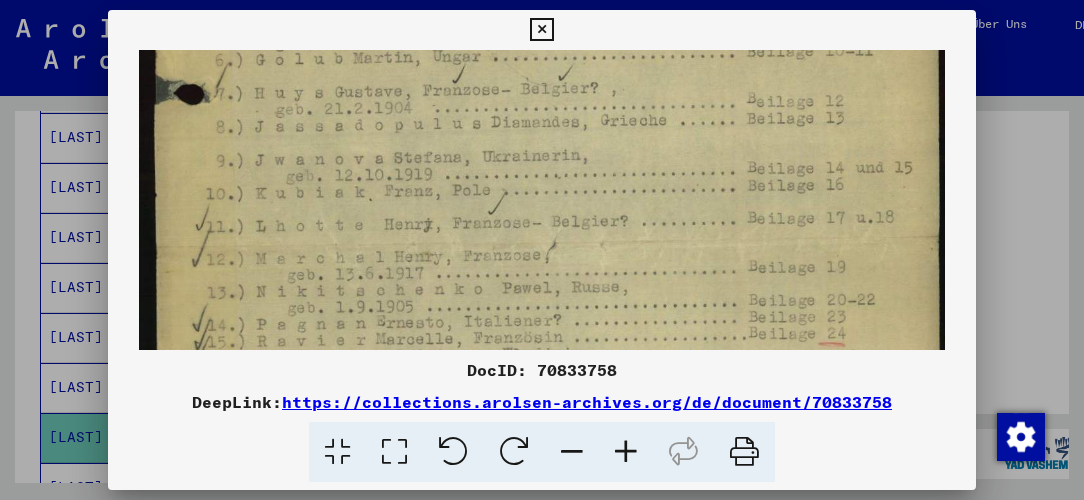 drag, startPoint x: 700, startPoint y: 266, endPoint x: 690, endPoint y: 148, distance: 118.42297 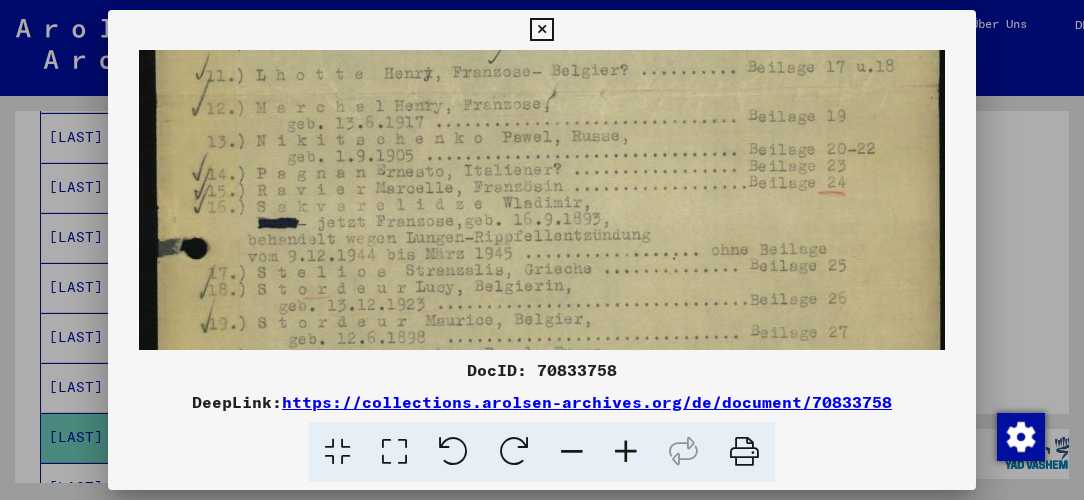 drag, startPoint x: 686, startPoint y: 273, endPoint x: 693, endPoint y: 170, distance: 103.23759 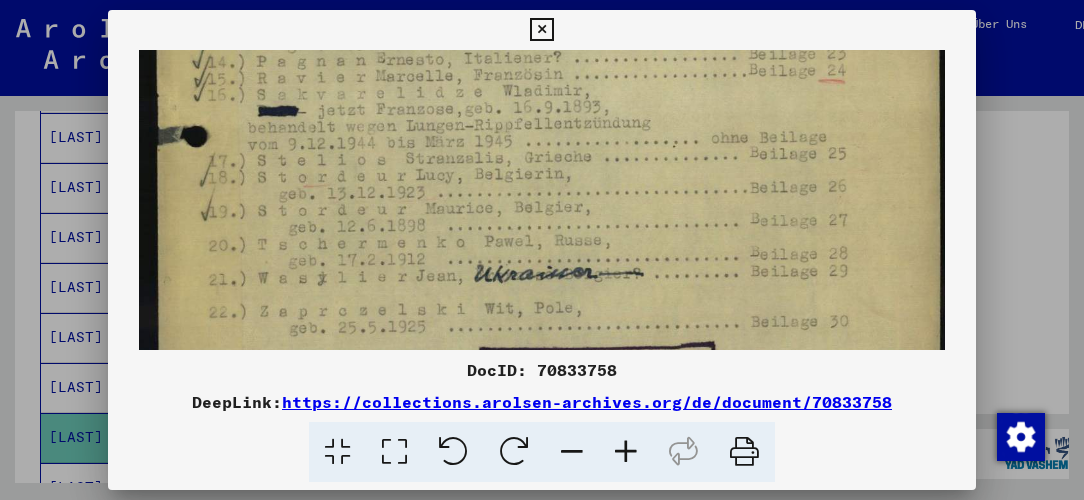 scroll, scrollTop: 656, scrollLeft: 0, axis: vertical 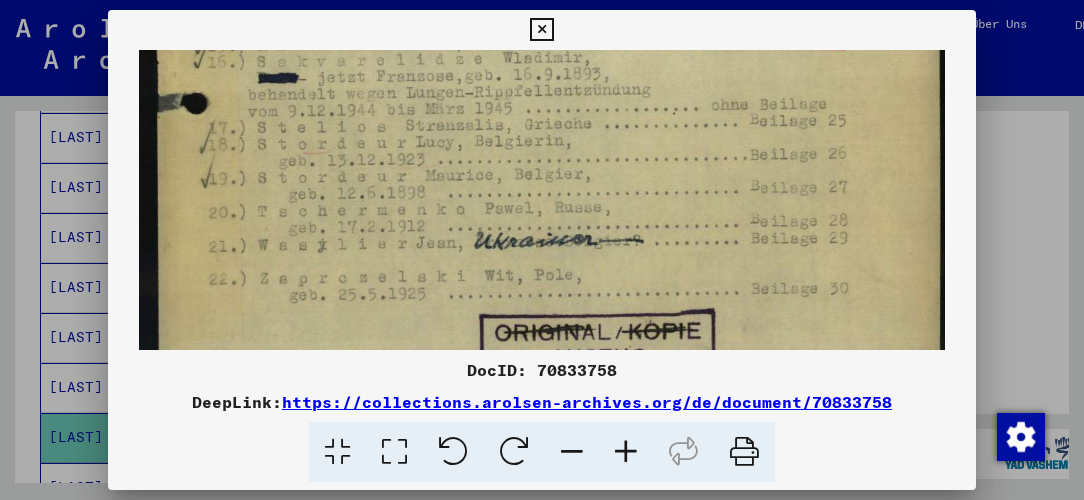 drag, startPoint x: 693, startPoint y: 243, endPoint x: 700, endPoint y: 101, distance: 142.17242 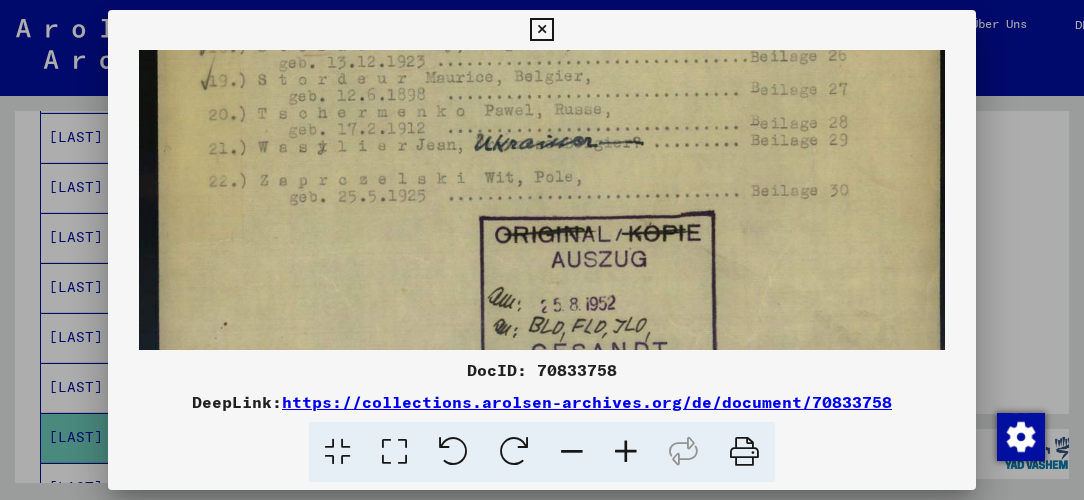 scroll, scrollTop: 806, scrollLeft: 0, axis: vertical 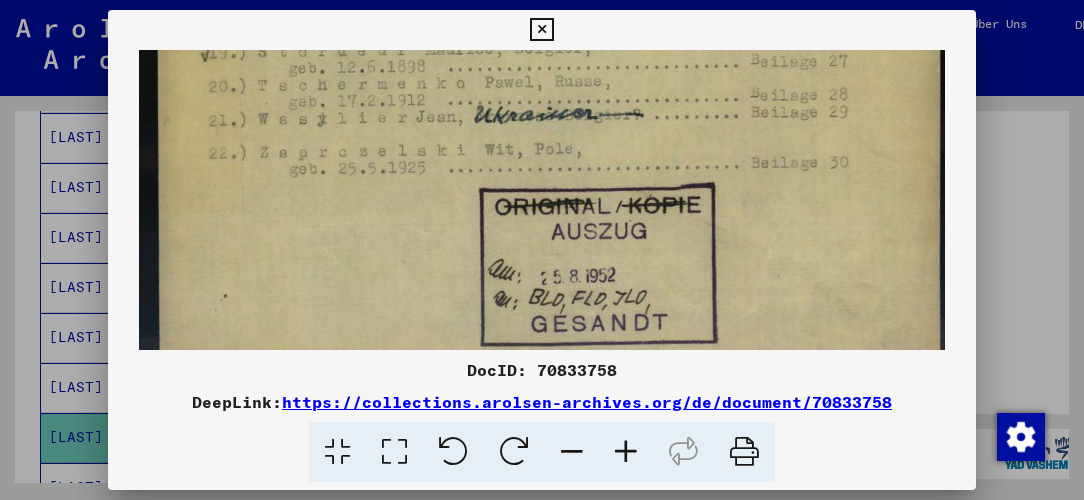 drag, startPoint x: 699, startPoint y: 240, endPoint x: 689, endPoint y: 114, distance: 126.3962 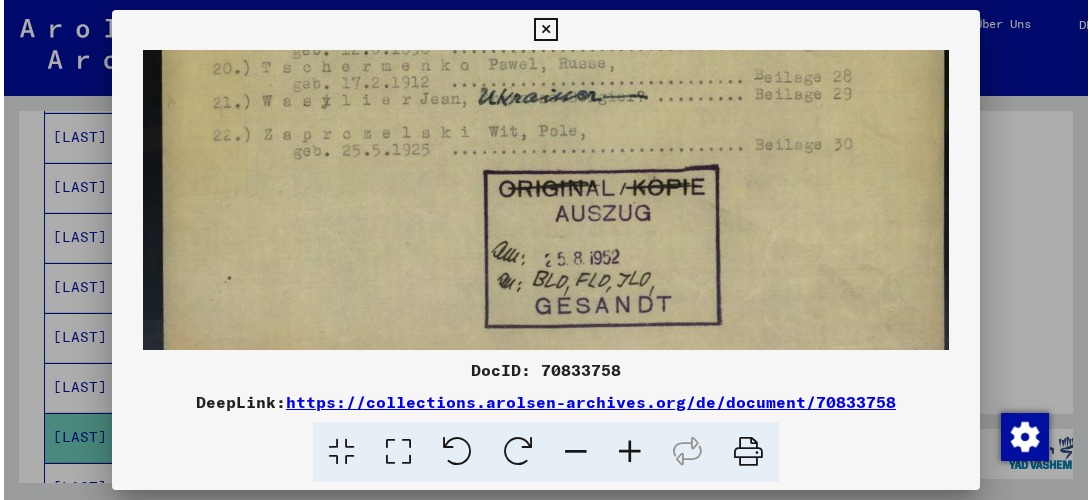 scroll, scrollTop: 850, scrollLeft: 0, axis: vertical 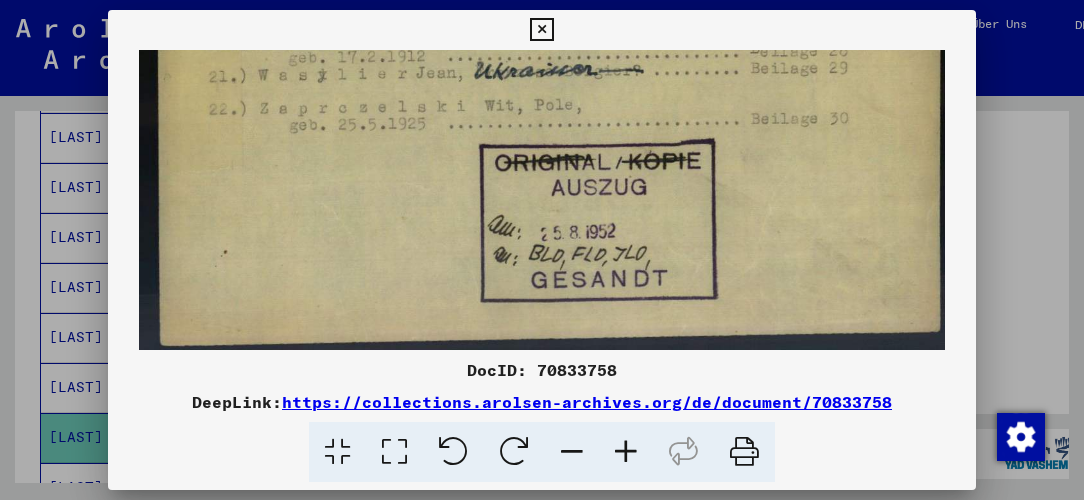 drag, startPoint x: 693, startPoint y: 234, endPoint x: 686, endPoint y: 147, distance: 87.28116 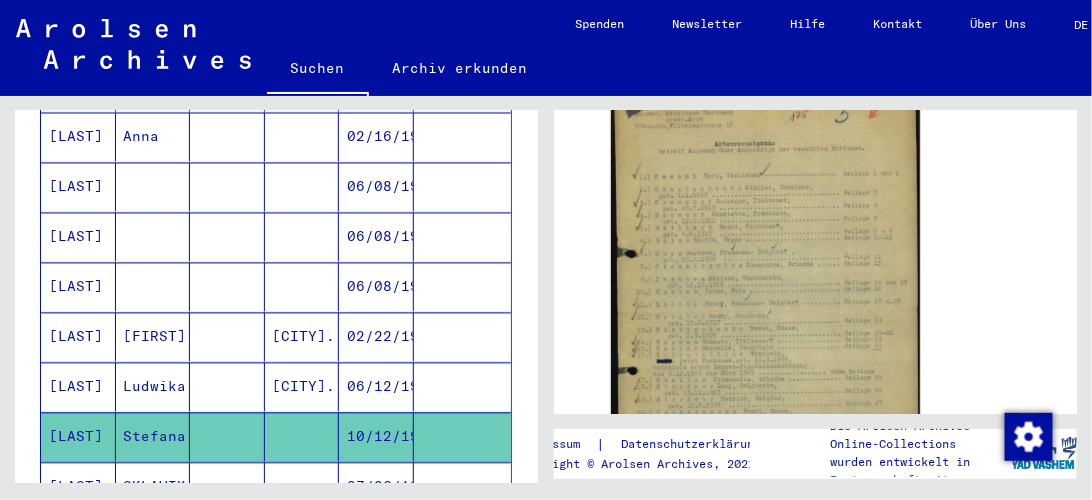 click at bounding box center (463, 537) 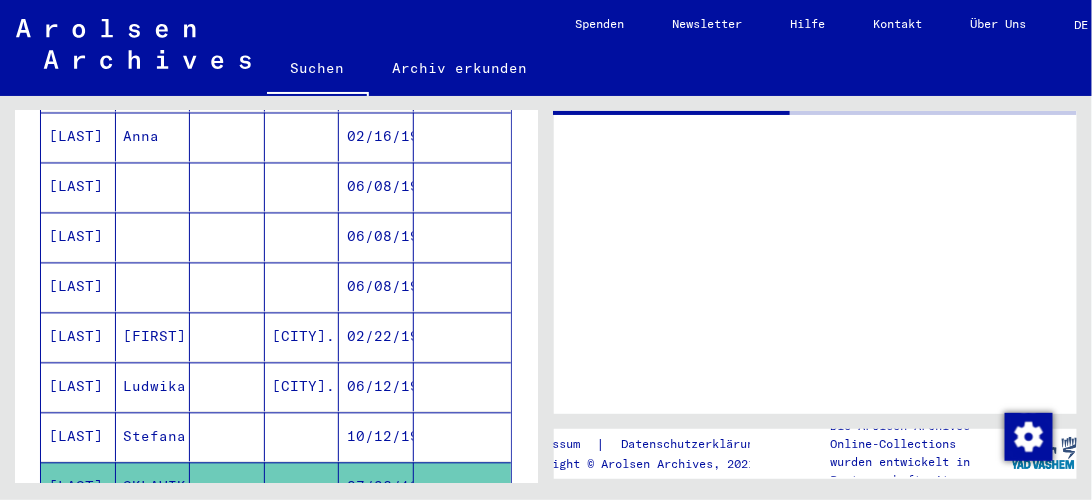 scroll, scrollTop: 0, scrollLeft: 0, axis: both 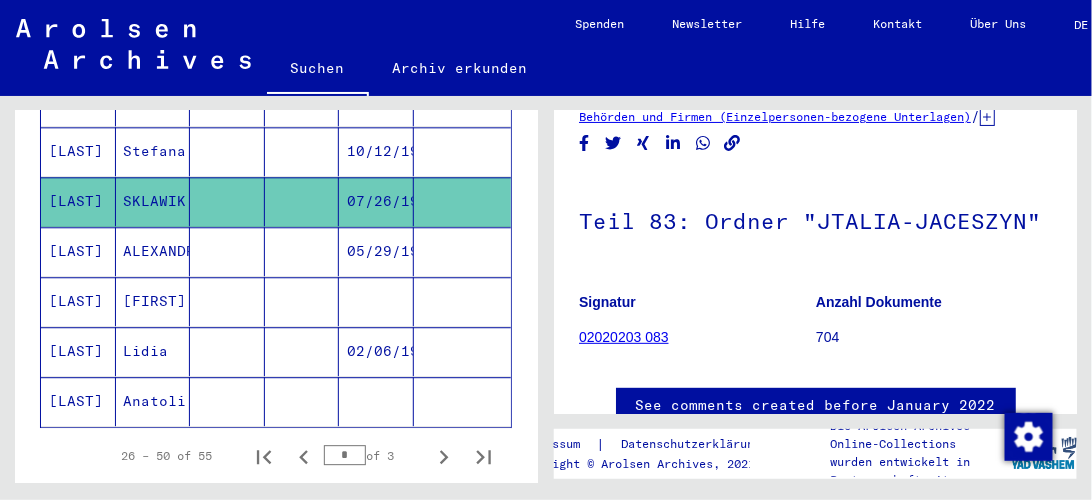 click at bounding box center [463, 301] 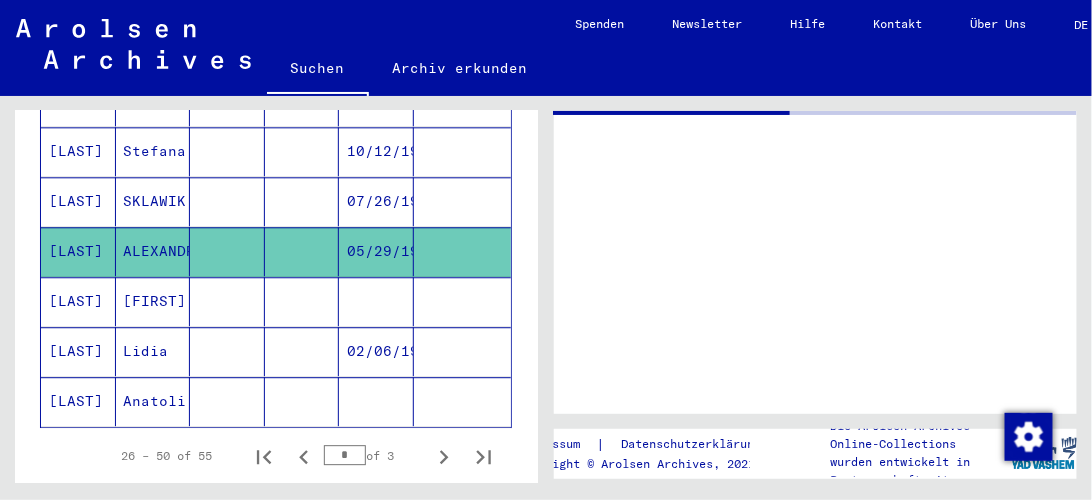 scroll, scrollTop: 0, scrollLeft: 0, axis: both 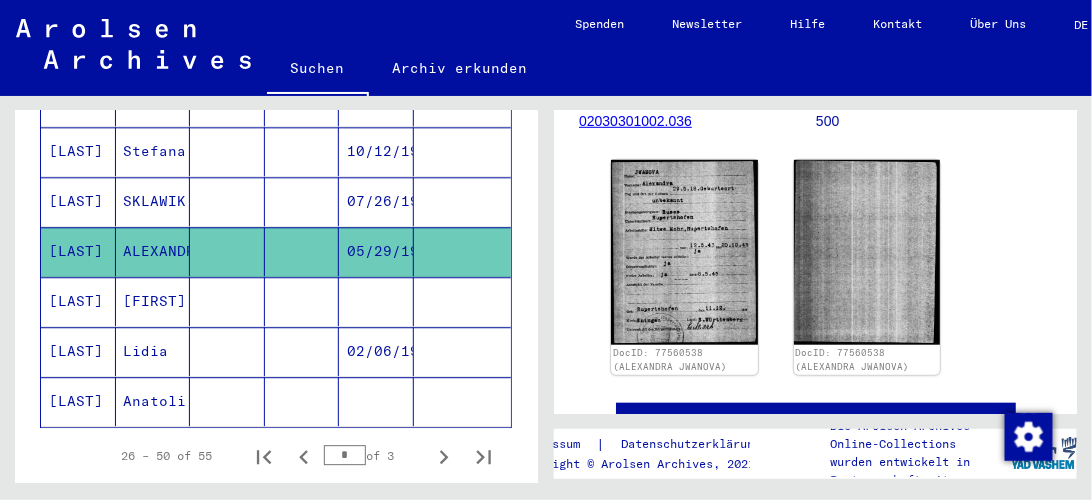 click at bounding box center [463, 351] 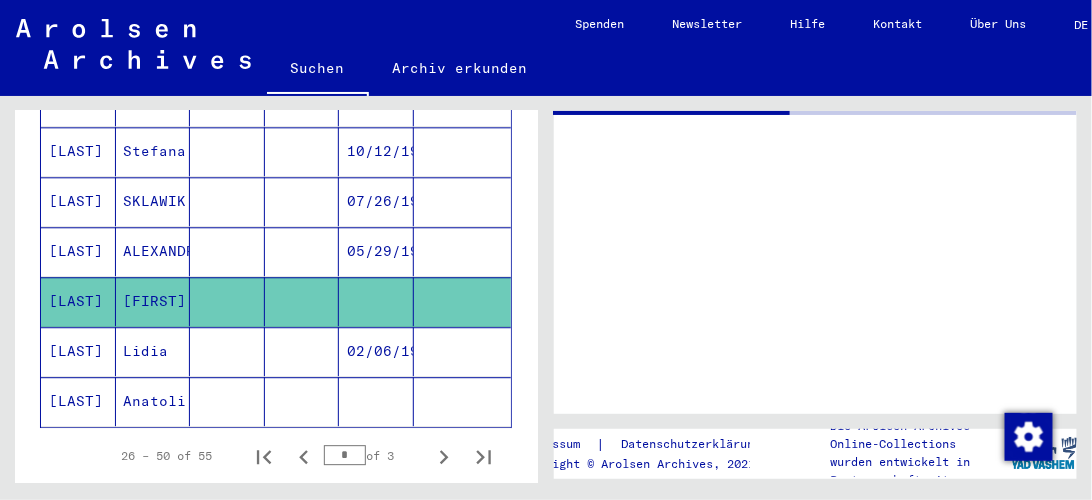 scroll, scrollTop: 0, scrollLeft: 0, axis: both 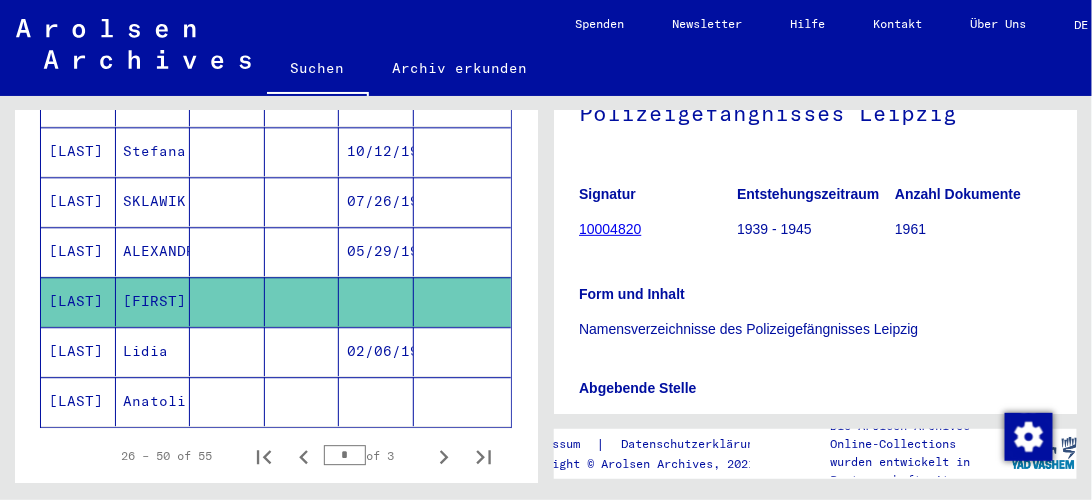 click at bounding box center [463, 401] 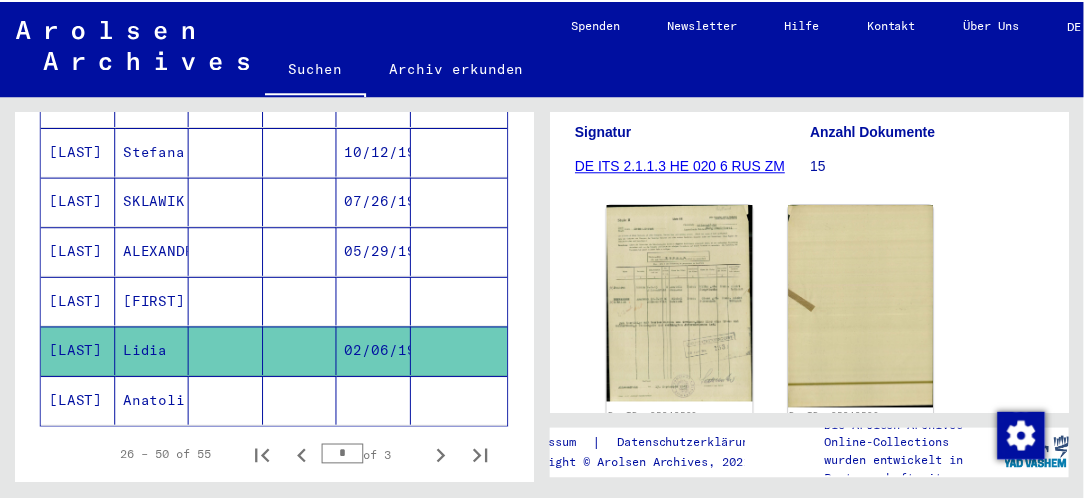 scroll, scrollTop: 400, scrollLeft: 0, axis: vertical 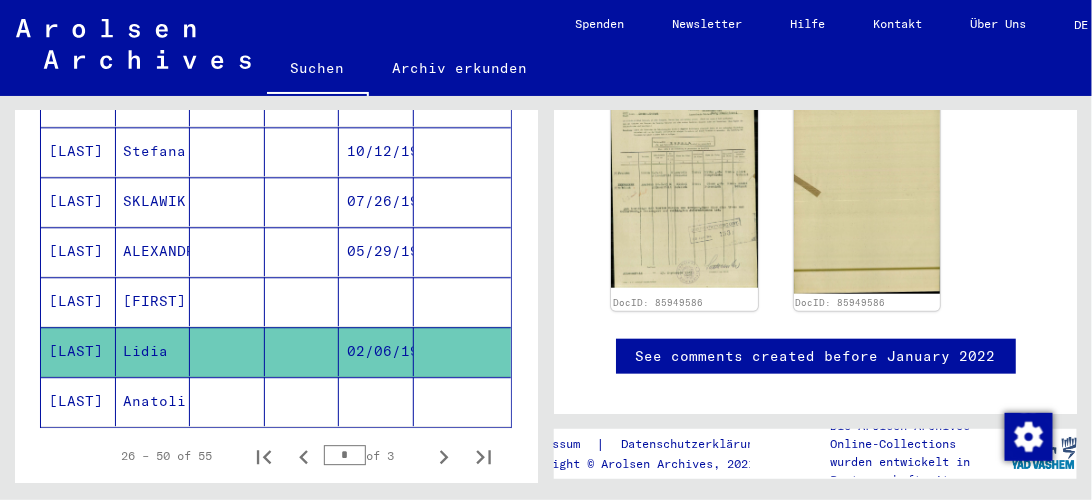 click 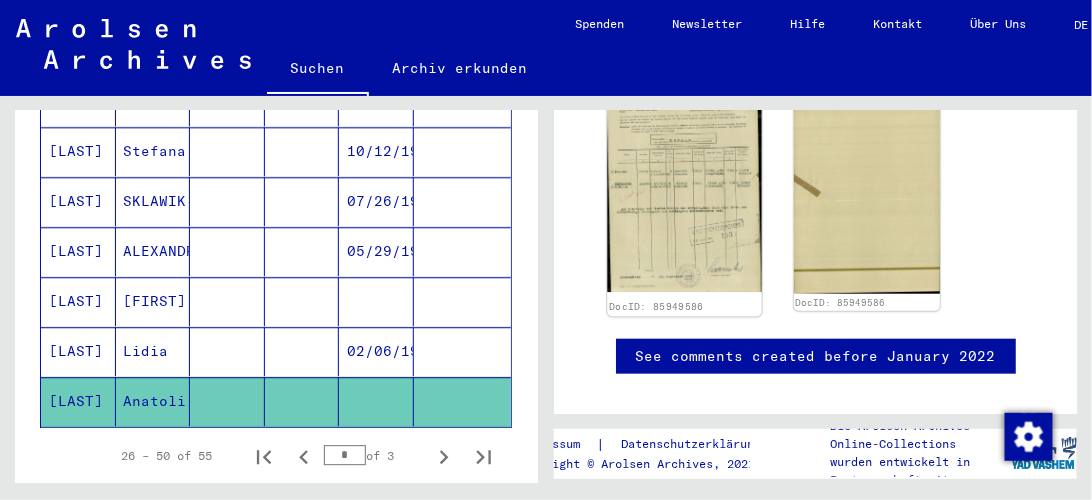click 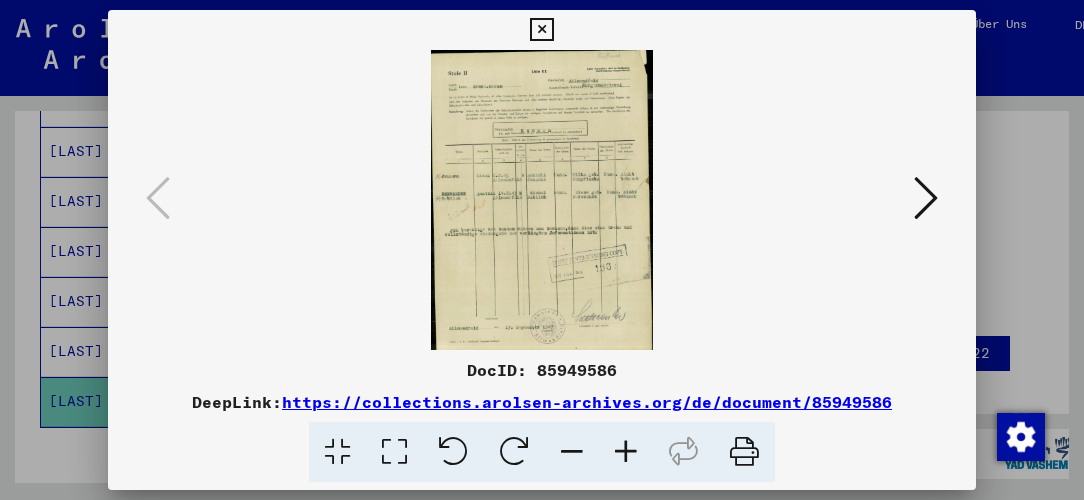 click at bounding box center [626, 452] 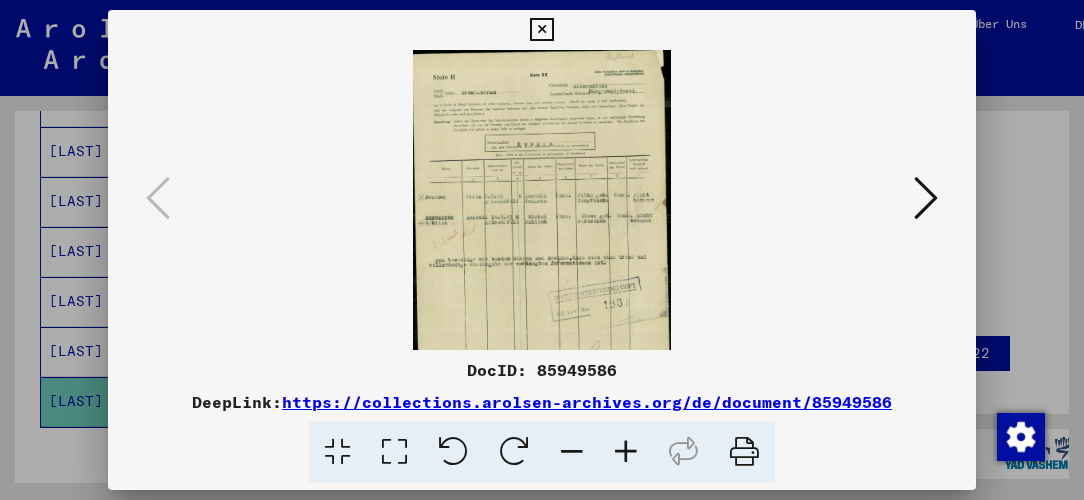 click at bounding box center (626, 452) 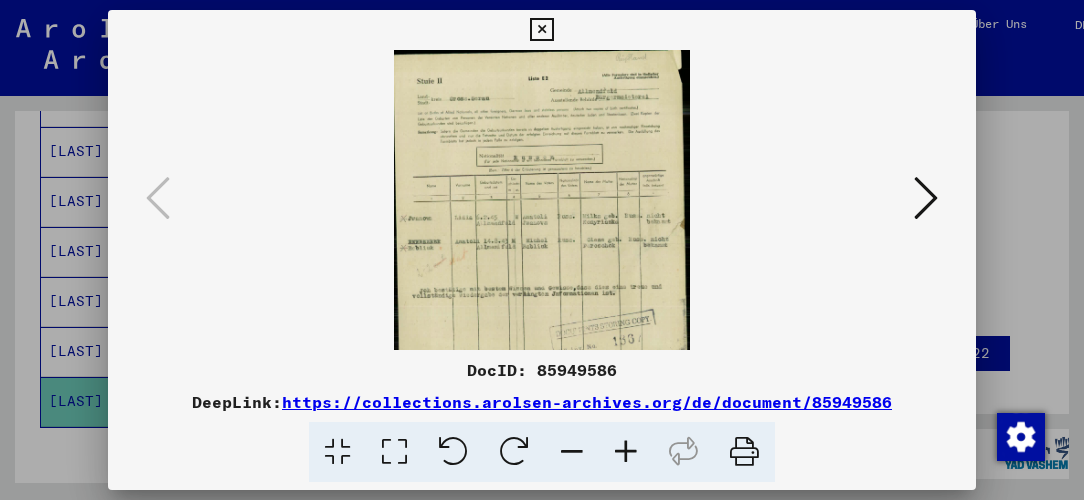 click at bounding box center (626, 452) 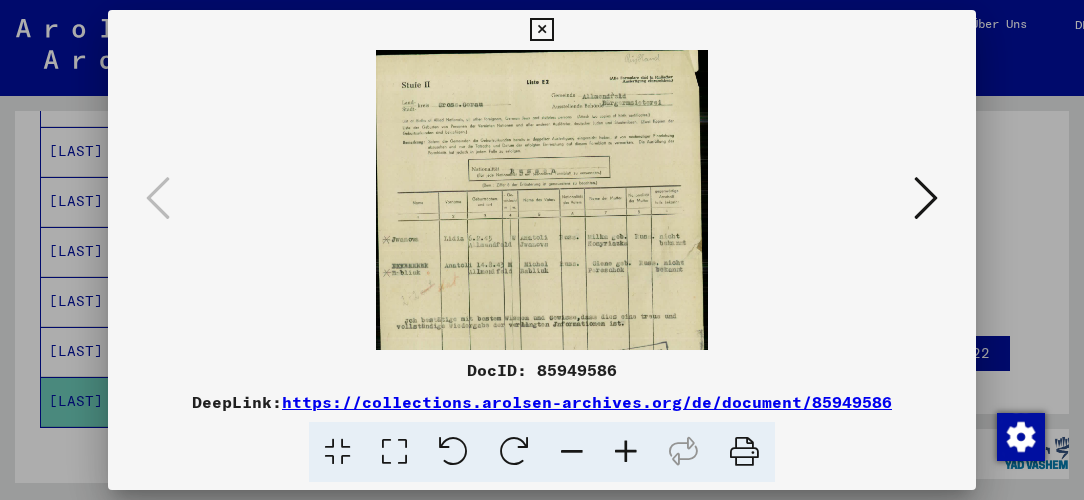 click at bounding box center (626, 452) 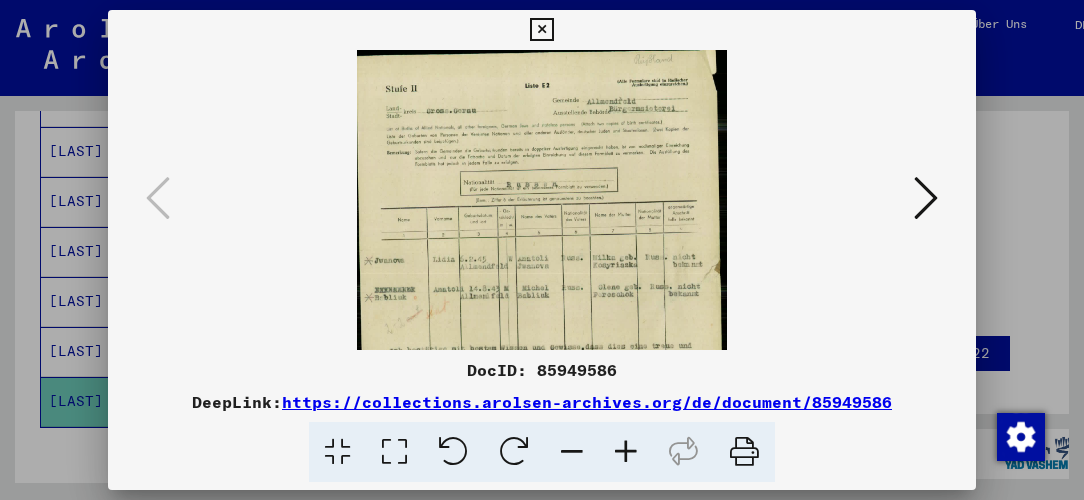 click at bounding box center (626, 452) 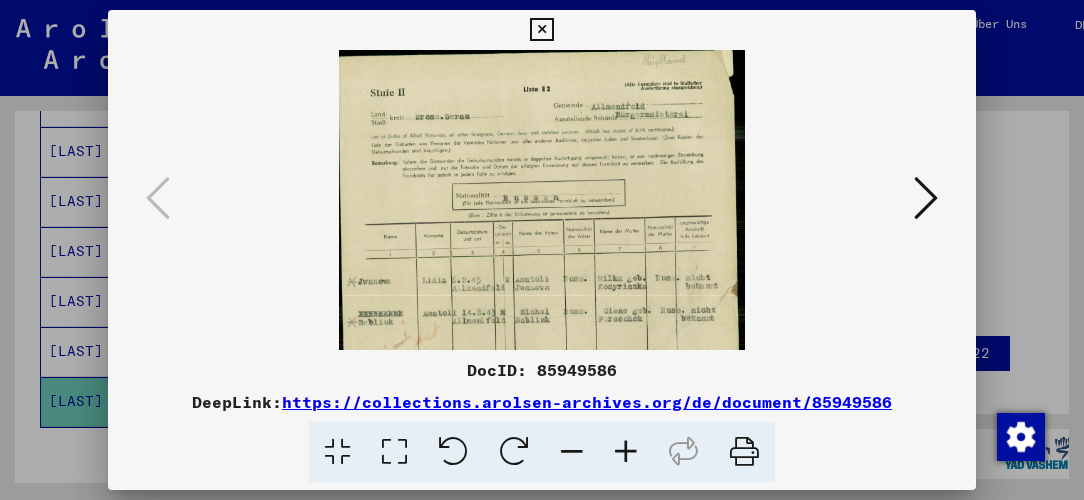 click at bounding box center [626, 452] 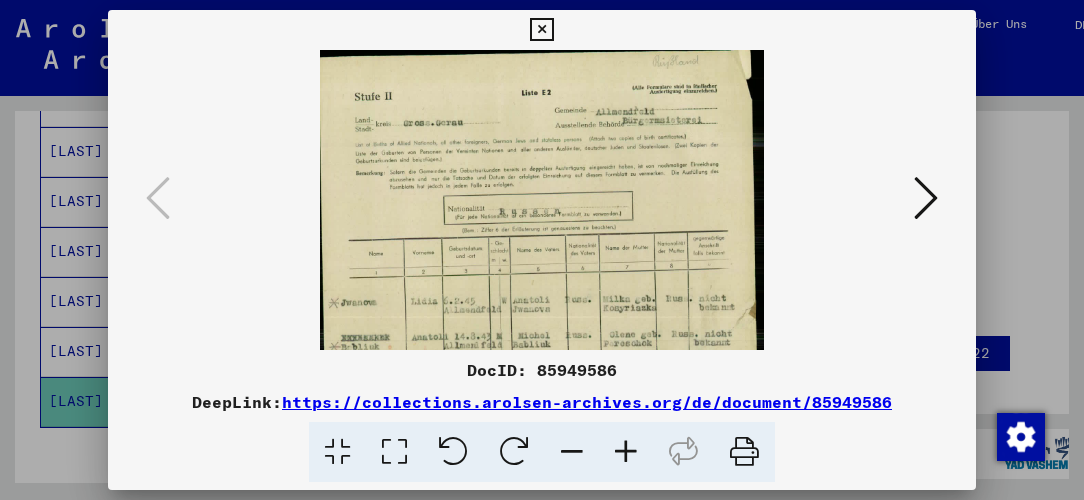 click at bounding box center [626, 452] 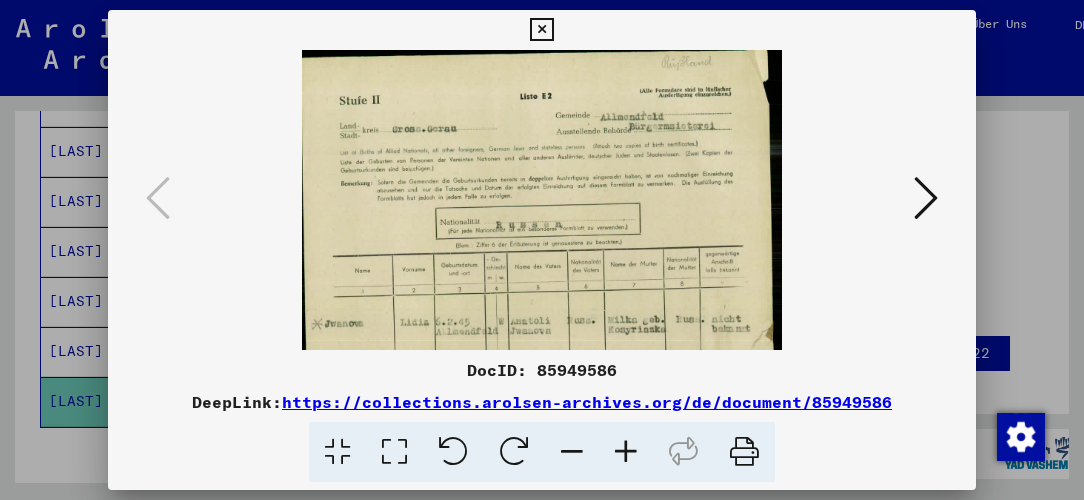 click at bounding box center (626, 452) 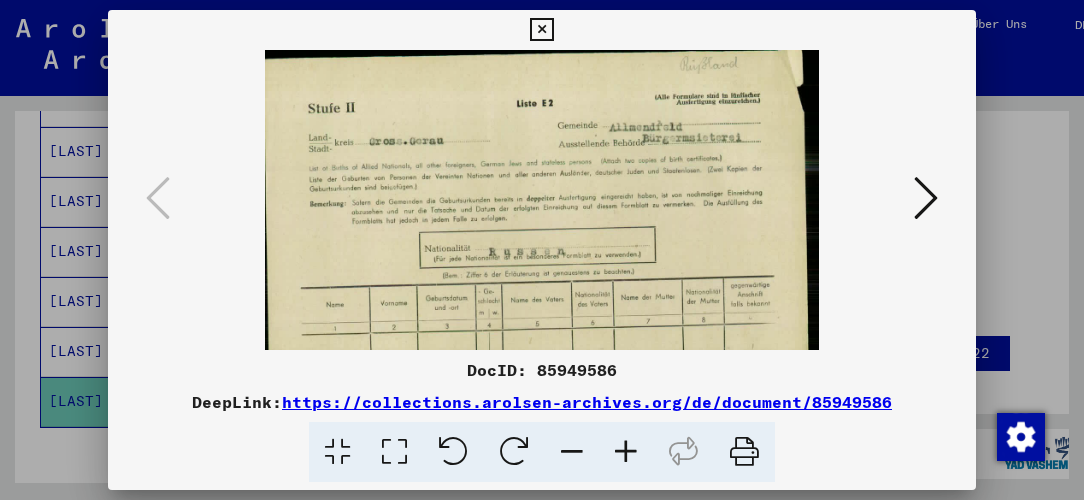 click at bounding box center [626, 452] 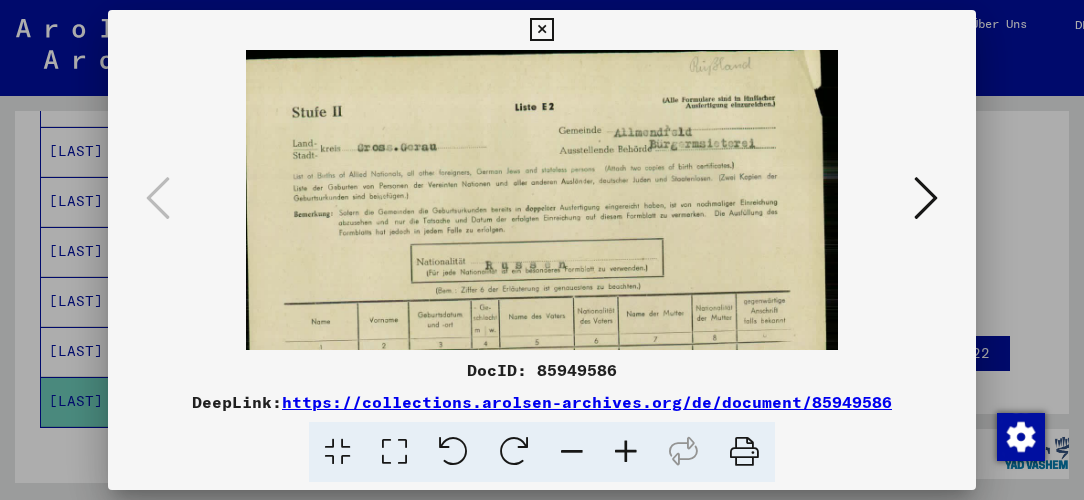 click at bounding box center (626, 452) 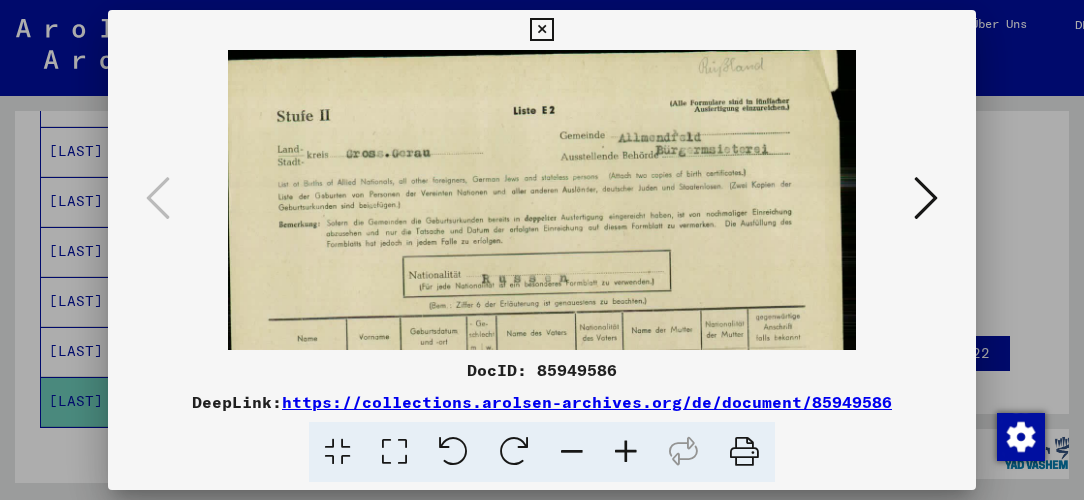 click at bounding box center (626, 452) 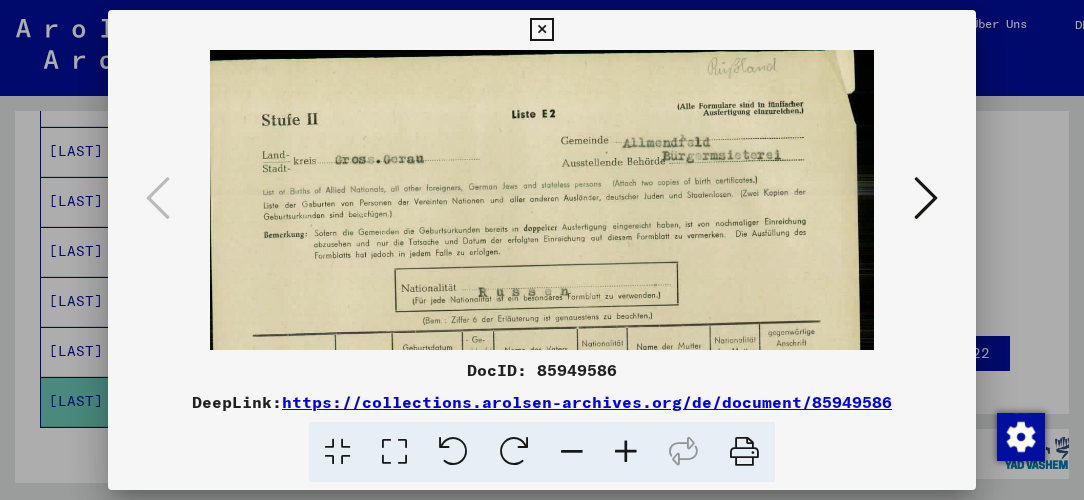 click at bounding box center (626, 452) 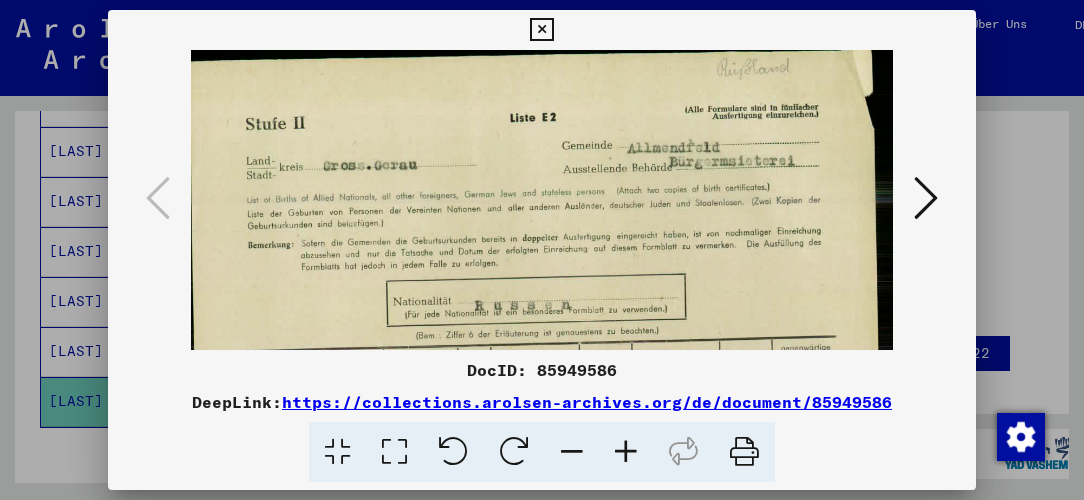 click at bounding box center (626, 452) 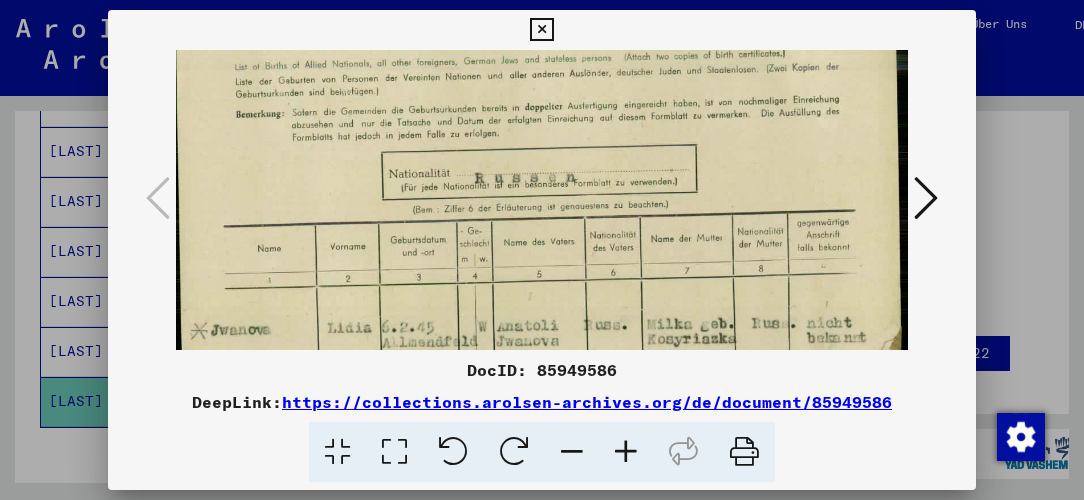 drag, startPoint x: 608, startPoint y: 288, endPoint x: 585, endPoint y: 149, distance: 140.89003 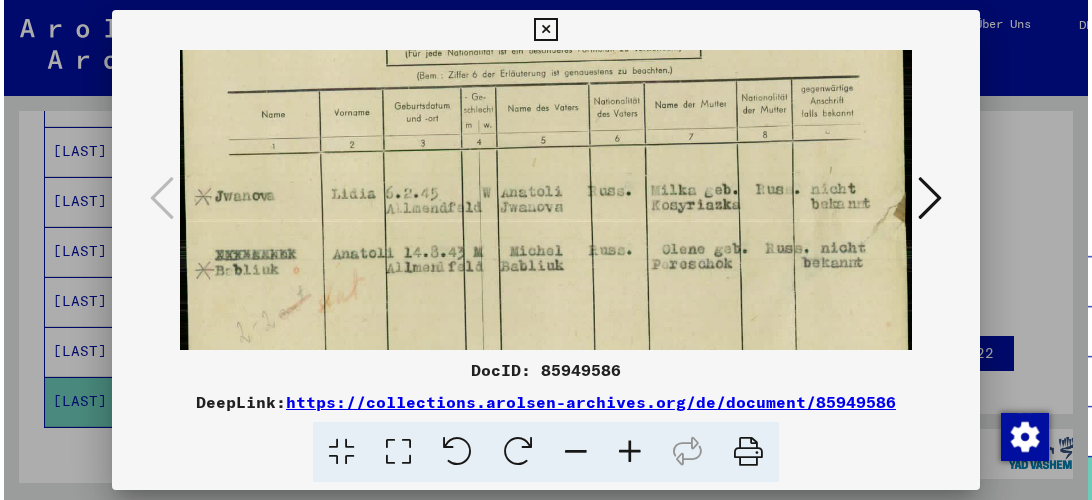 scroll, scrollTop: 289, scrollLeft: 0, axis: vertical 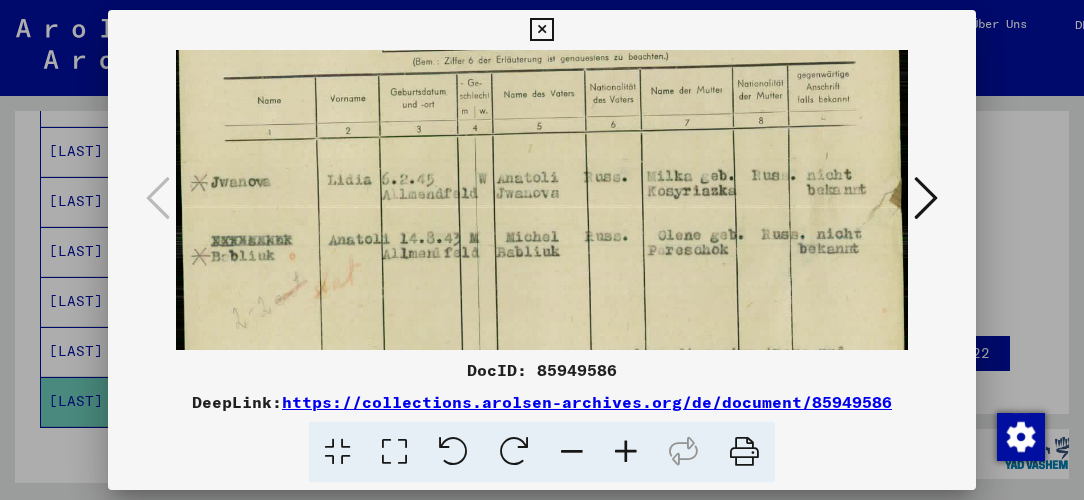 drag, startPoint x: 589, startPoint y: 300, endPoint x: 563, endPoint y: 153, distance: 149.28162 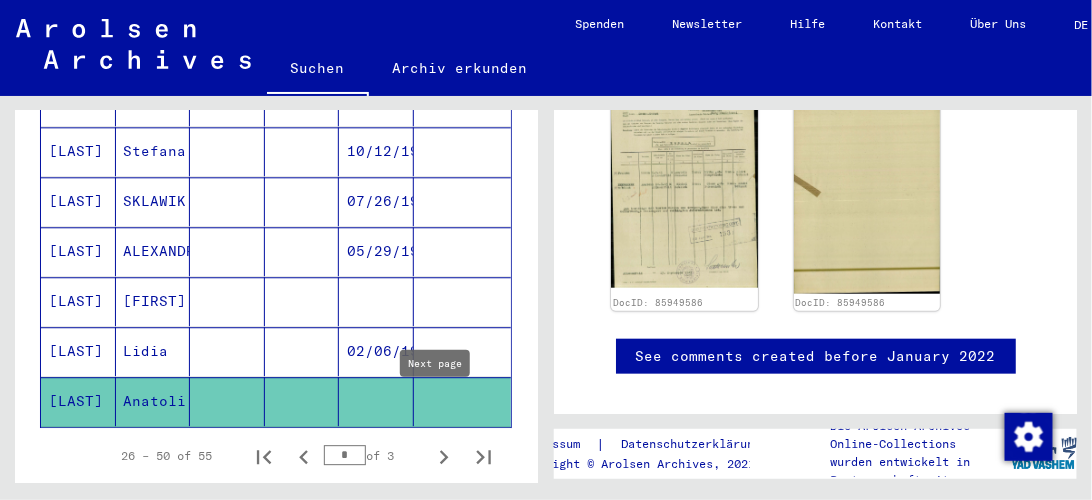 click 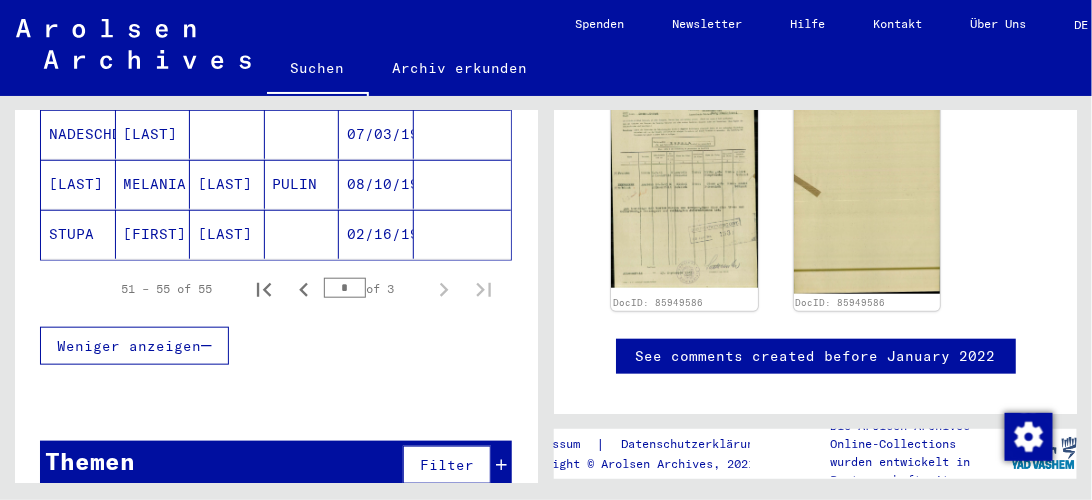 scroll, scrollTop: 252, scrollLeft: 0, axis: vertical 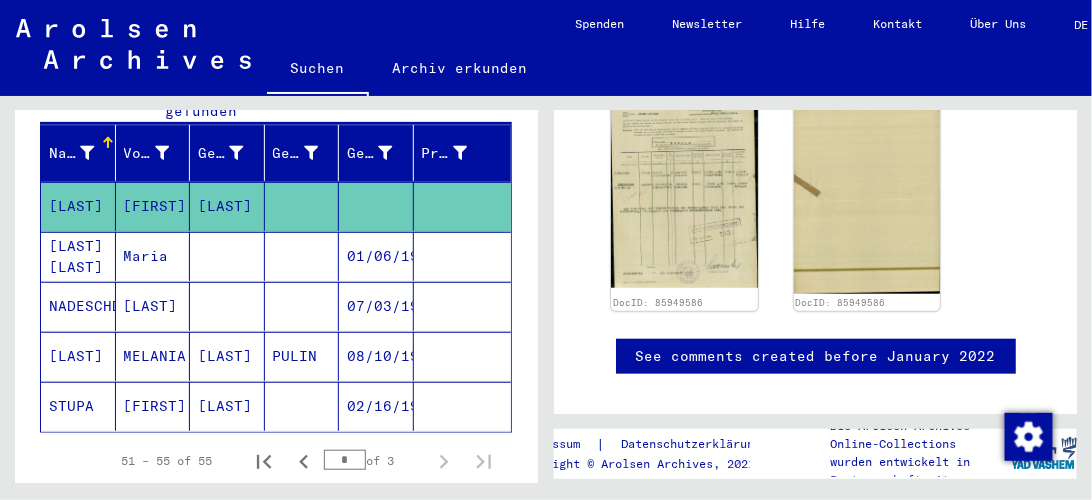 click 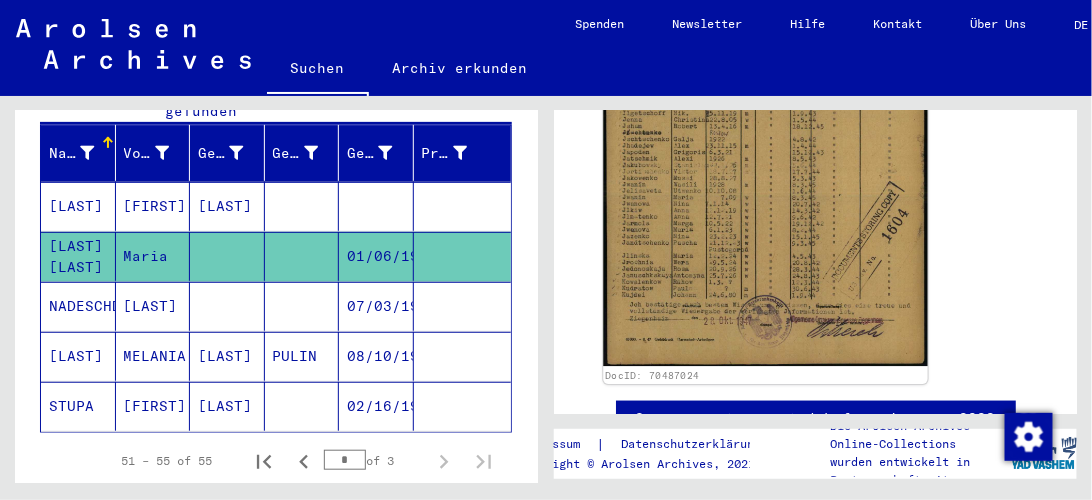 scroll, scrollTop: 628, scrollLeft: 0, axis: vertical 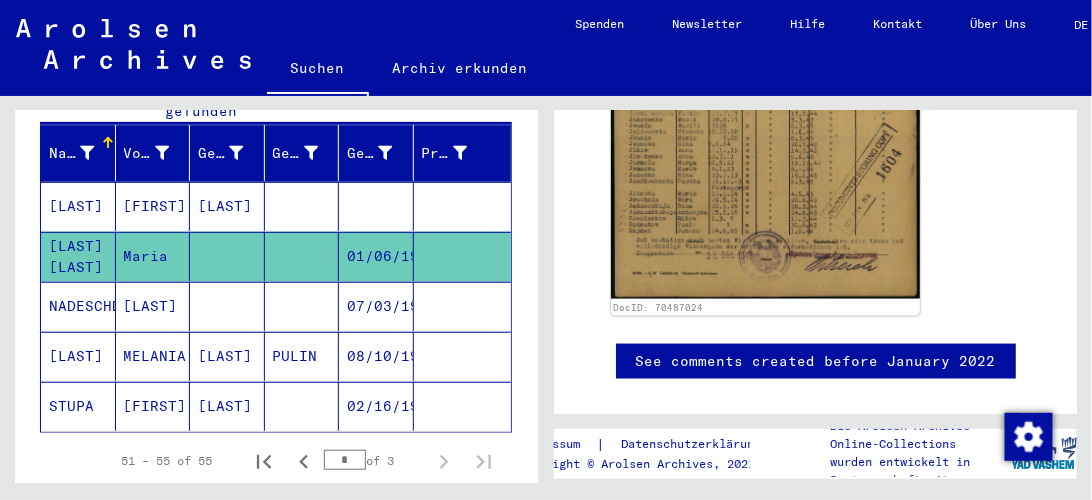 click at bounding box center [463, 356] 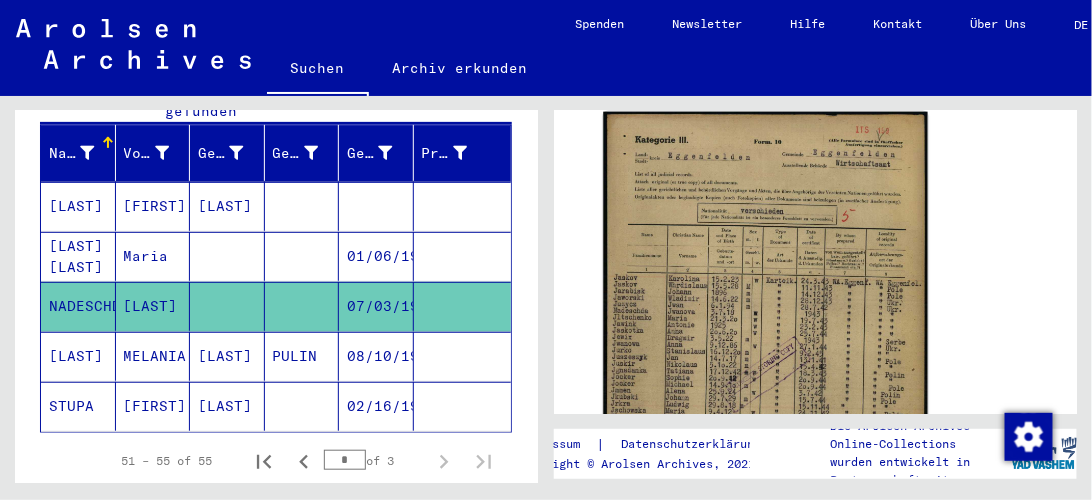 scroll, scrollTop: 514, scrollLeft: 0, axis: vertical 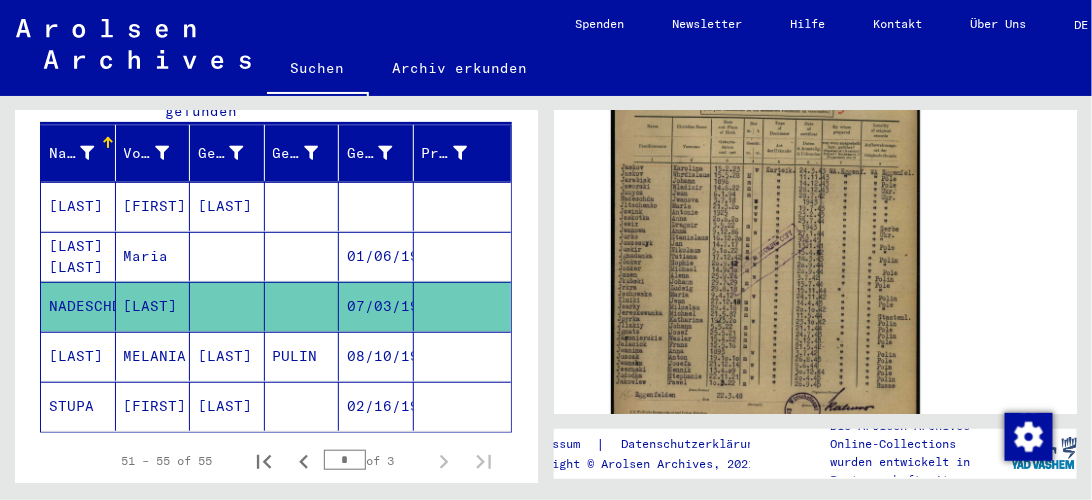 click at bounding box center (463, 406) 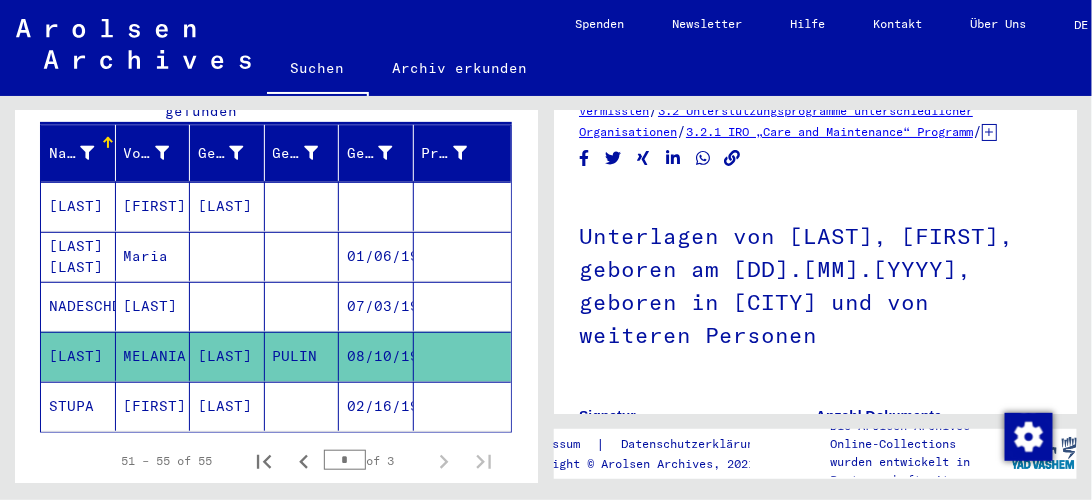 scroll, scrollTop: 285, scrollLeft: 0, axis: vertical 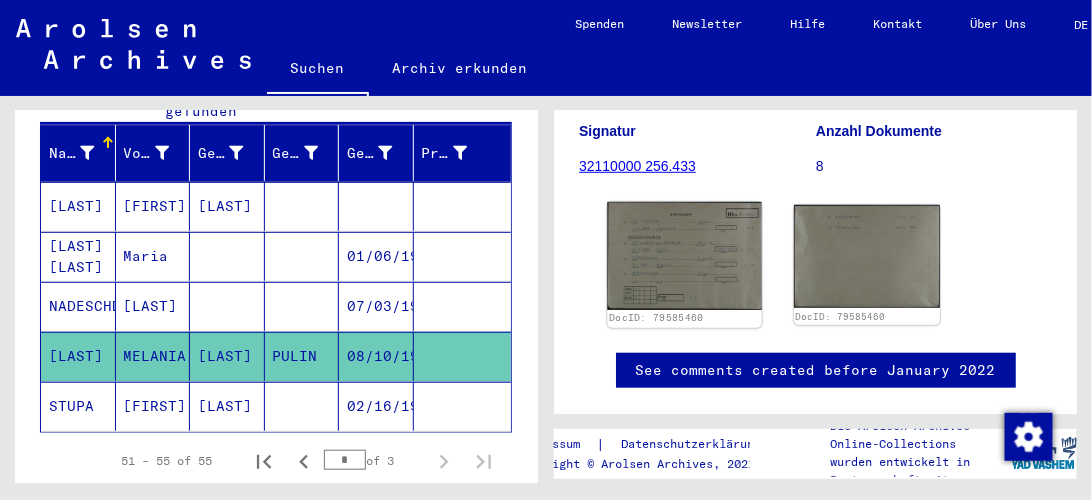 click 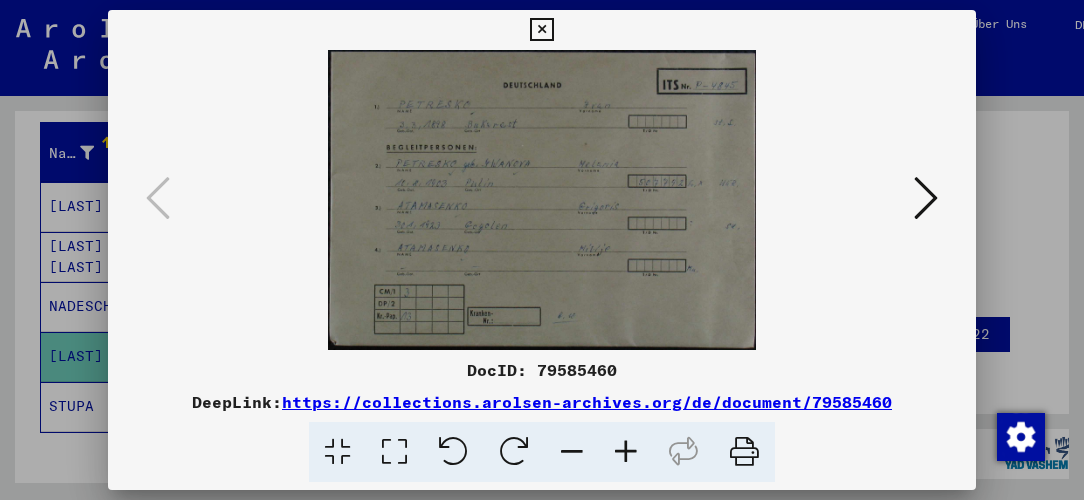 click at bounding box center [541, 30] 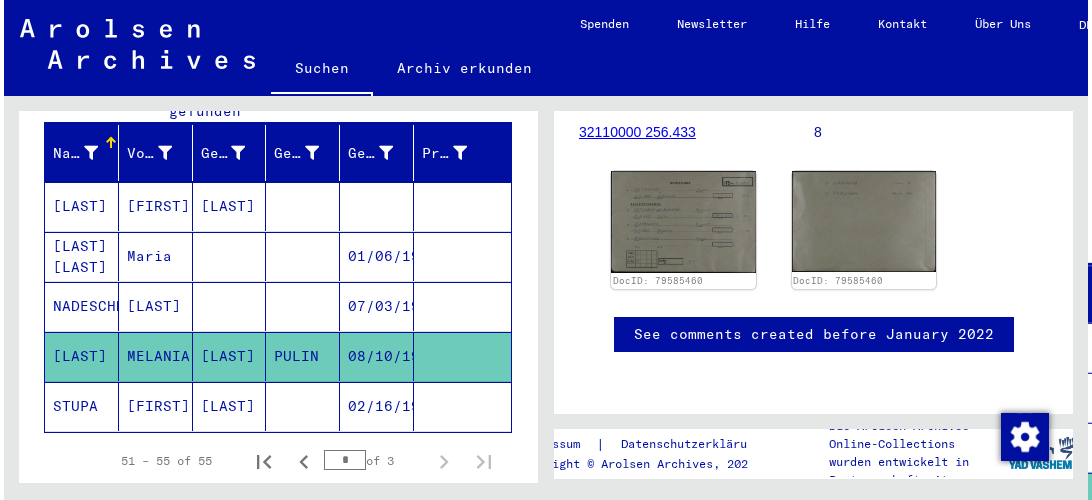 scroll, scrollTop: 342, scrollLeft: 0, axis: vertical 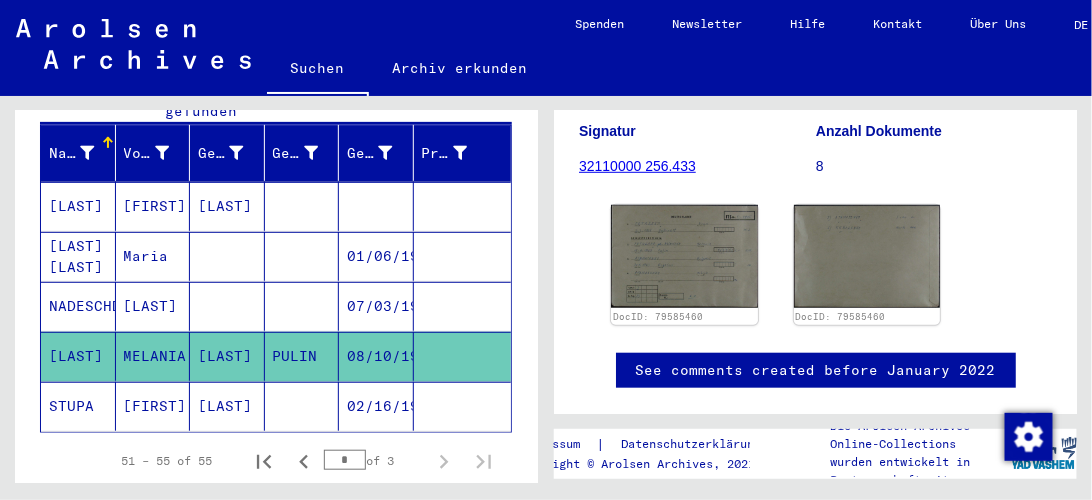 click 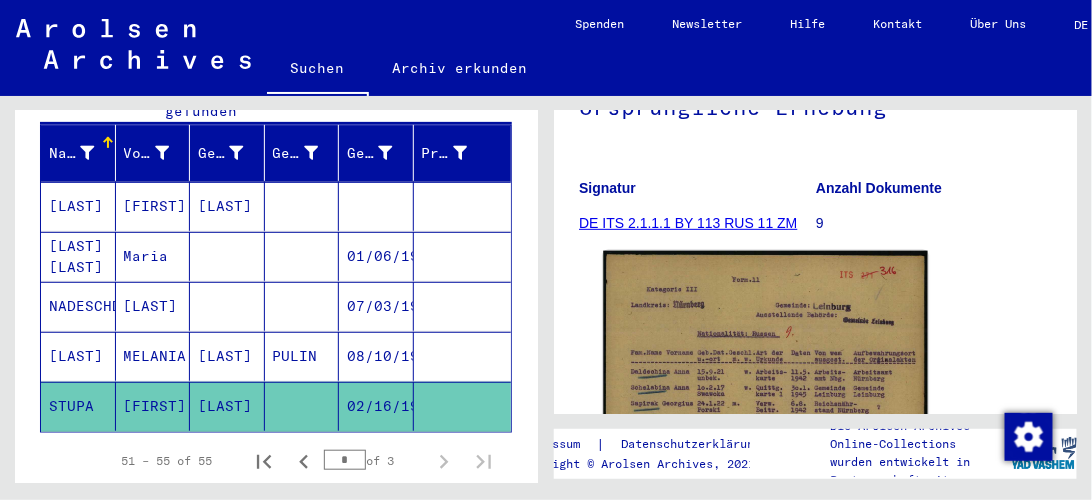 scroll, scrollTop: 400, scrollLeft: 0, axis: vertical 